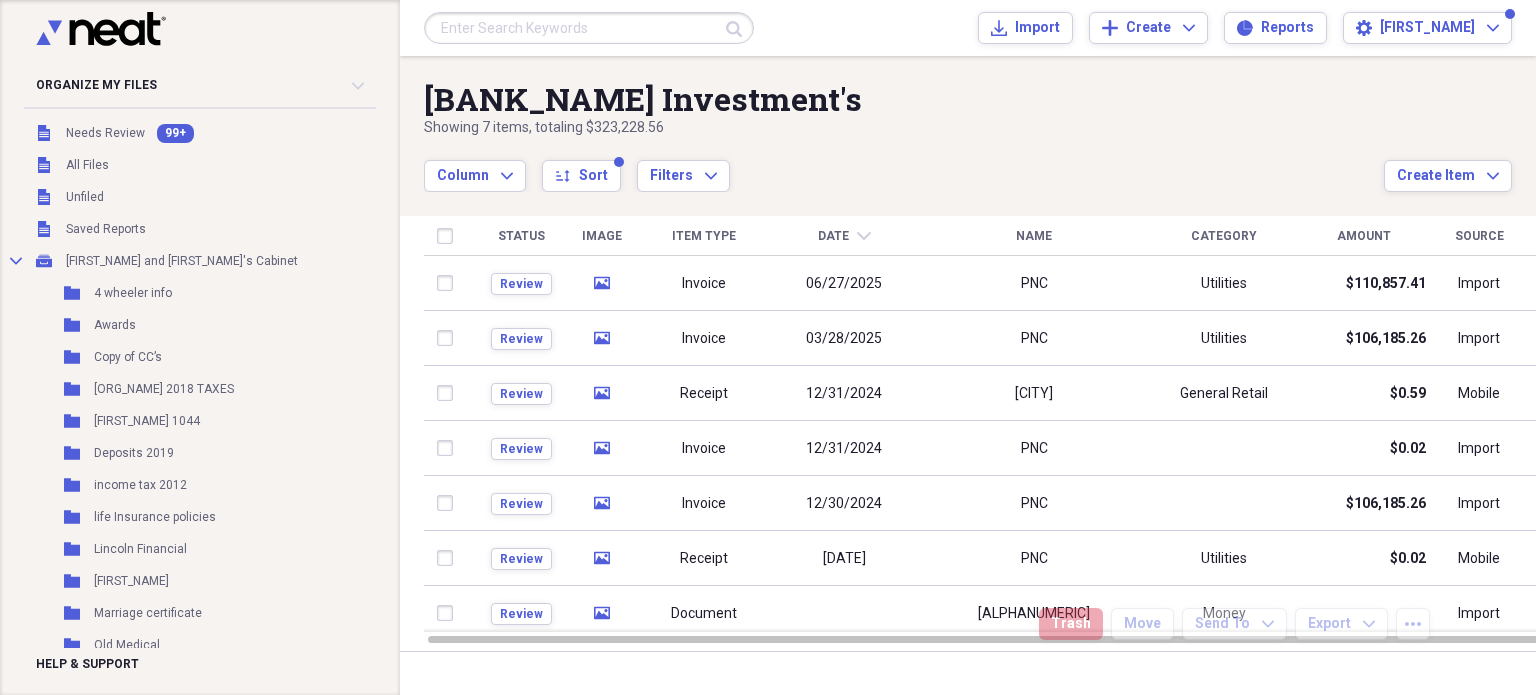 scroll, scrollTop: 0, scrollLeft: 0, axis: both 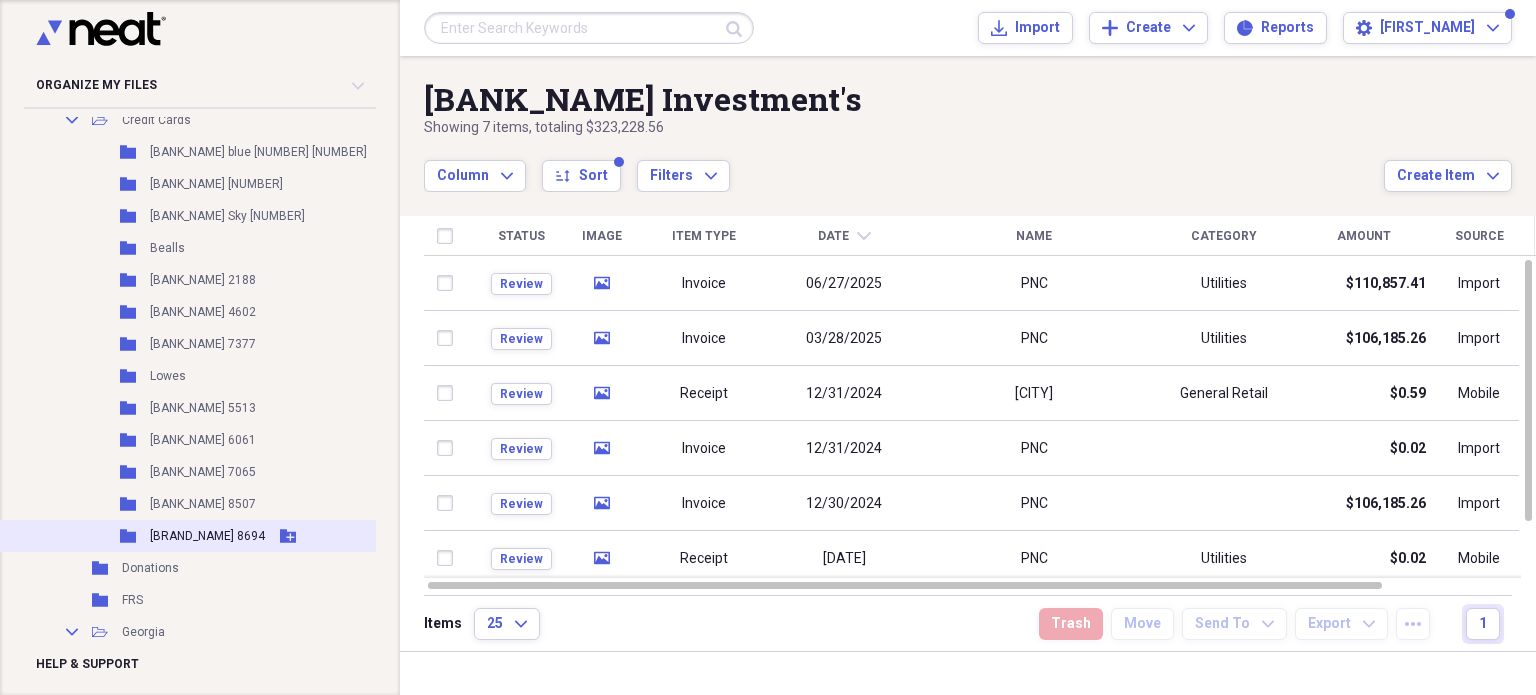 click on "[BRAND_NAME] 8694" at bounding box center [207, 536] 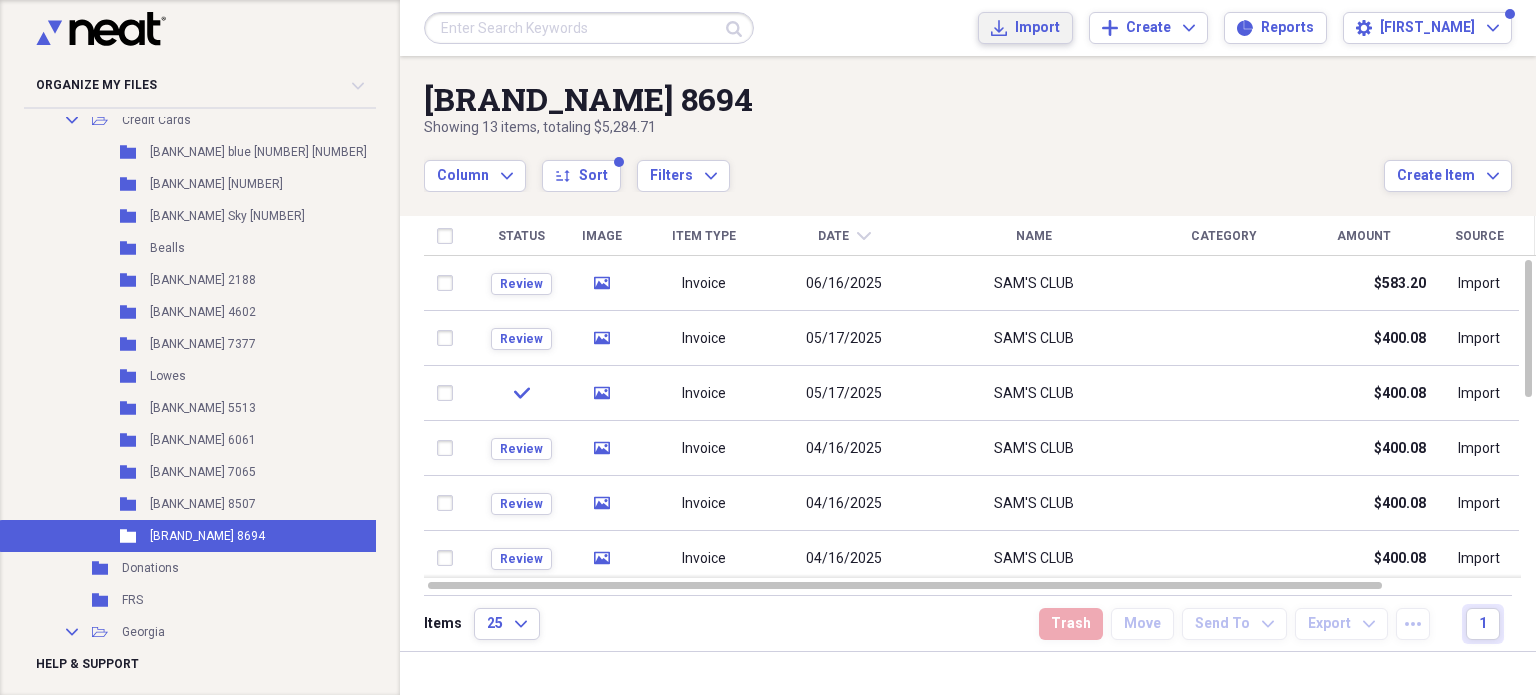 click on "Import" at bounding box center (1037, 28) 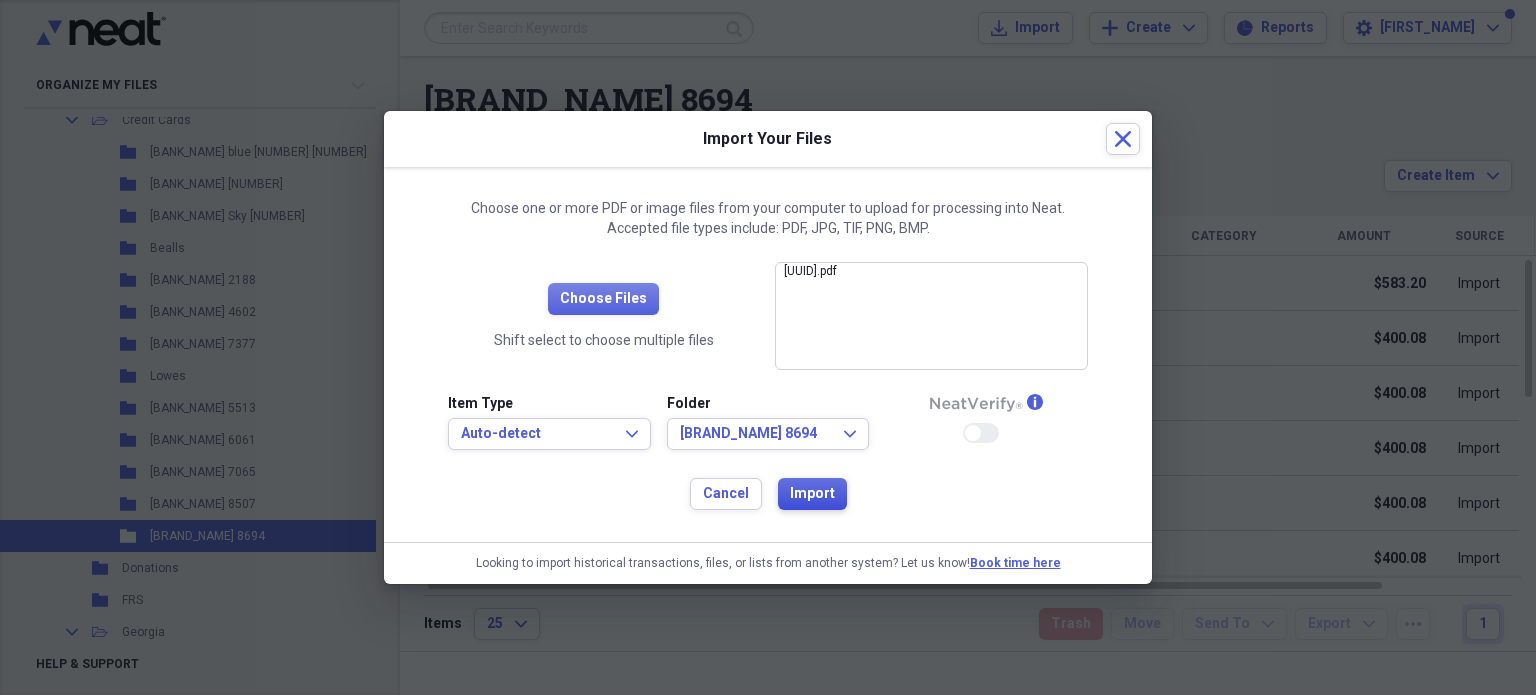 click on "Import" at bounding box center [812, 494] 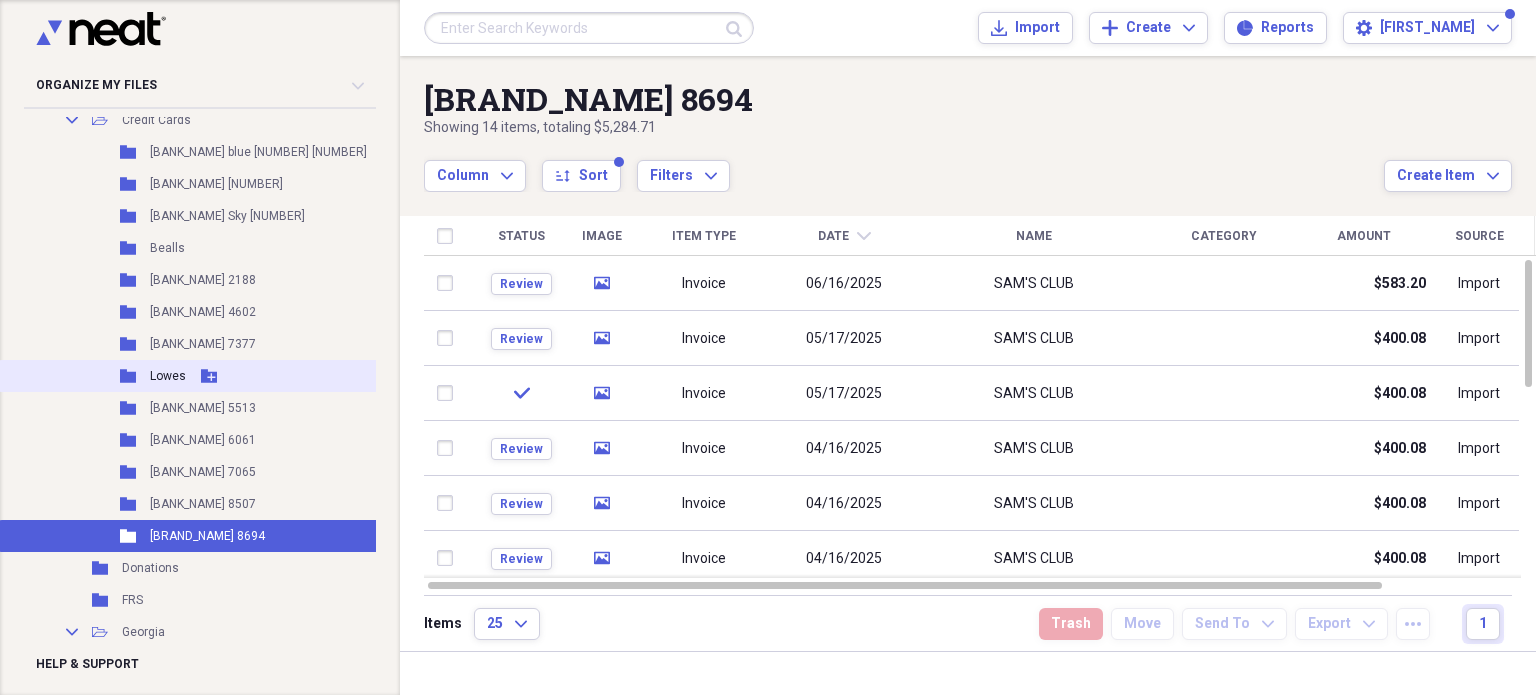 click on "Lowes" at bounding box center [168, 376] 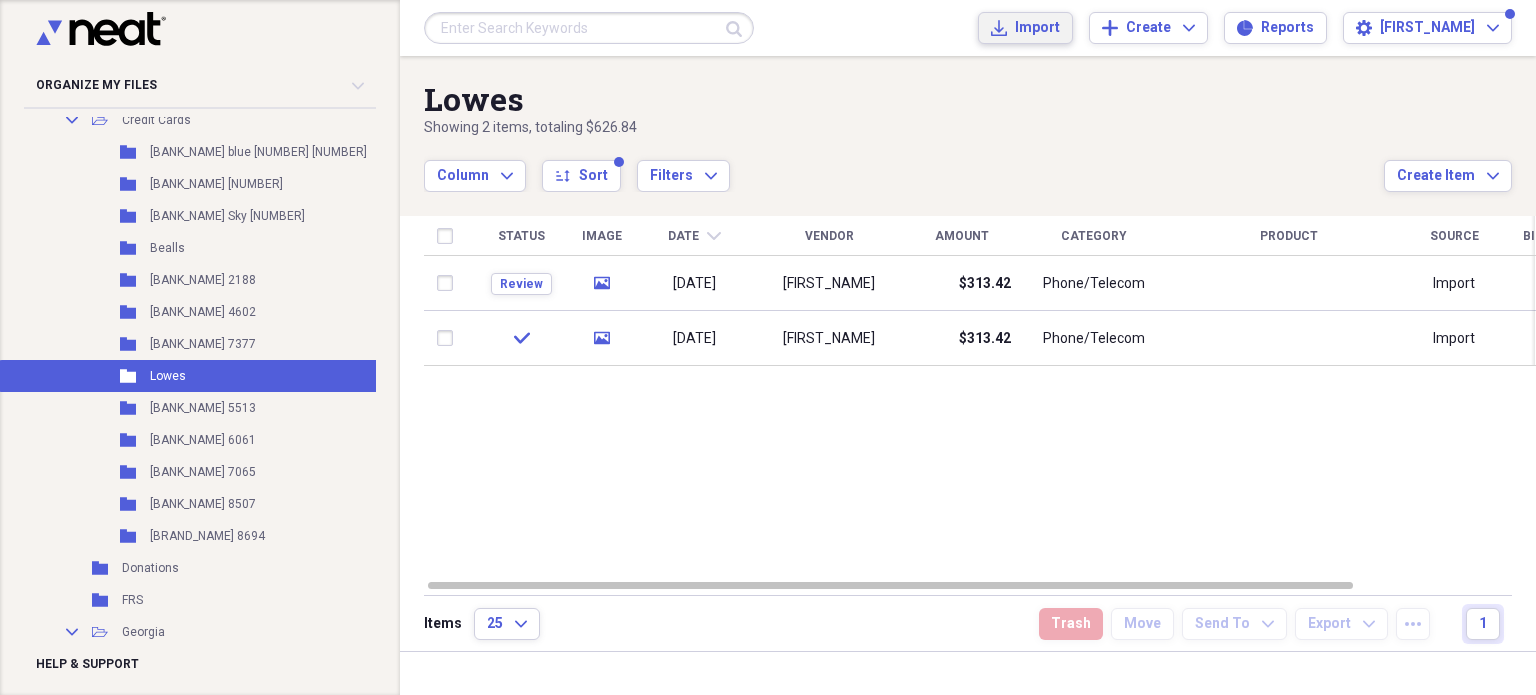 click on "Import Import" at bounding box center [1025, 28] 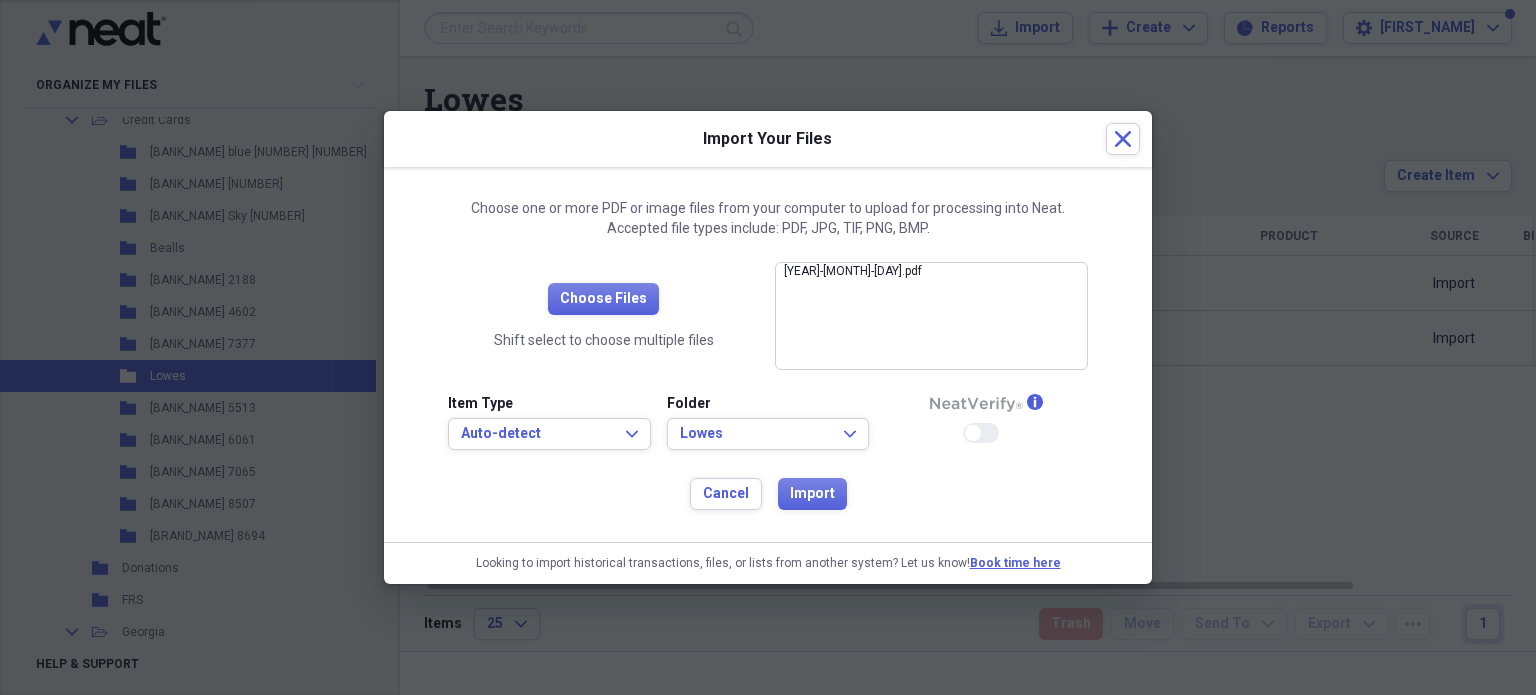 click on "[YEAR]-[MONTH]-[DAY].pdf close" at bounding box center [931, 316] 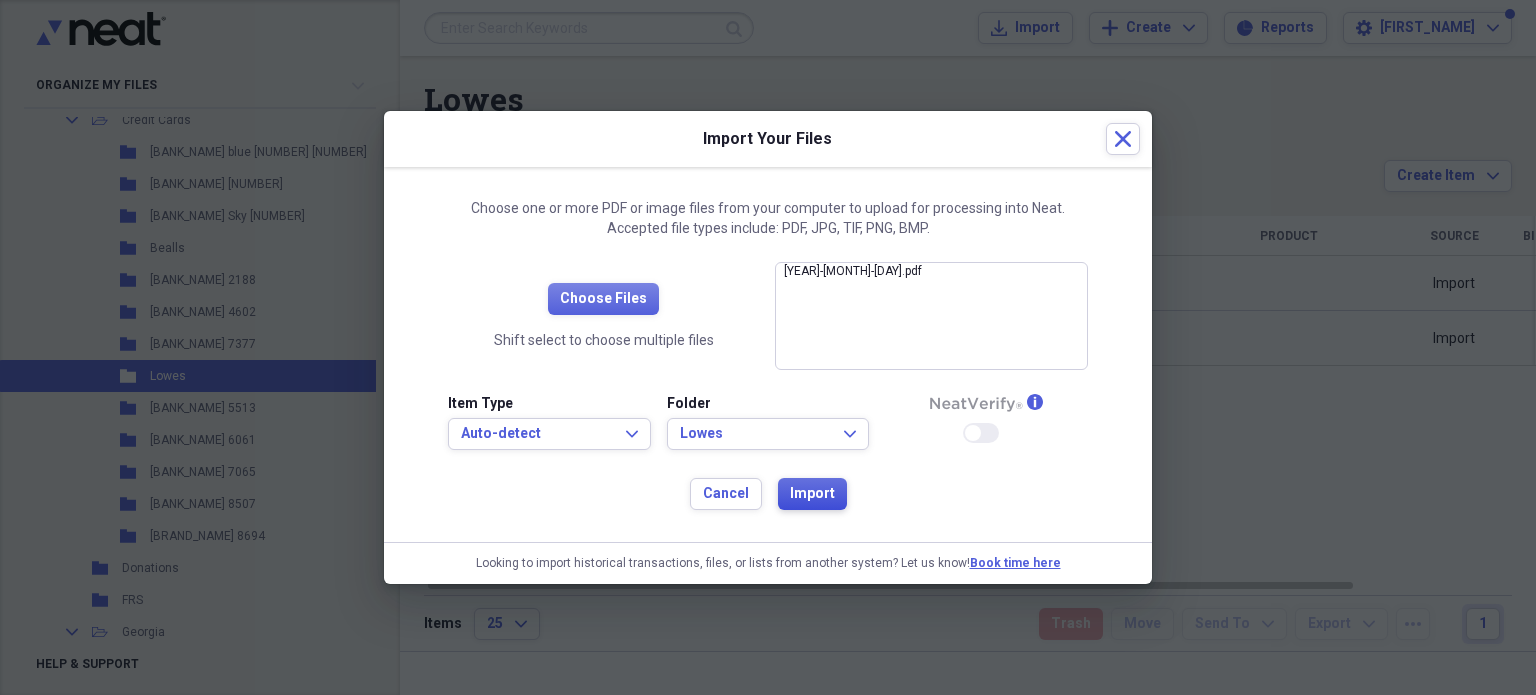 click on "Import" at bounding box center [812, 494] 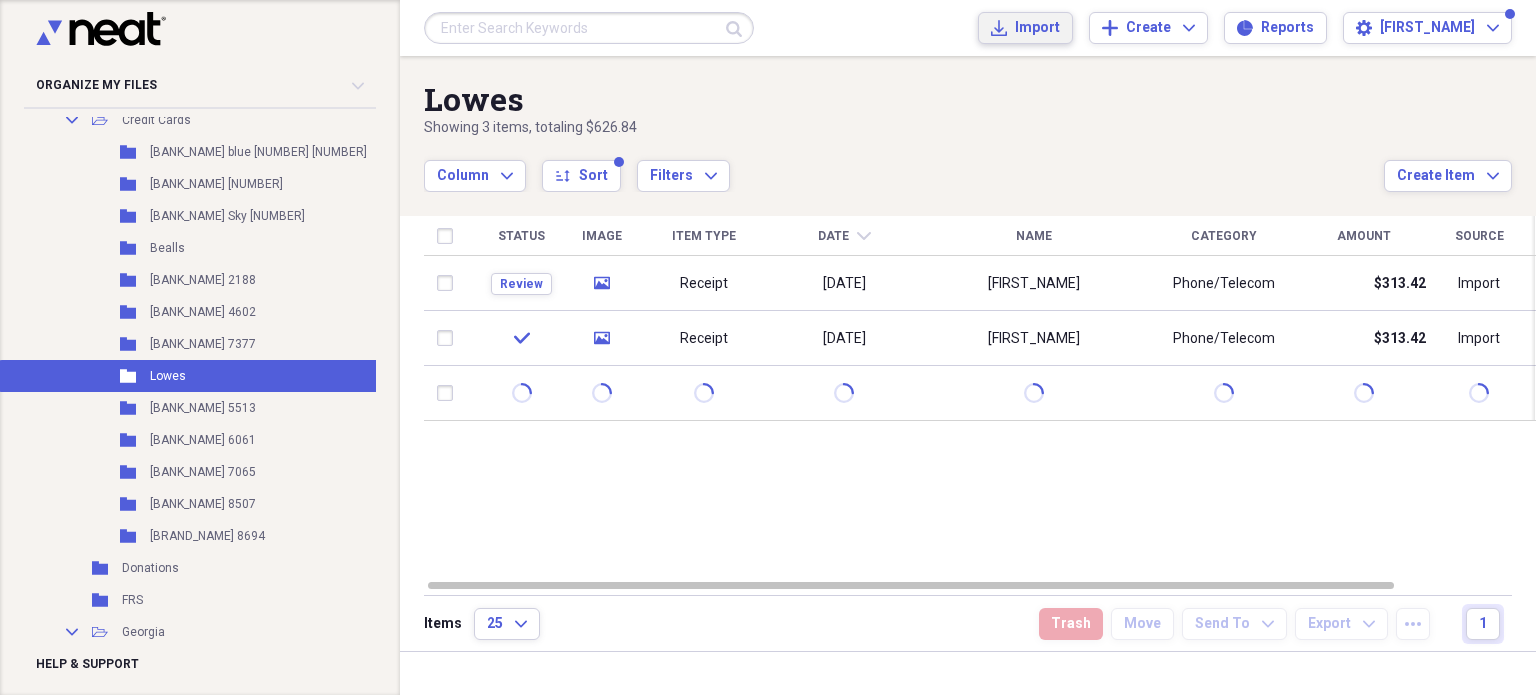 click on "Import Import" at bounding box center [1025, 28] 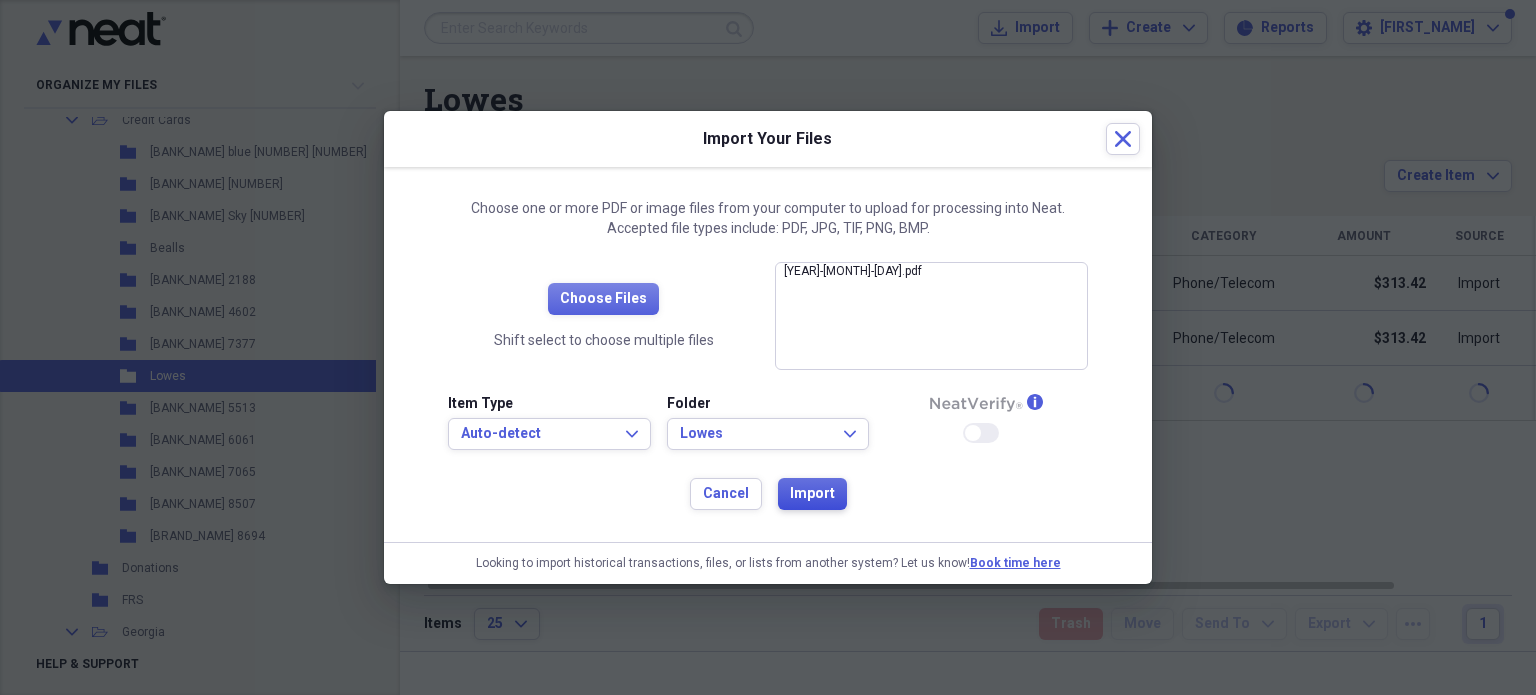 click on "Import" at bounding box center [812, 494] 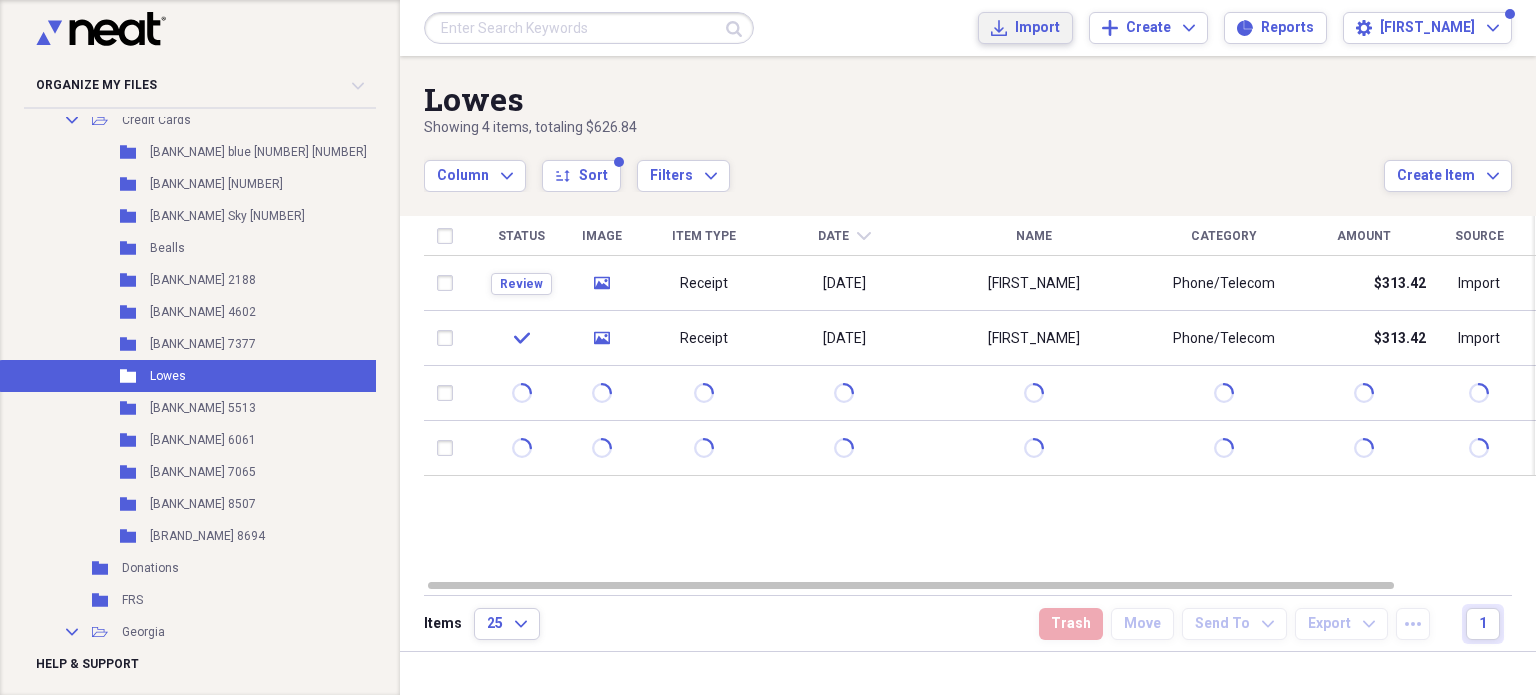 click on "Import Import" at bounding box center (1025, 28) 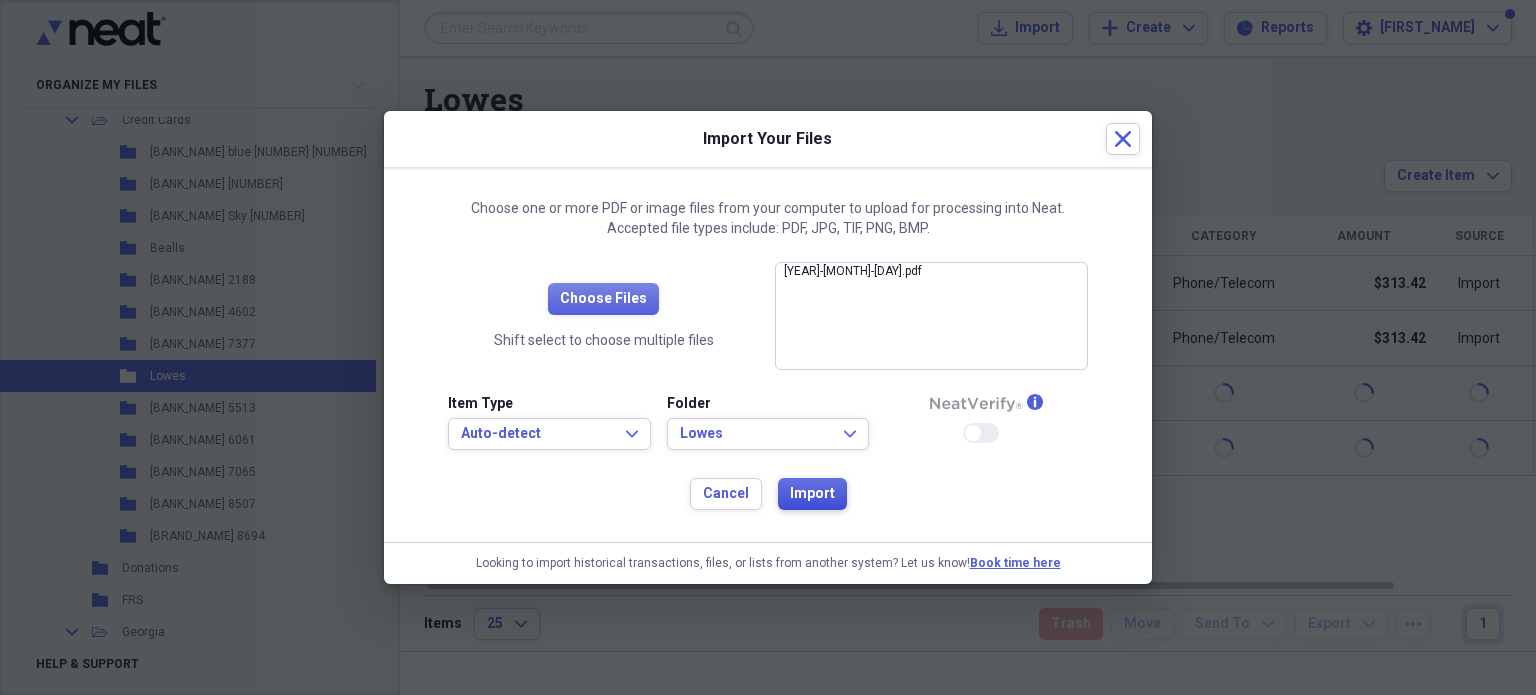 click on "Import" at bounding box center [812, 494] 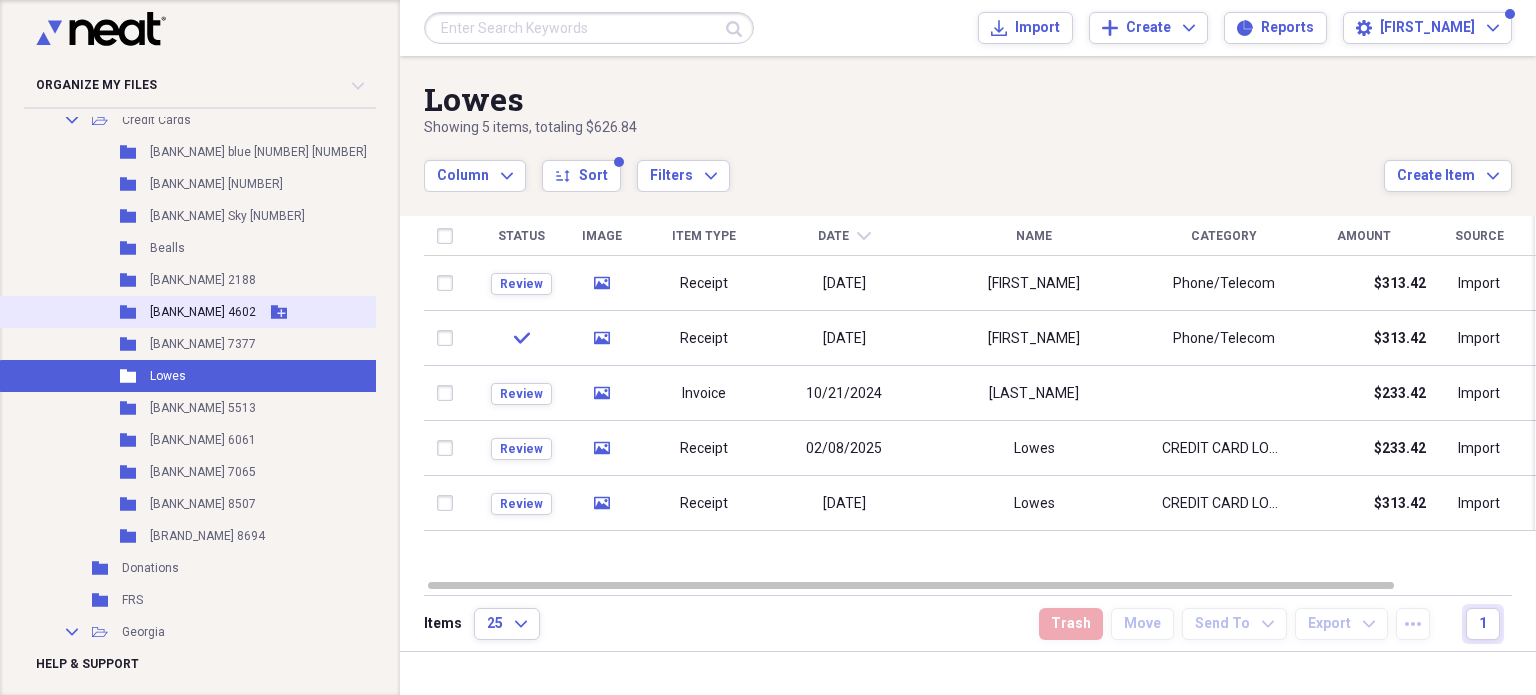 click on "Folder [BANK_NAME] 4602 Add Folder" at bounding box center [214, 312] 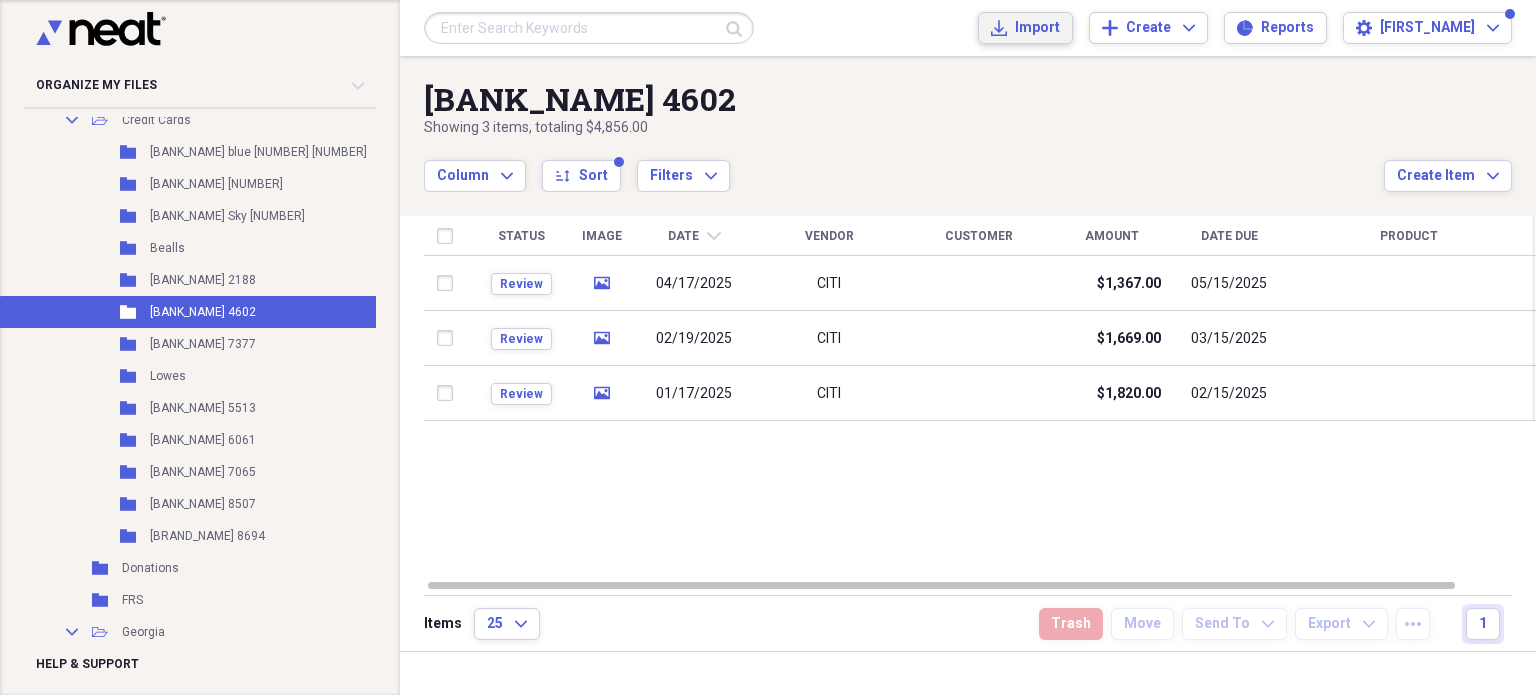 click on "Import" 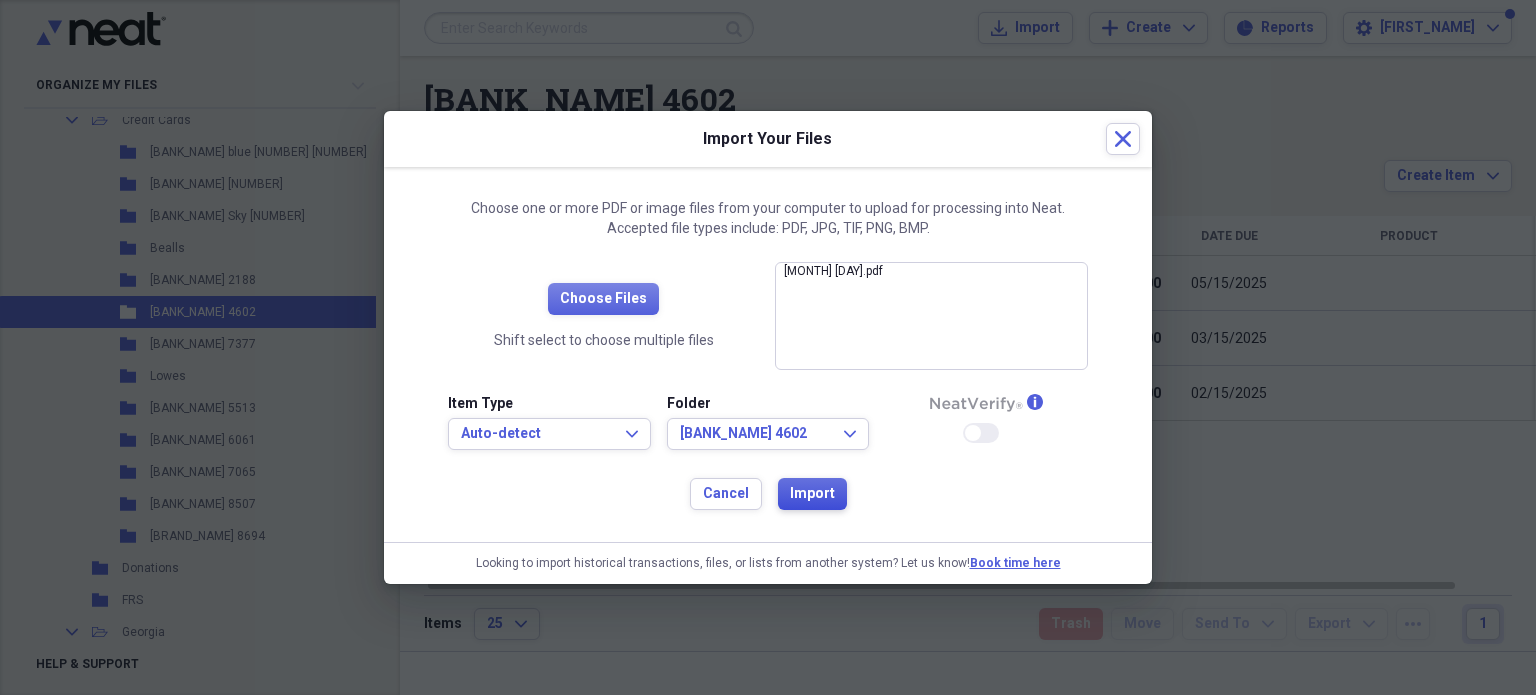 click on "Import" at bounding box center [812, 494] 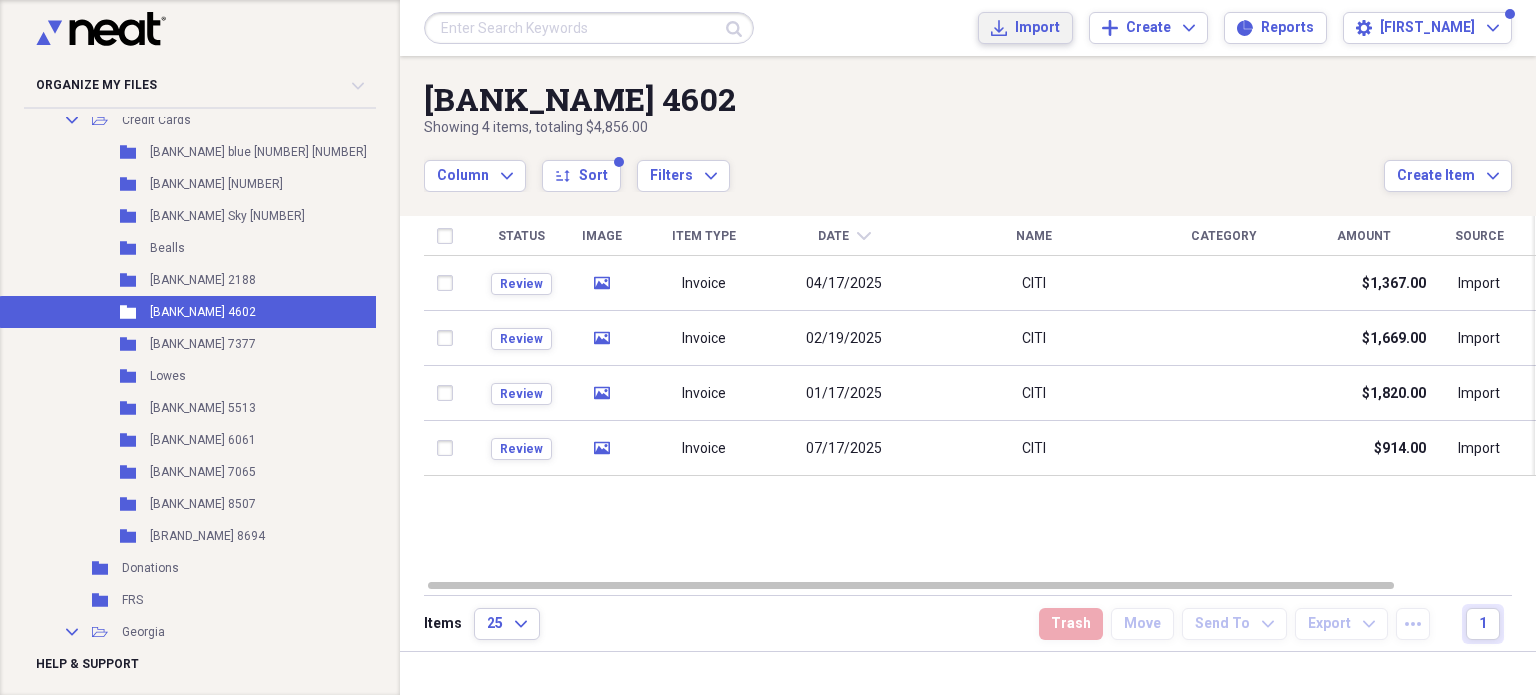 click on "Import" at bounding box center (1037, 28) 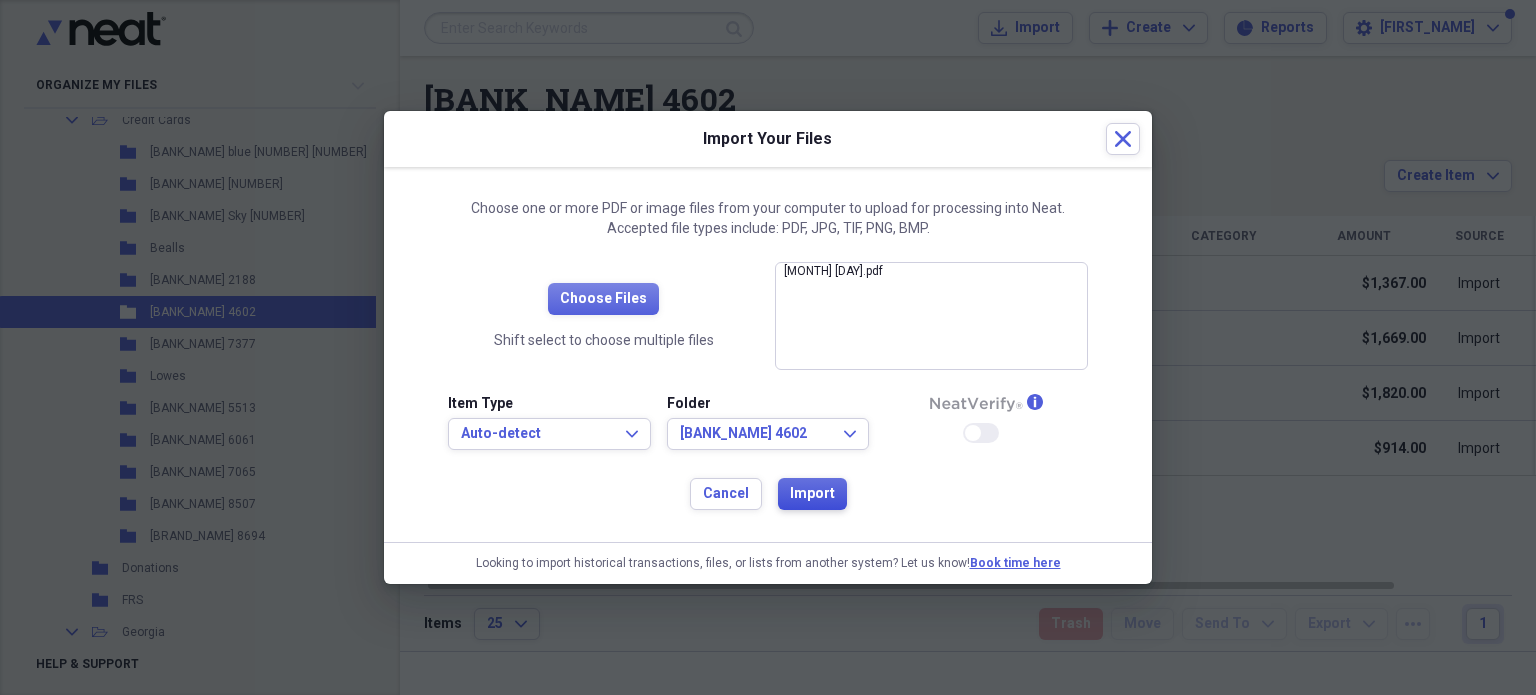 click on "Import" at bounding box center [812, 494] 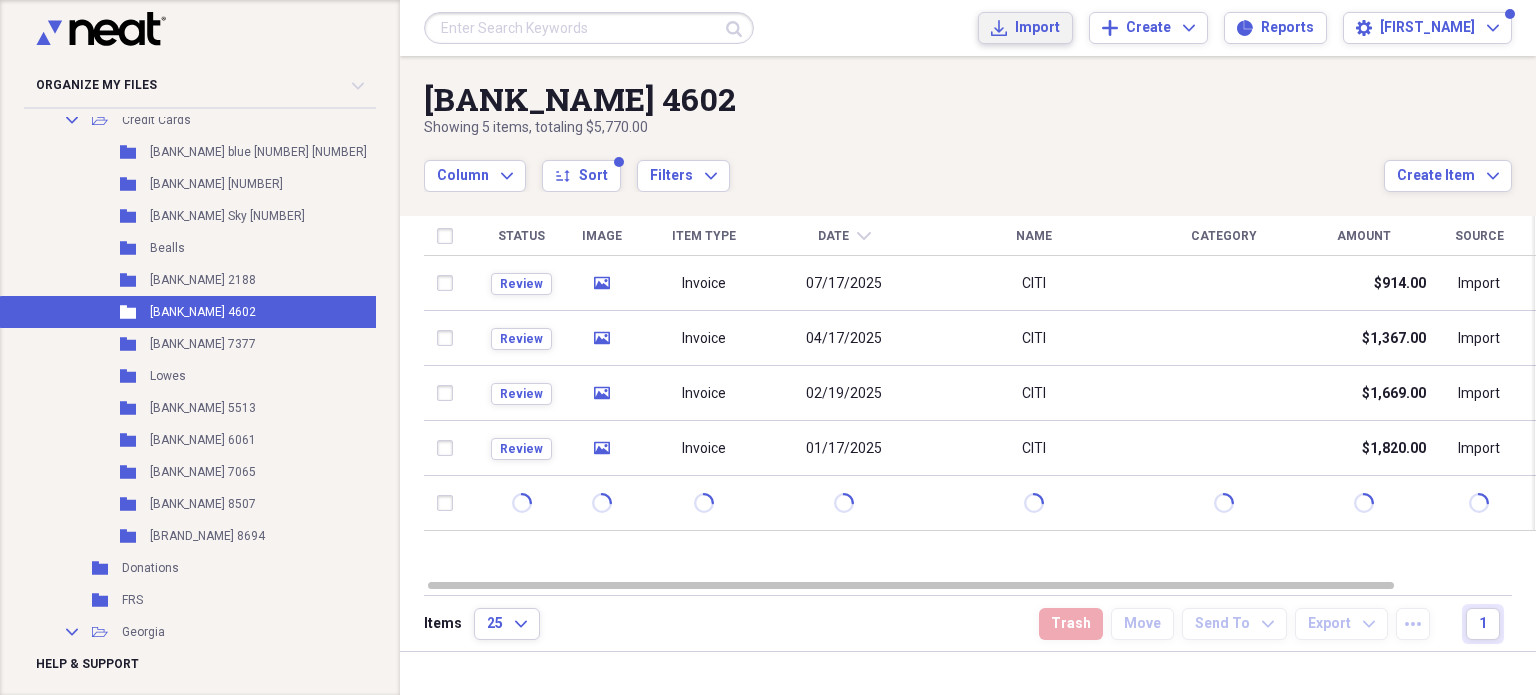 click on "Import" at bounding box center [1037, 28] 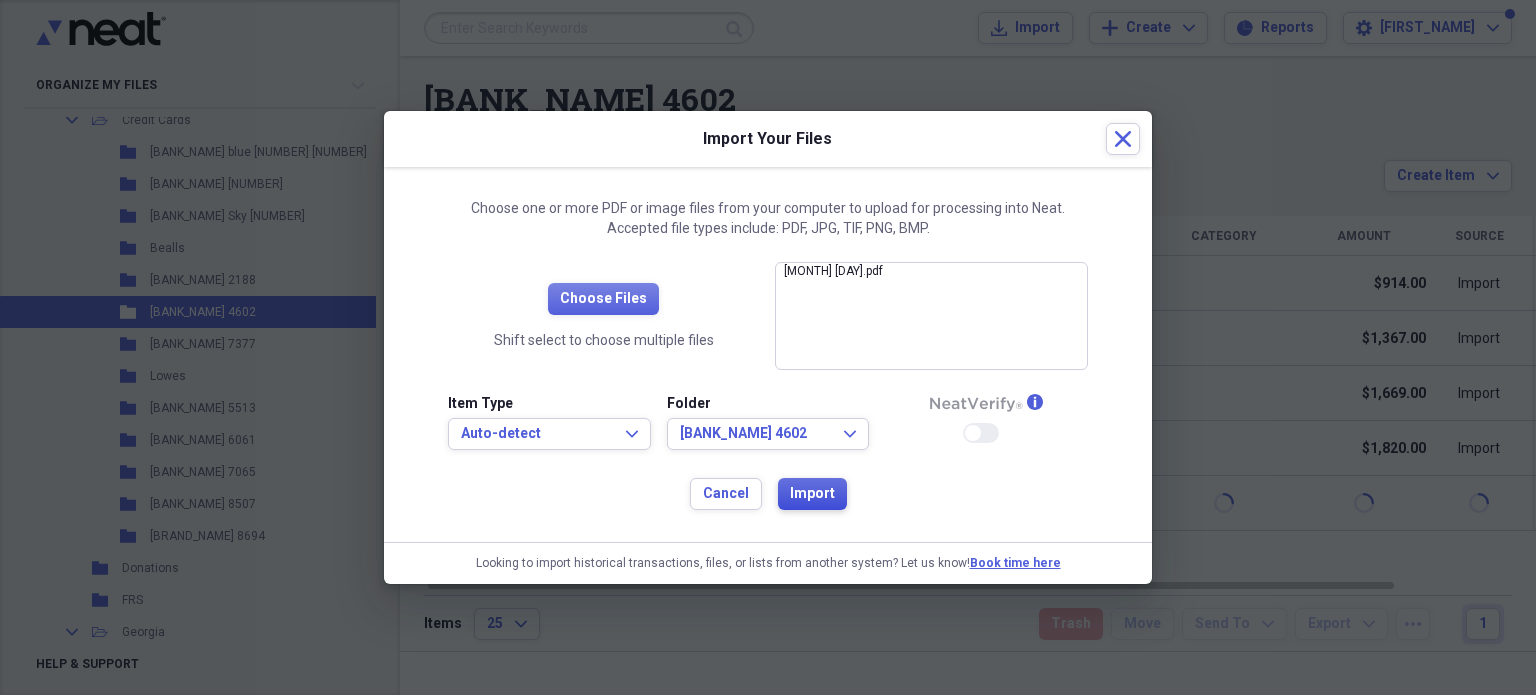 click on "Import" at bounding box center [812, 494] 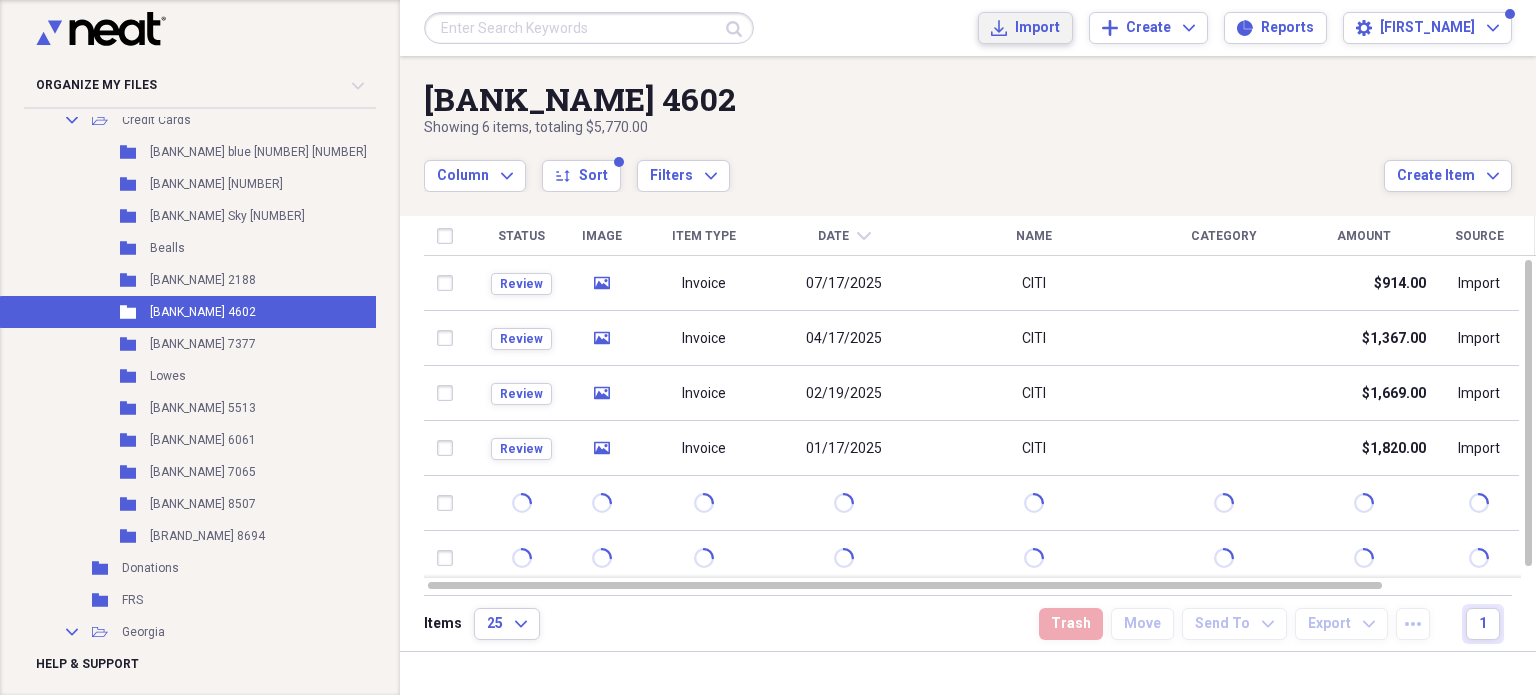 click on "Import" at bounding box center [1037, 28] 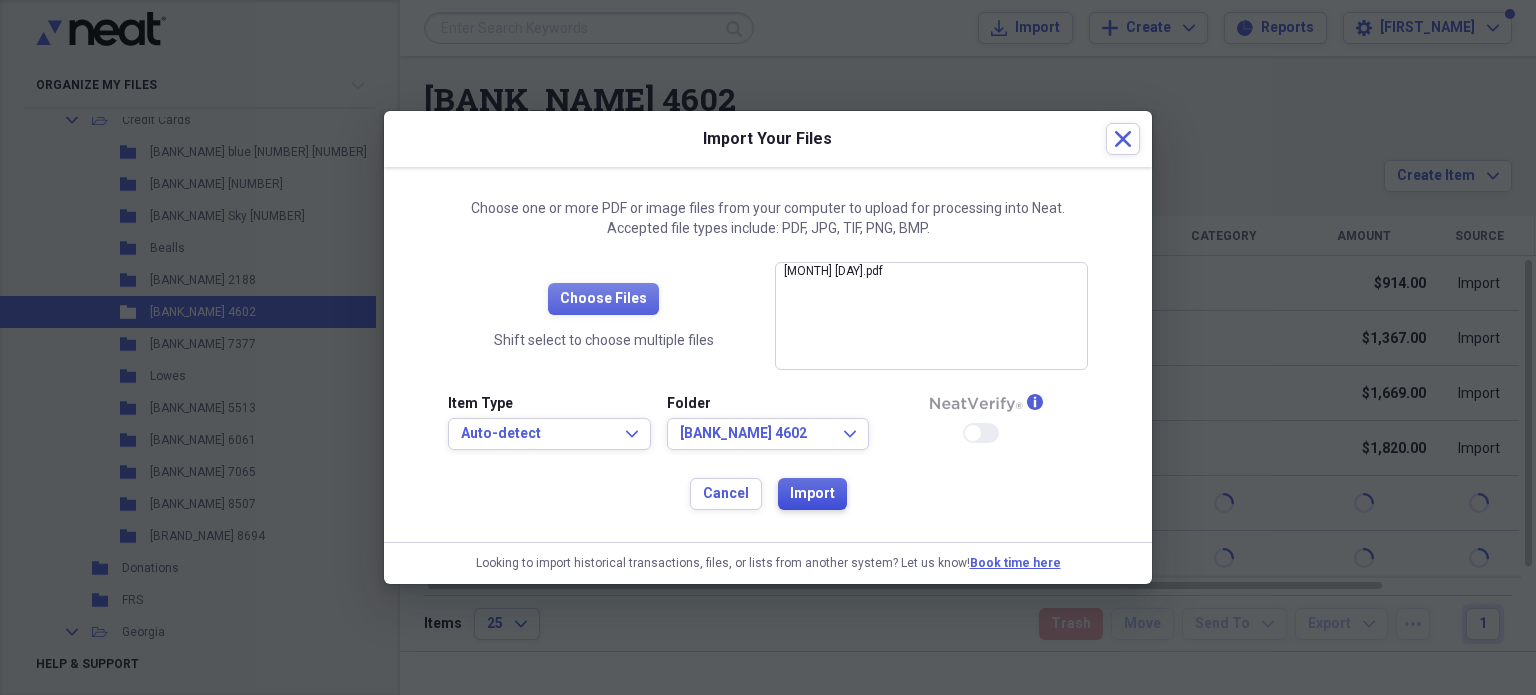 click on "Import" at bounding box center (812, 494) 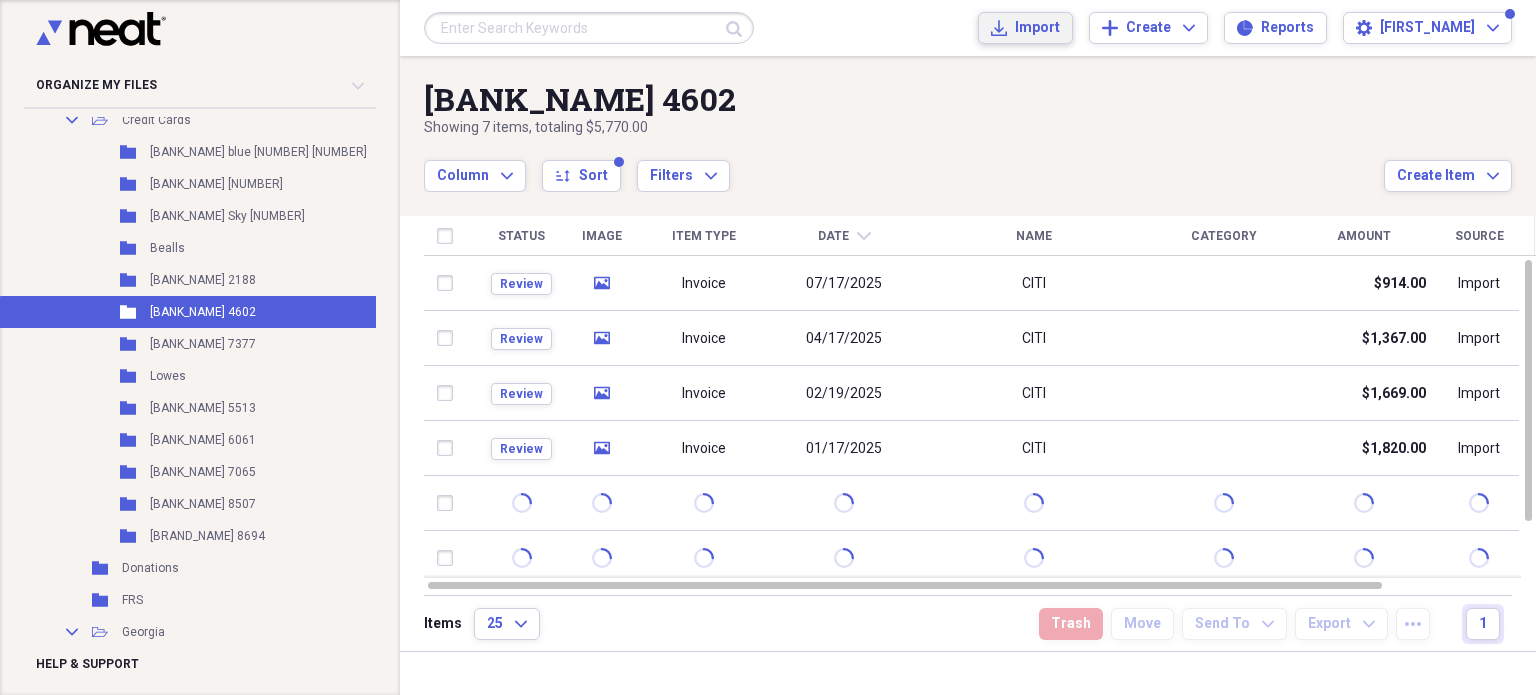 click on "Import" at bounding box center (1037, 28) 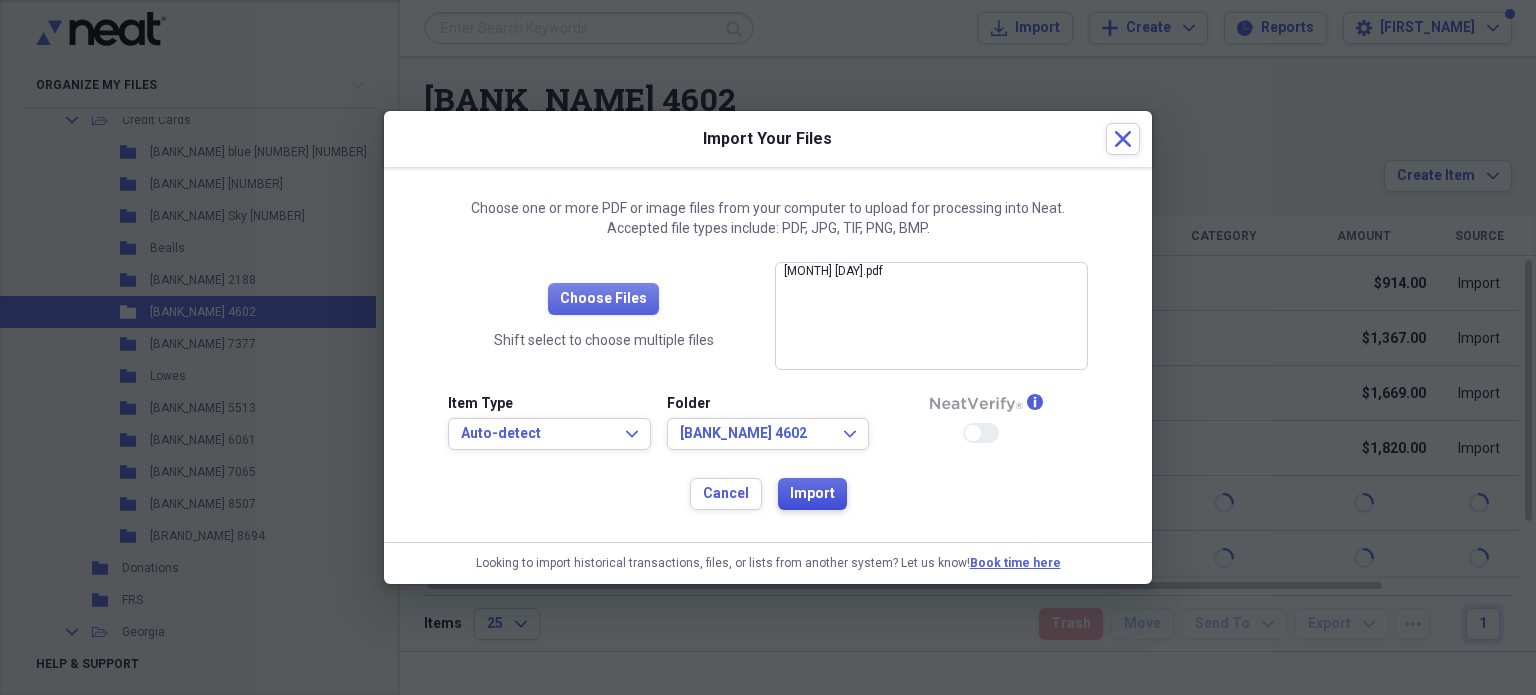 click on "Import" at bounding box center [812, 494] 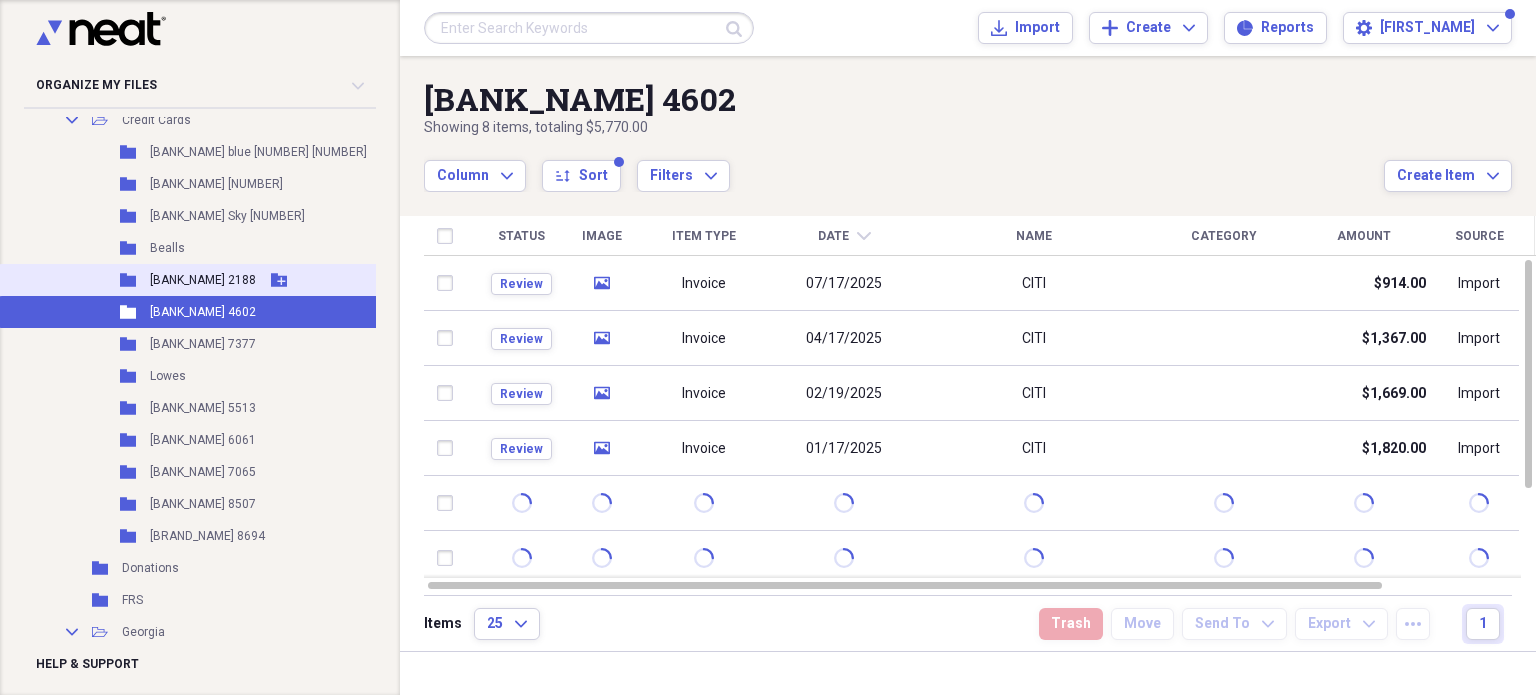 click on "[BANK_NAME] 2188" at bounding box center (203, 280) 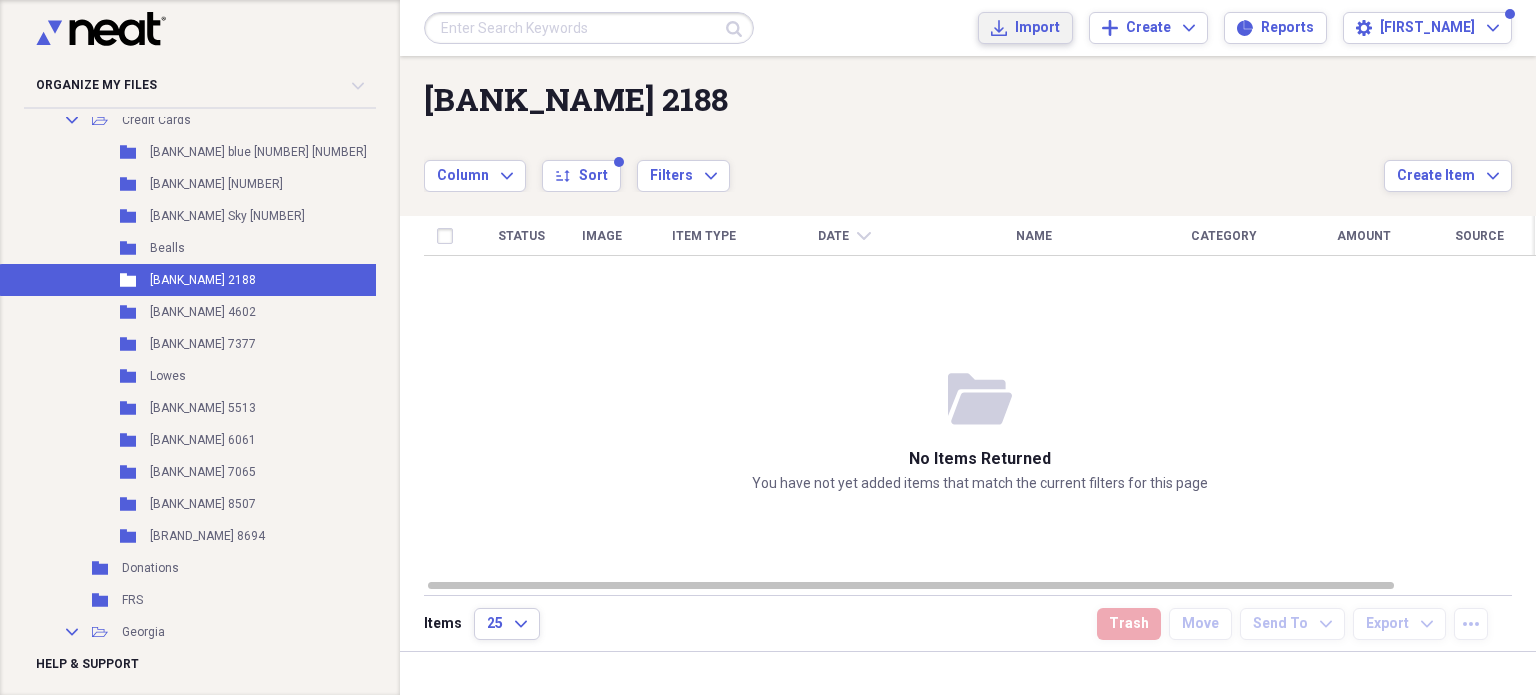 click on "Import Import" at bounding box center (1025, 28) 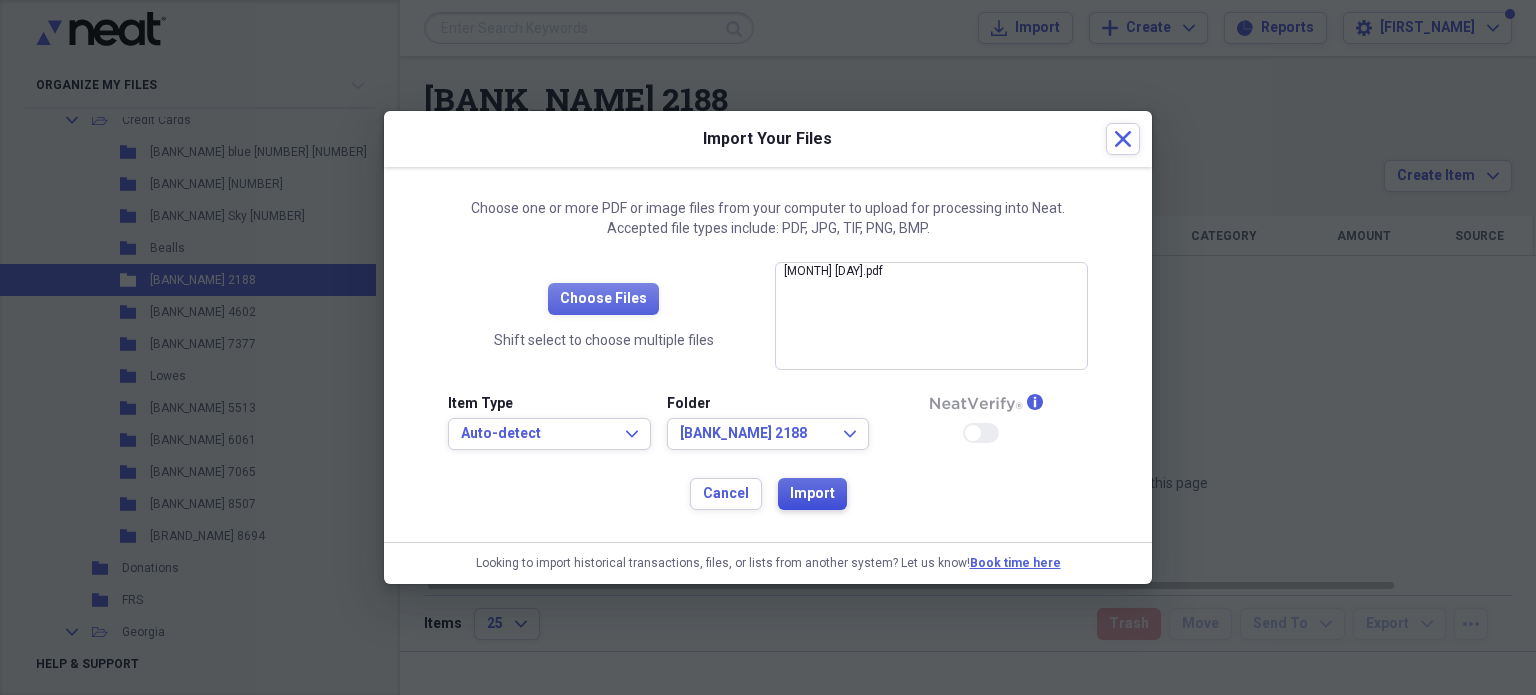 click on "Import" at bounding box center [812, 494] 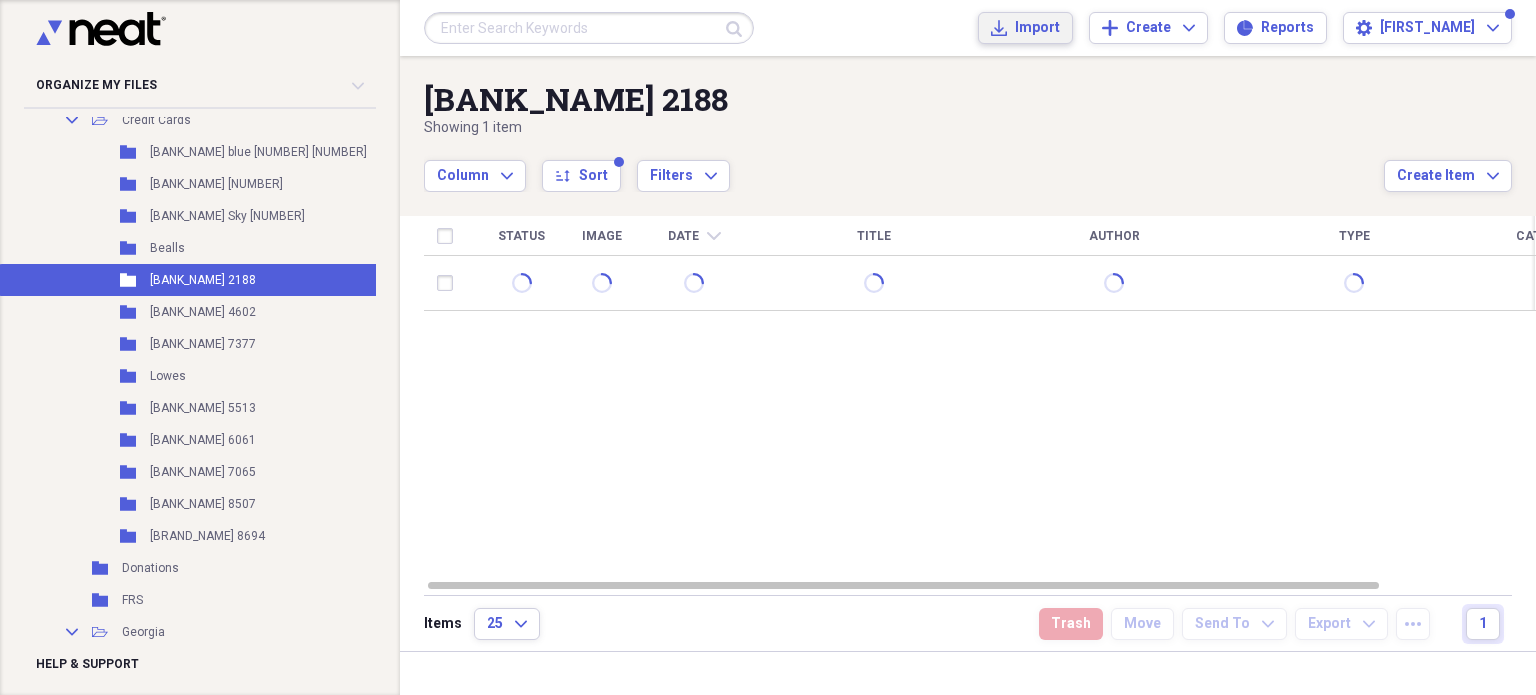 click on "Import" at bounding box center (1037, 28) 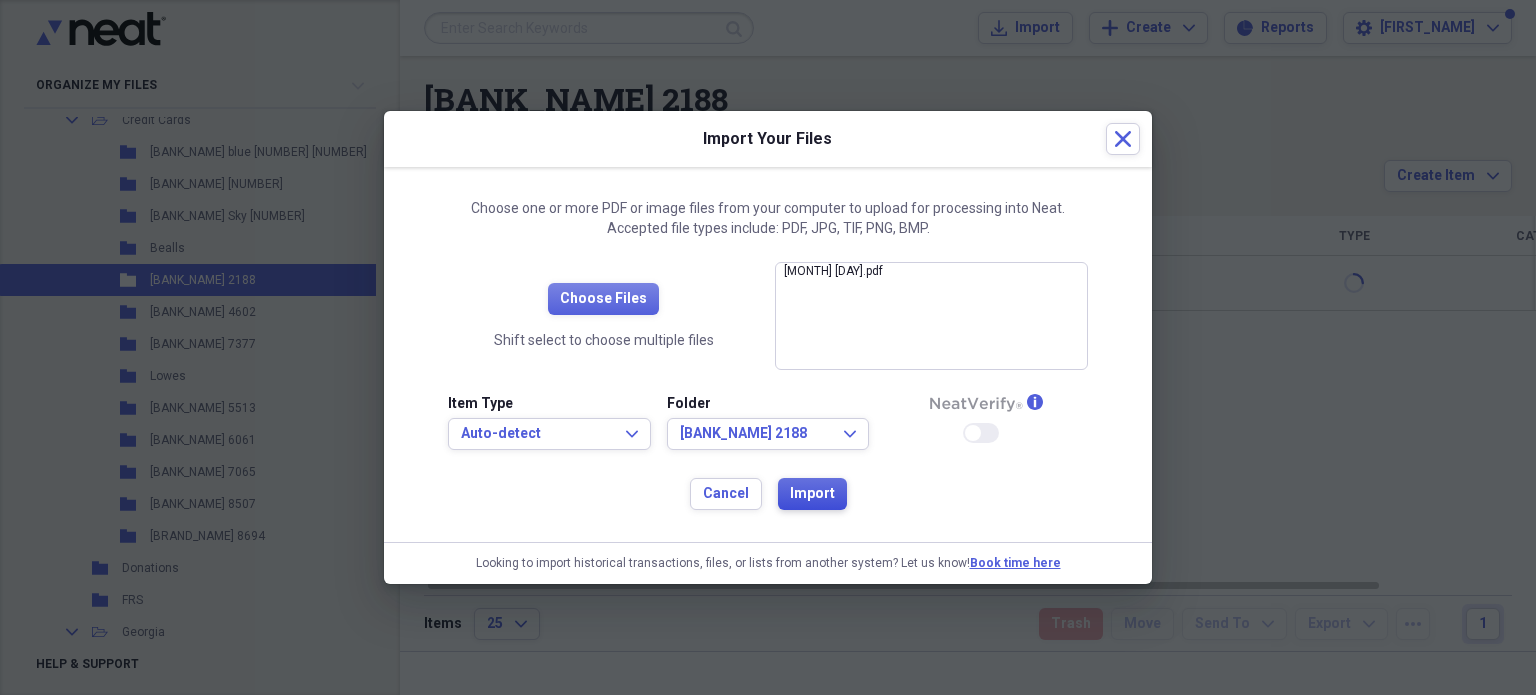 click on "Import" at bounding box center [812, 494] 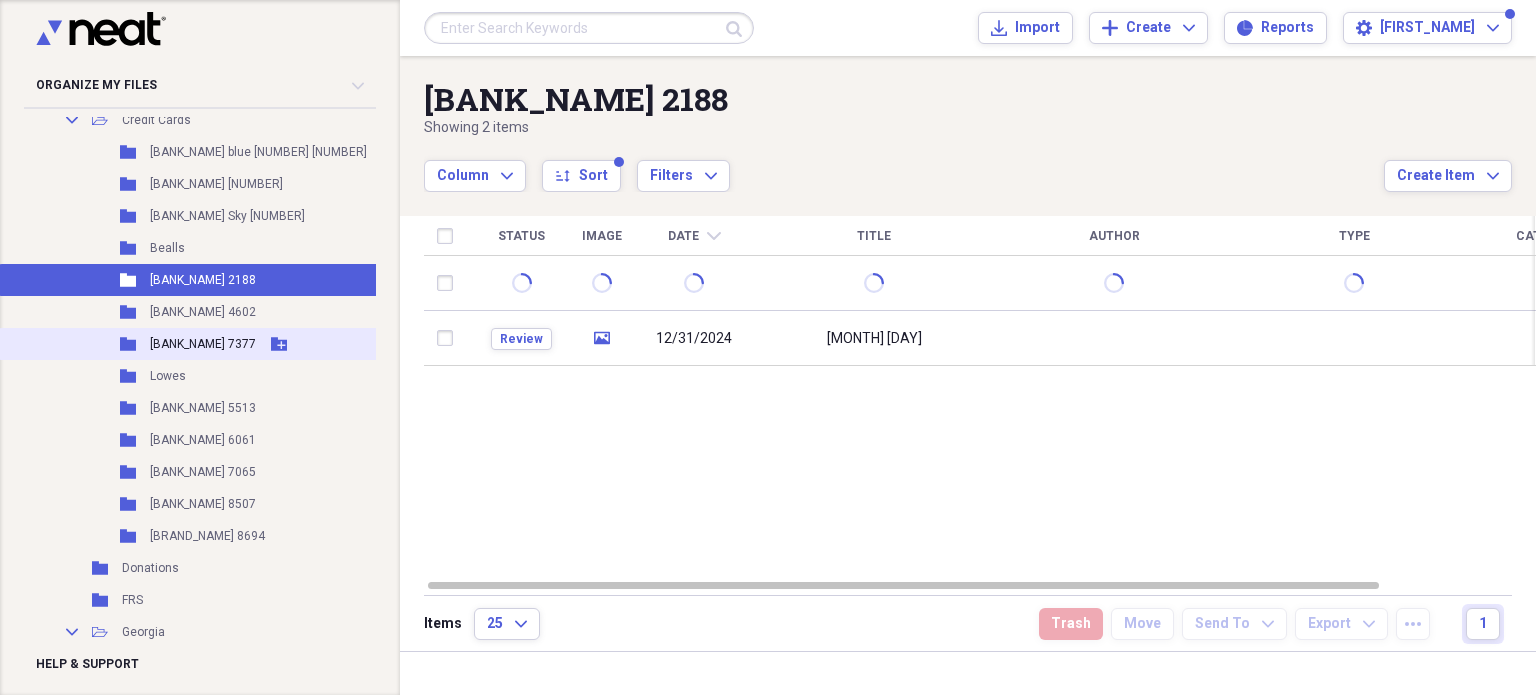 click on "[BANK_NAME] 7377" at bounding box center (203, 344) 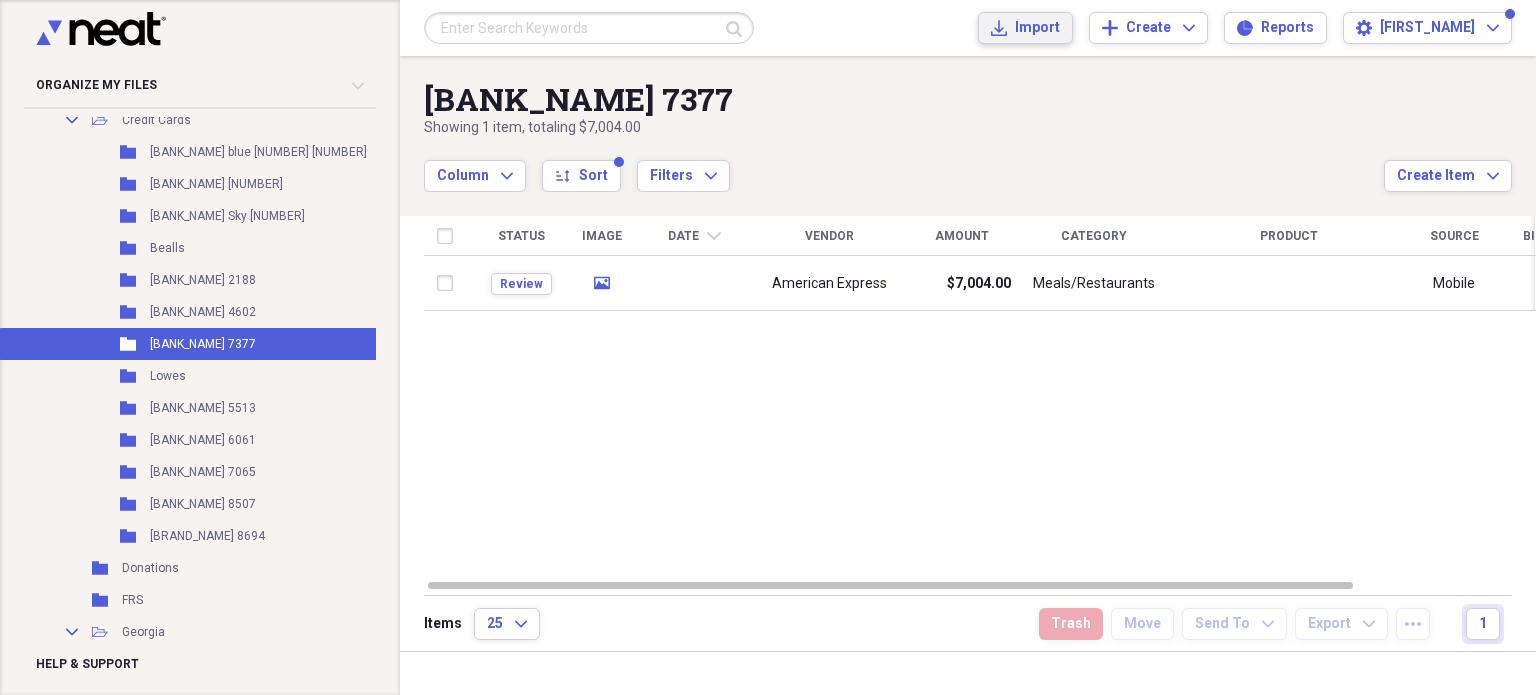 click on "Import Import" at bounding box center (1025, 28) 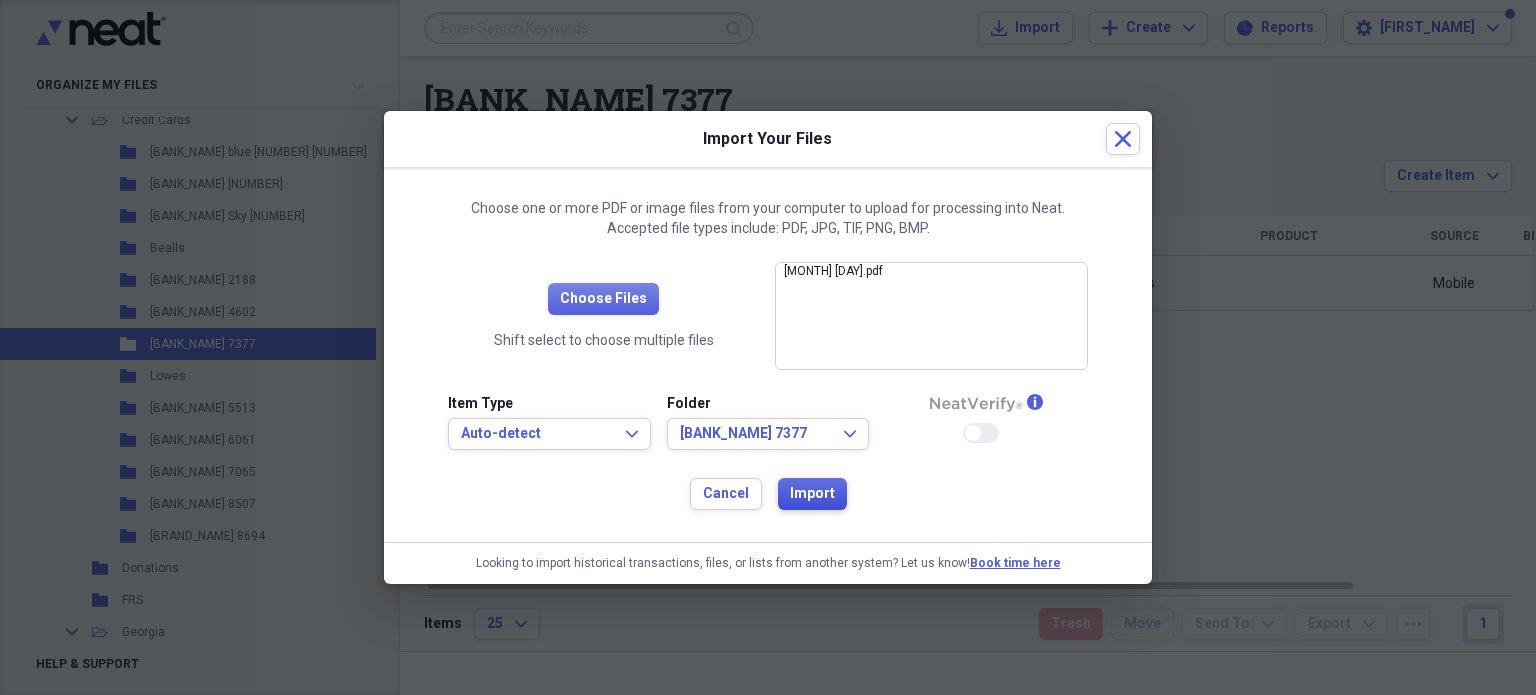 click on "Import" at bounding box center (812, 494) 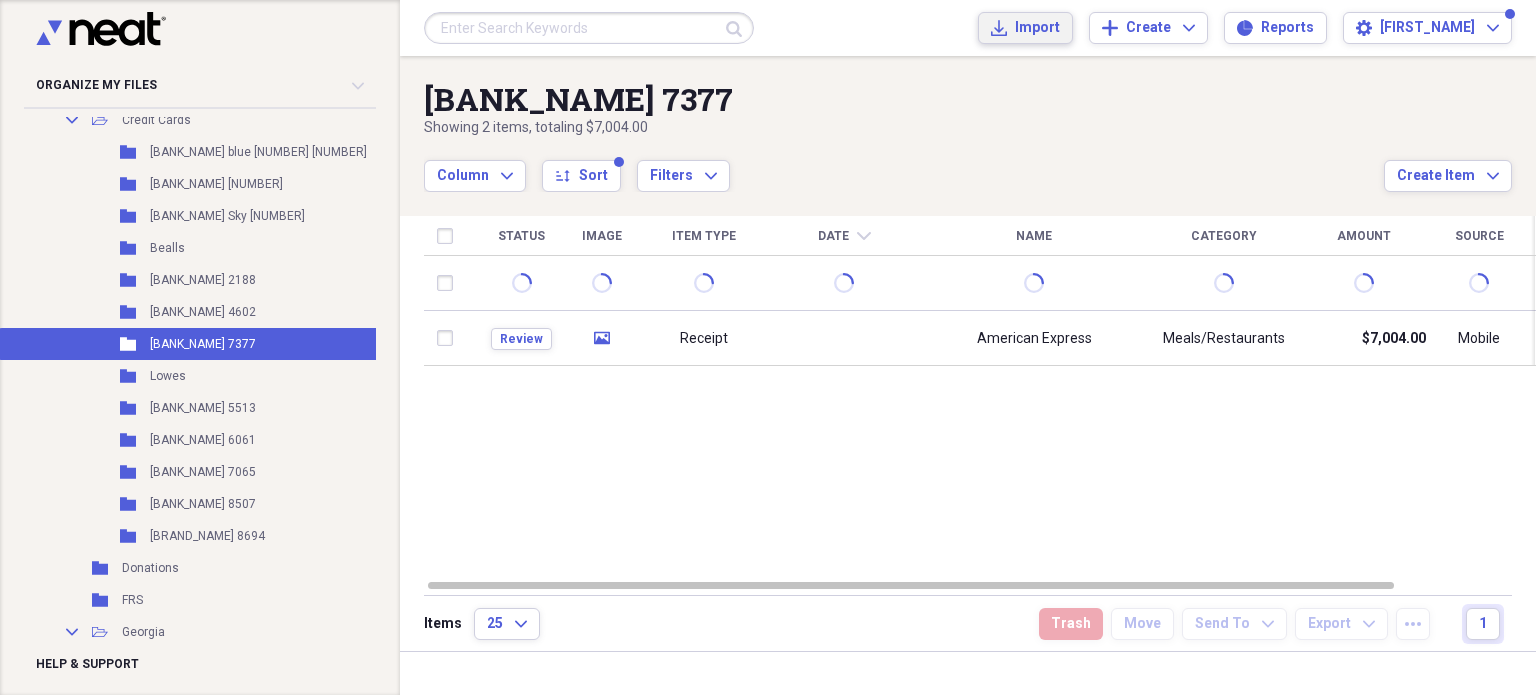 click on "Import" at bounding box center (1037, 28) 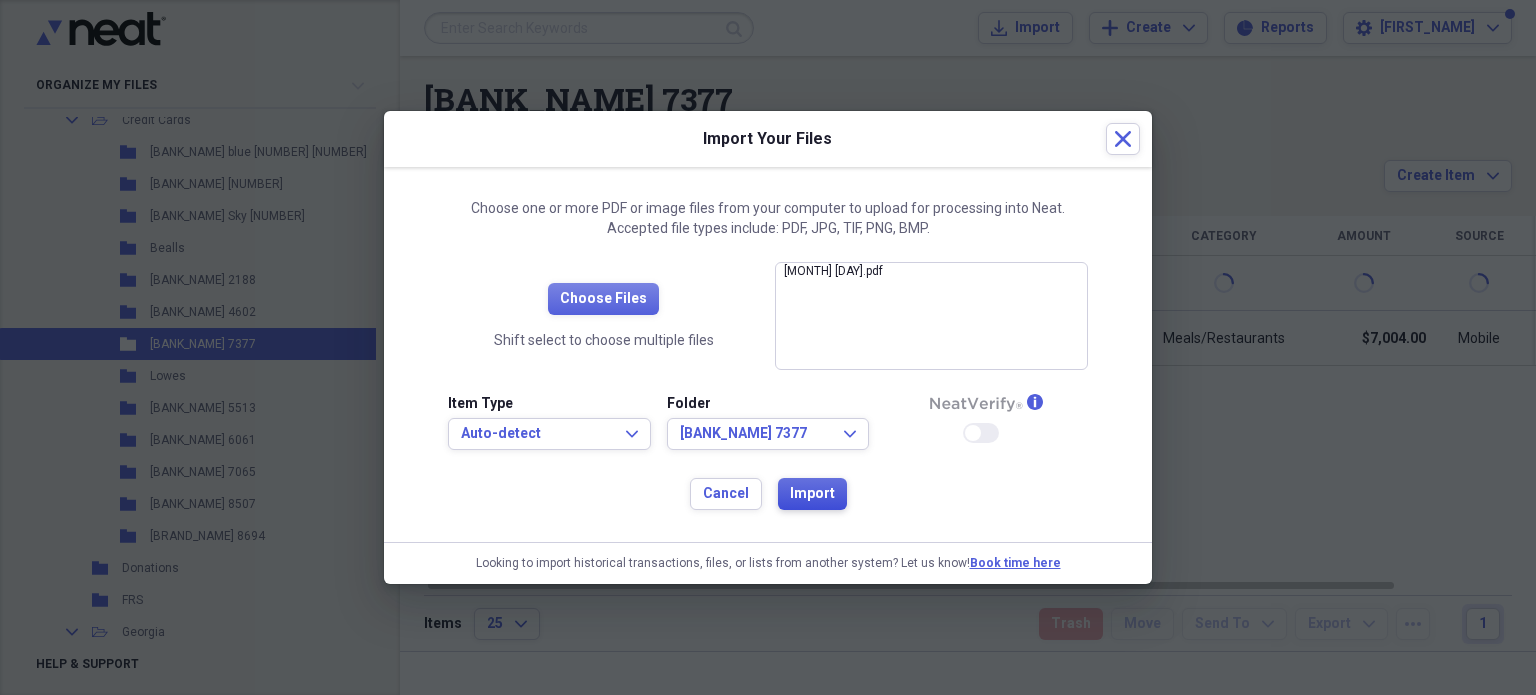 click on "Import" at bounding box center (812, 494) 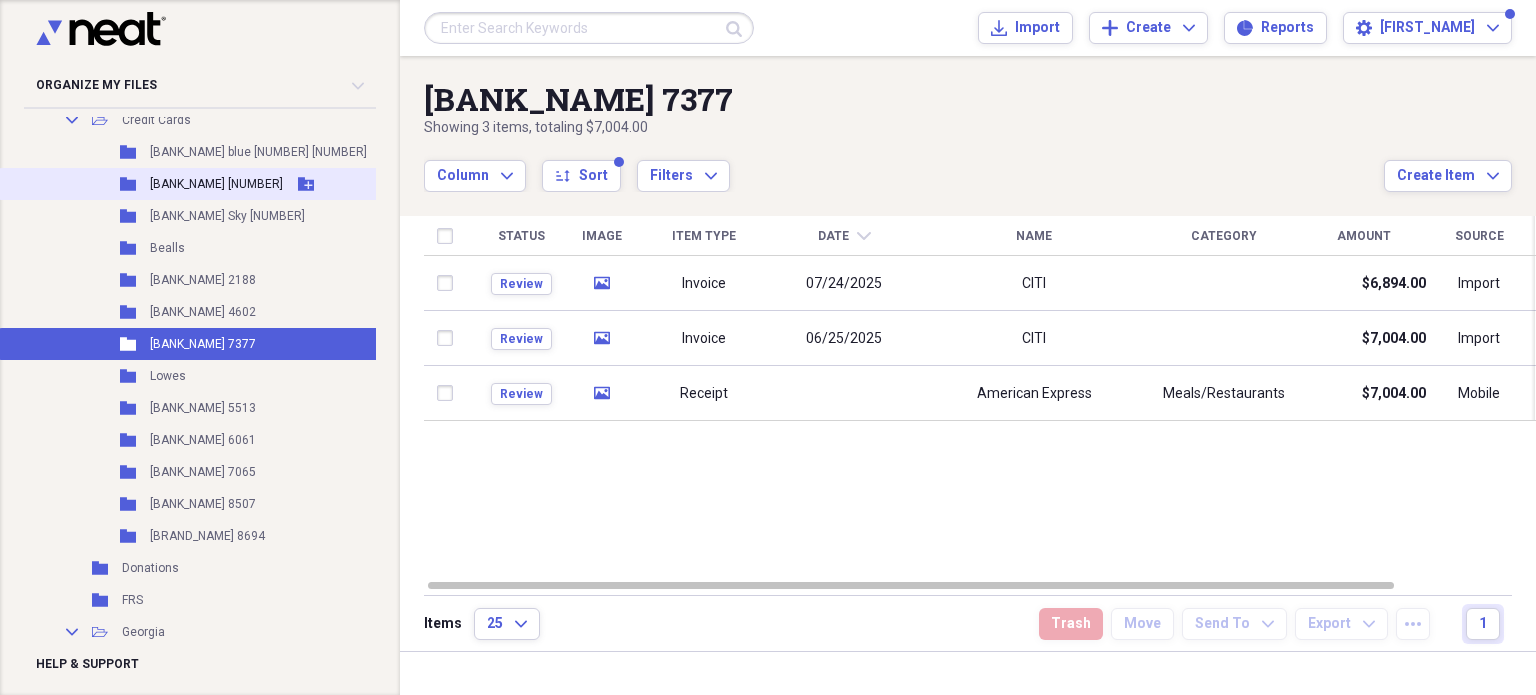 click on "[BANK_NAME] [NUMBER]" at bounding box center [216, 184] 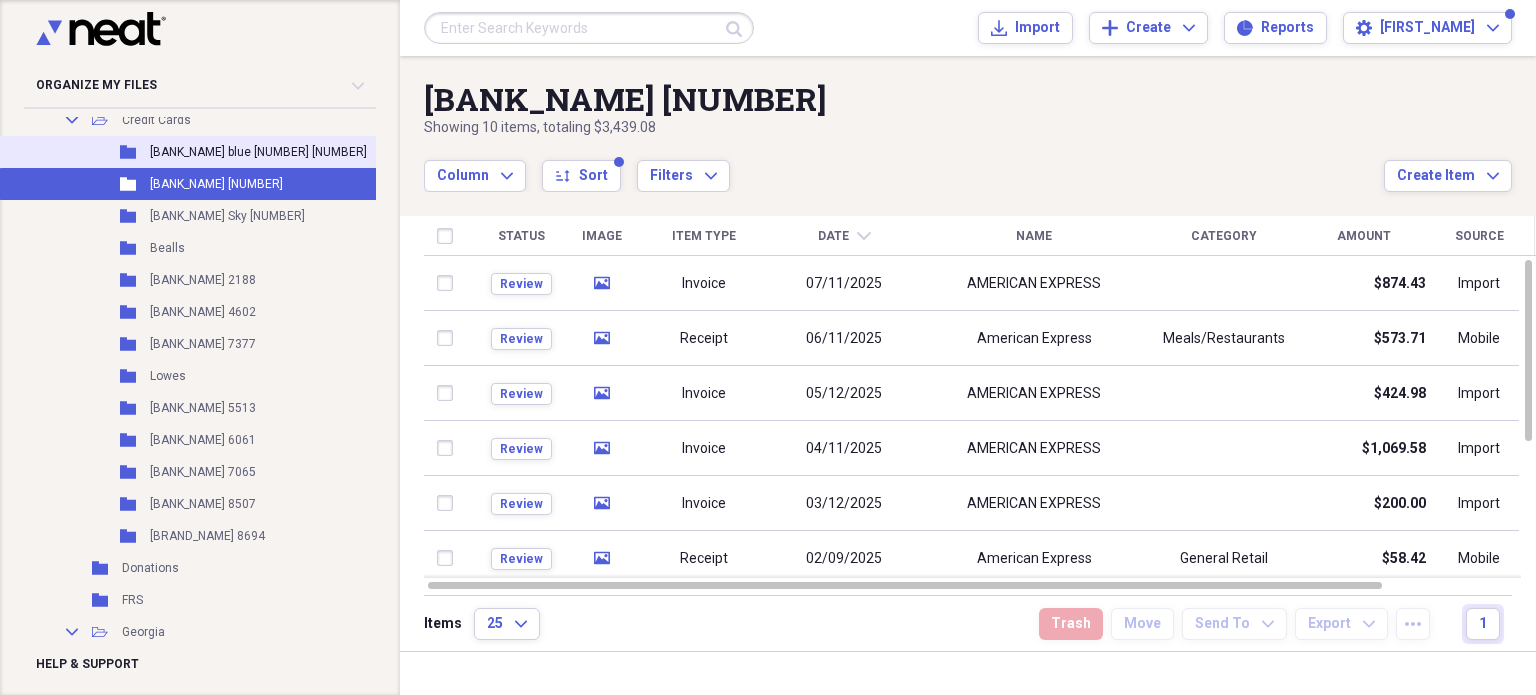 click on "Folder [BANK_NAME] blue [NUMBER] [NUMBER] Add Folder" at bounding box center [214, 152] 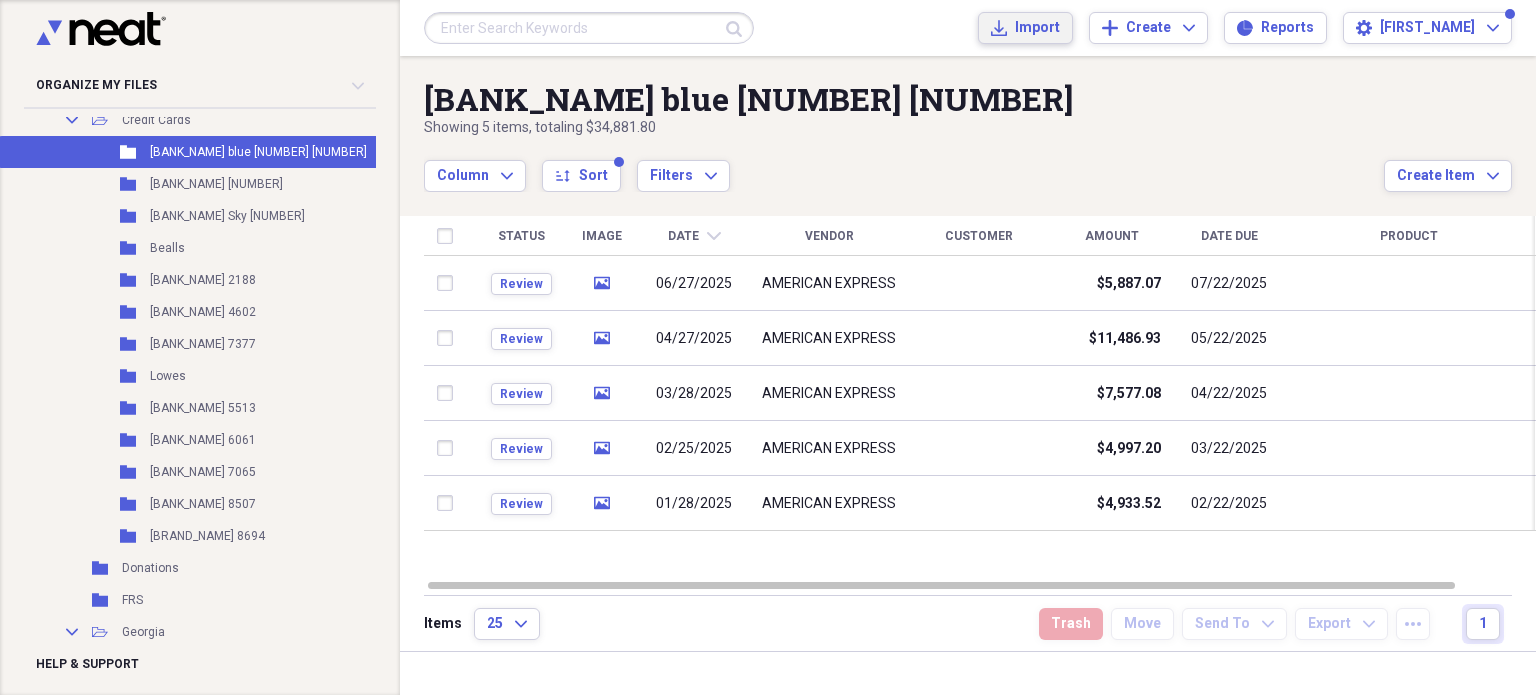 click on "Import" at bounding box center (1037, 28) 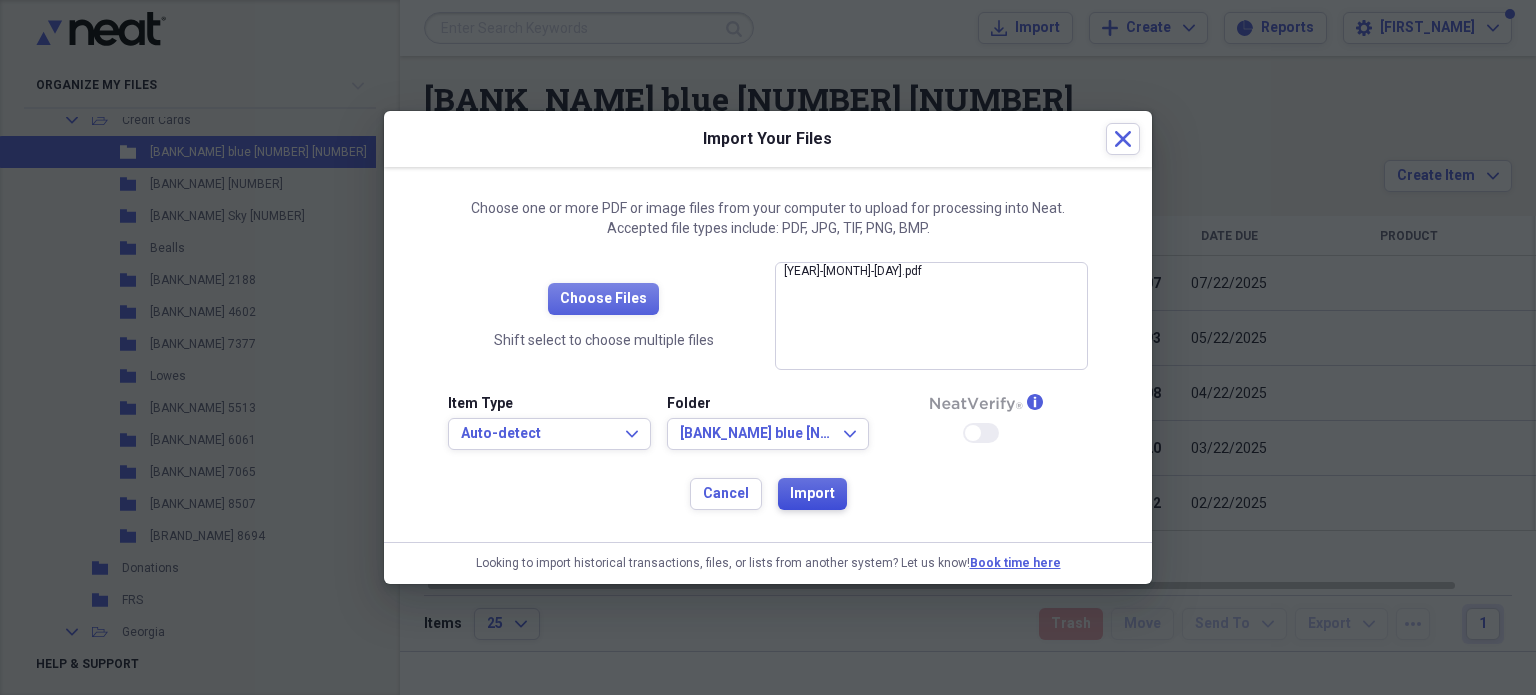 click on "Import" at bounding box center [812, 494] 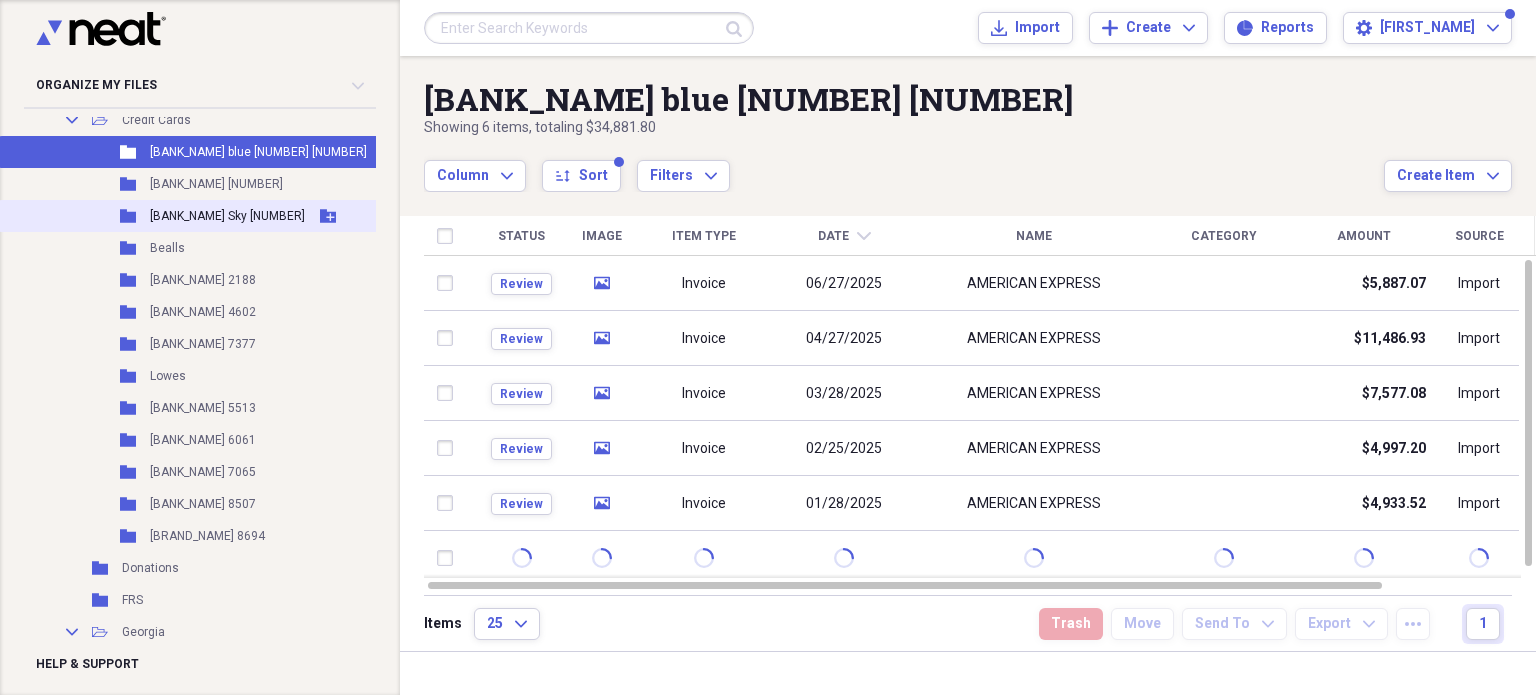 click on "[BANK_NAME] Sky [NUMBER]" at bounding box center [227, 216] 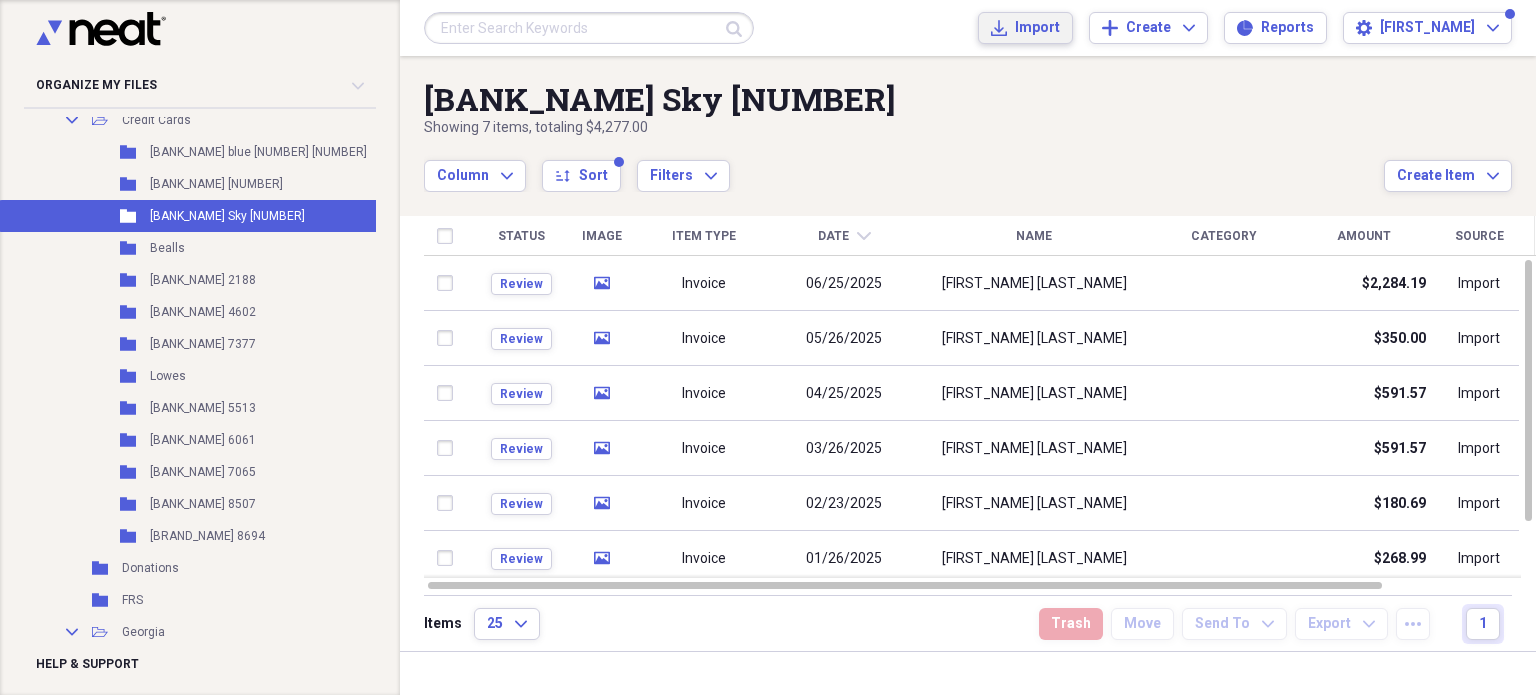 click on "Import Import" at bounding box center [1025, 28] 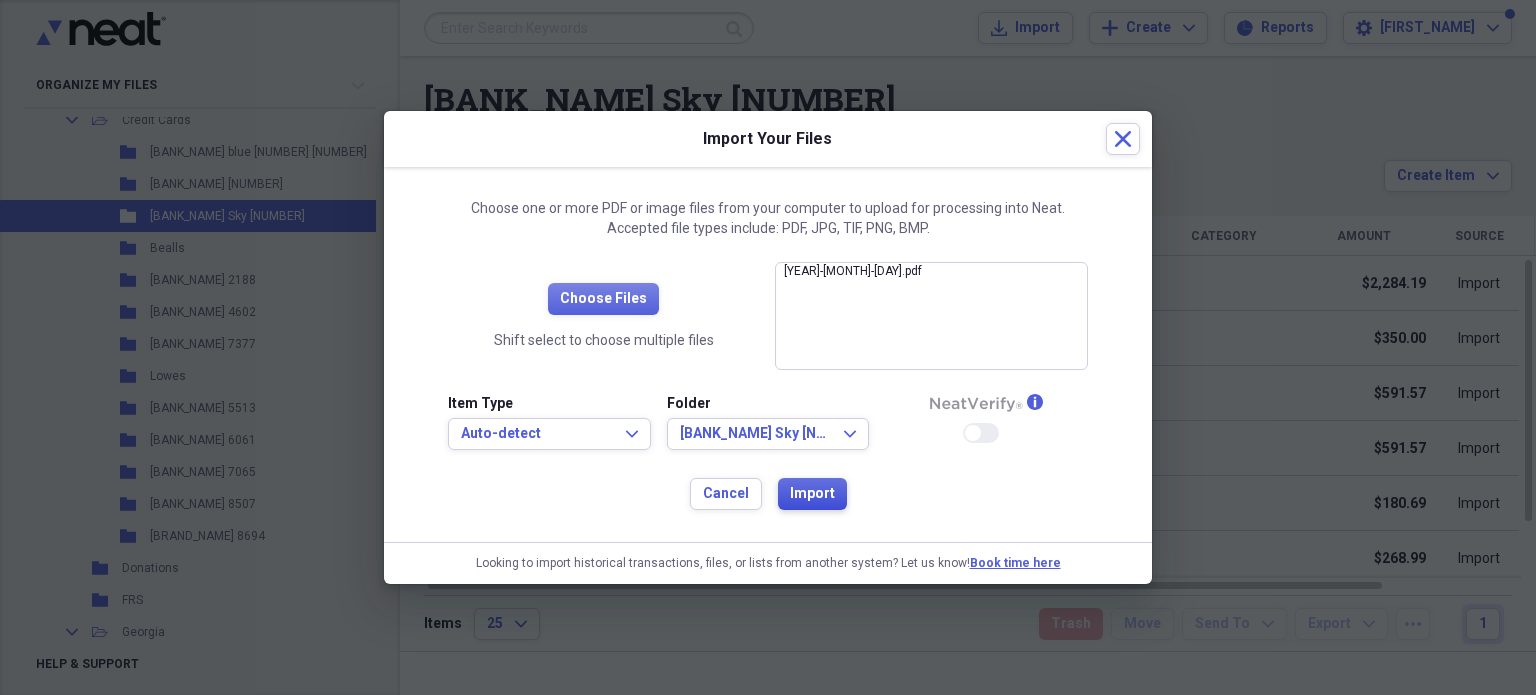 click on "Import" at bounding box center (812, 494) 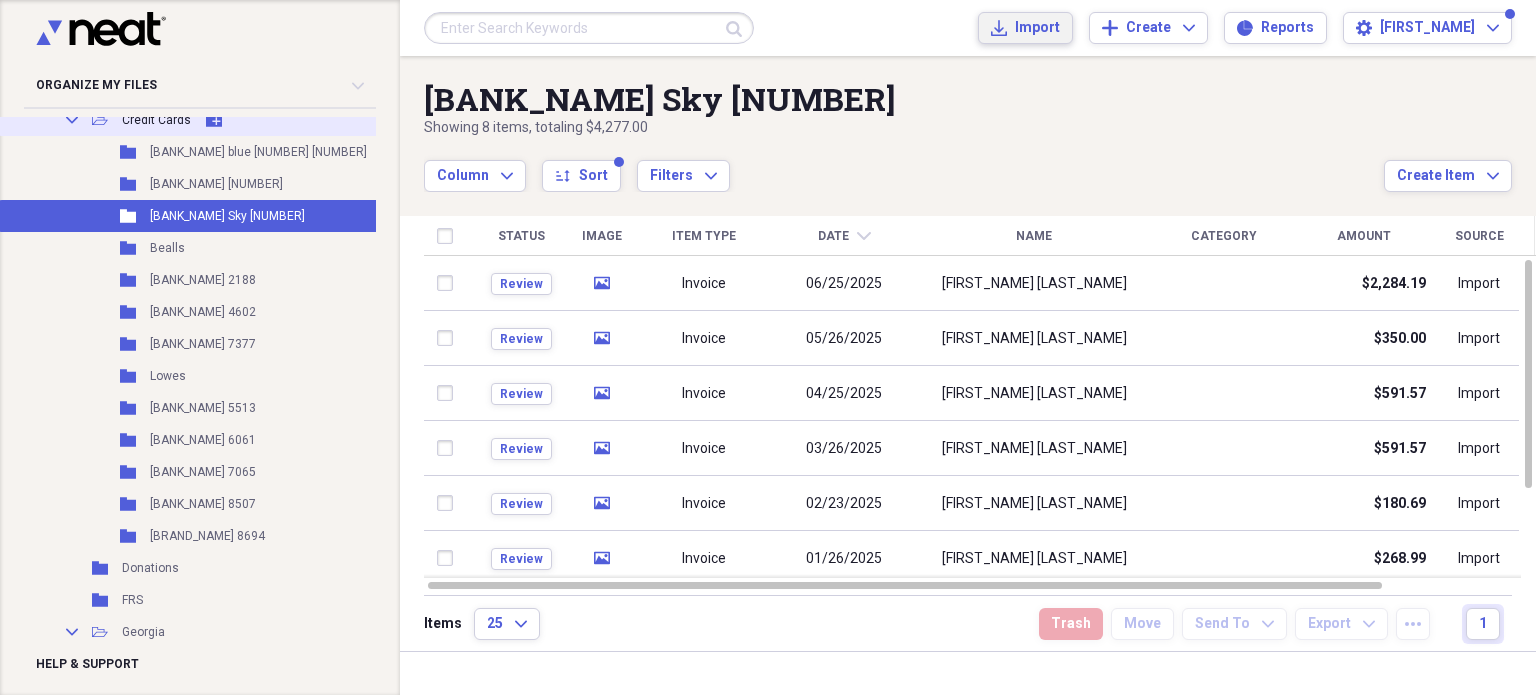 type 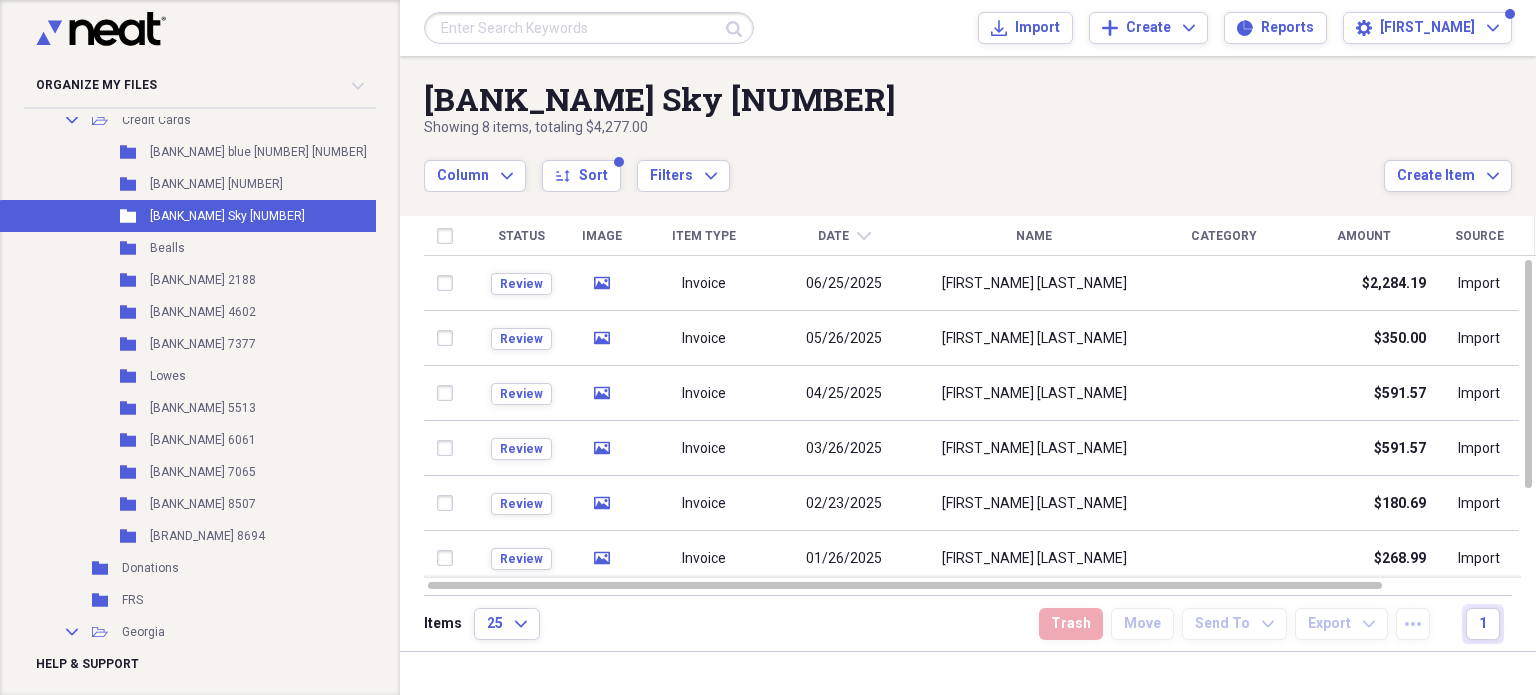scroll, scrollTop: 1349, scrollLeft: 0, axis: vertical 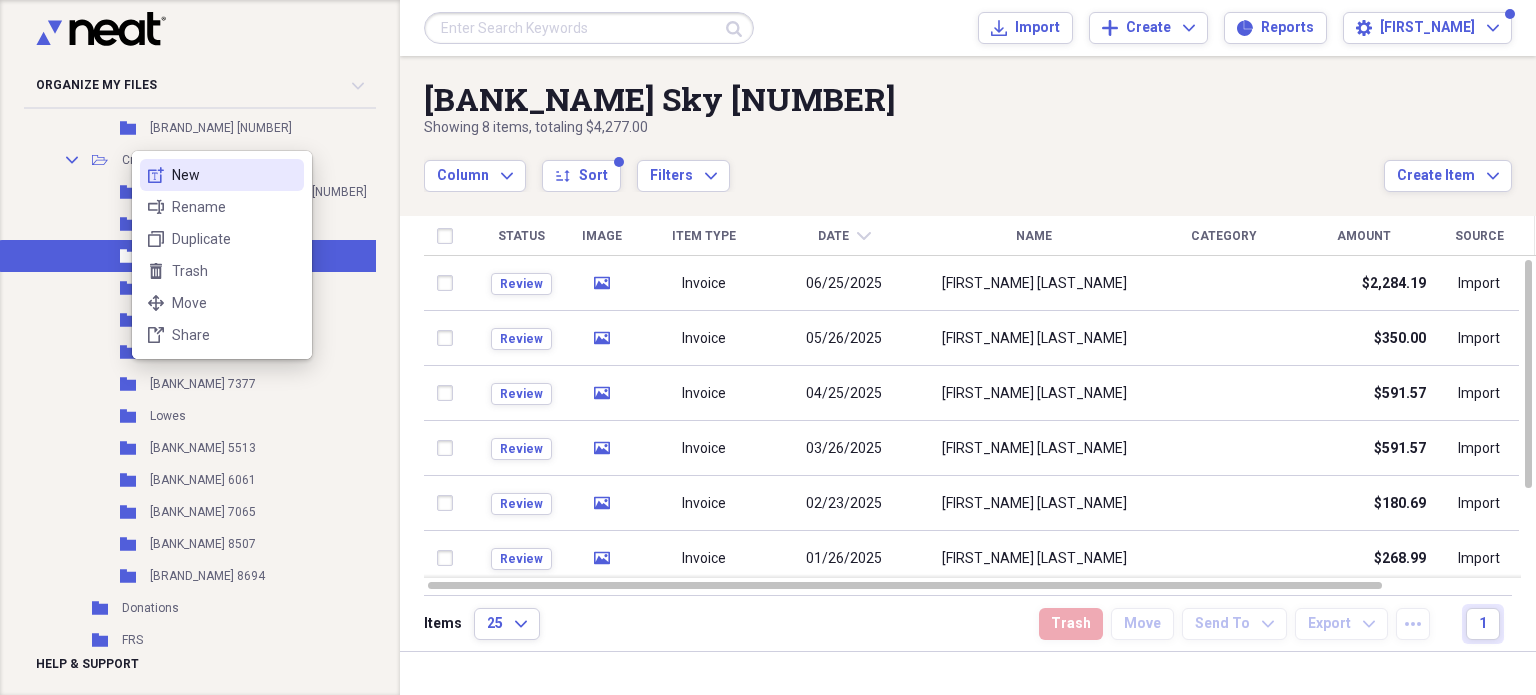 click on "New" at bounding box center [234, 175] 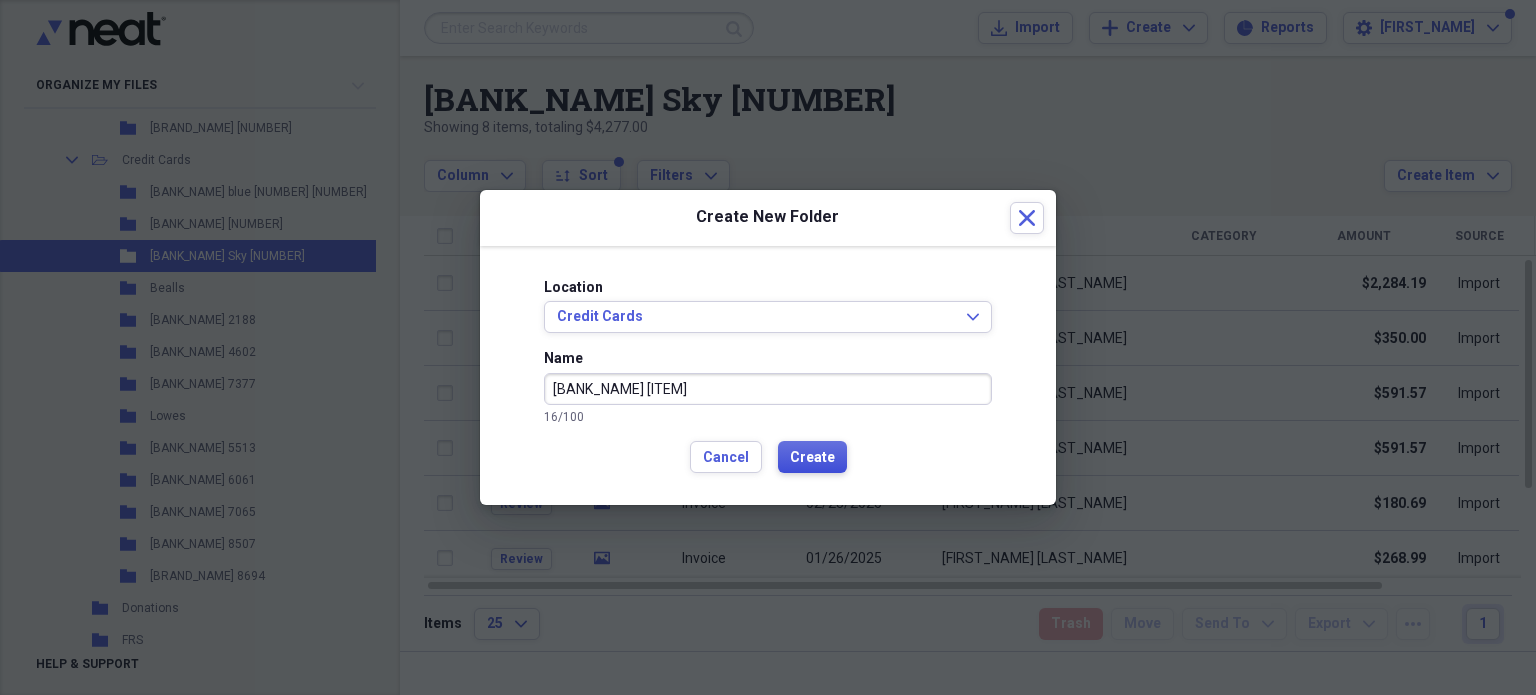 type on "[BANK_NAME] [ITEM]" 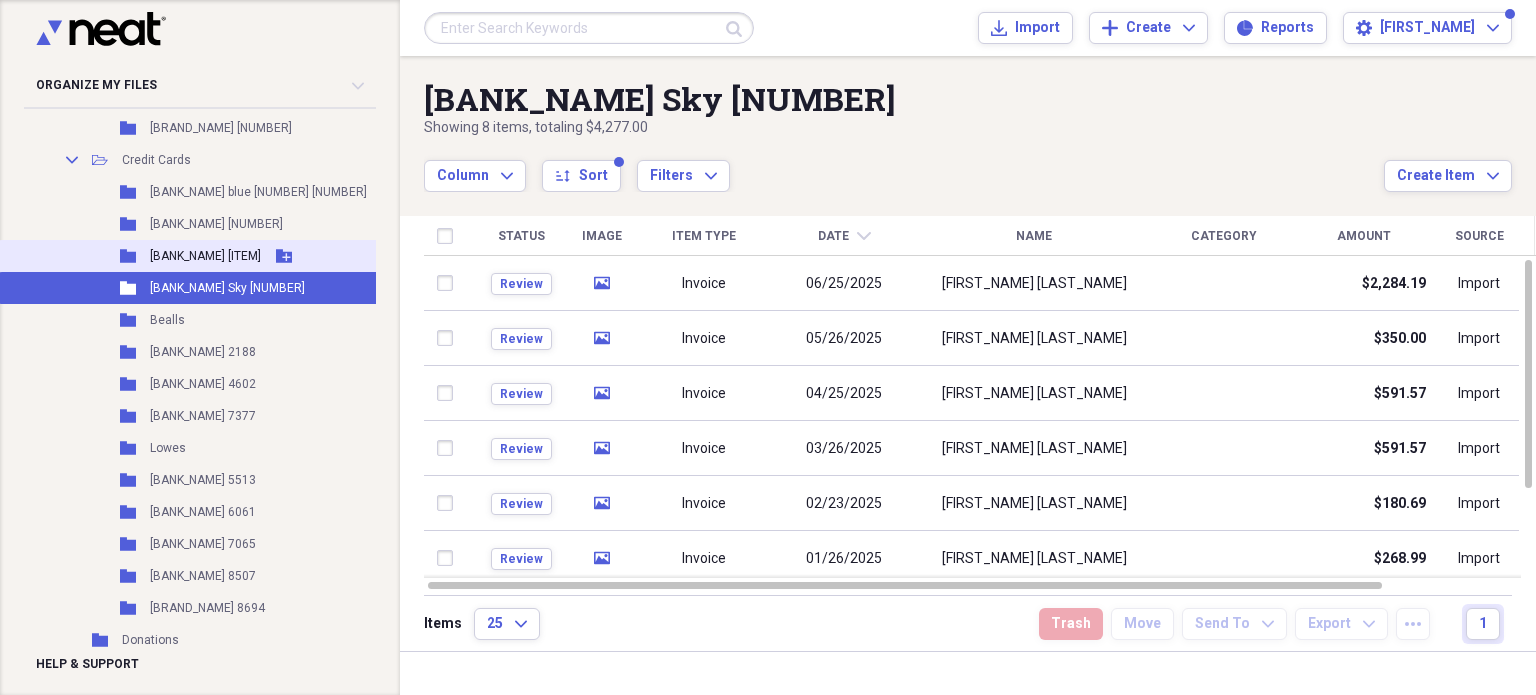click on "Folder [BANK_NAME] [ITEM] Add Folder" at bounding box center (214, 256) 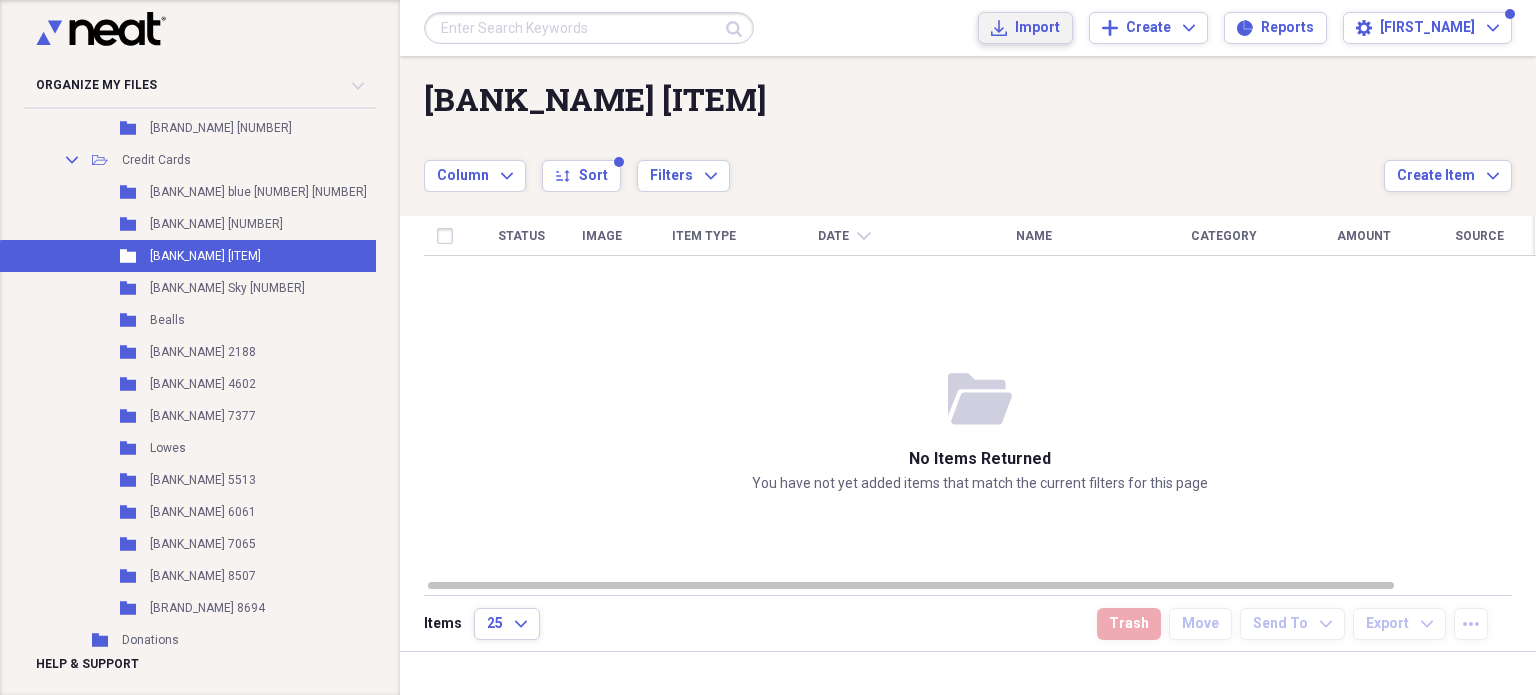 click on "Import" at bounding box center [1037, 28] 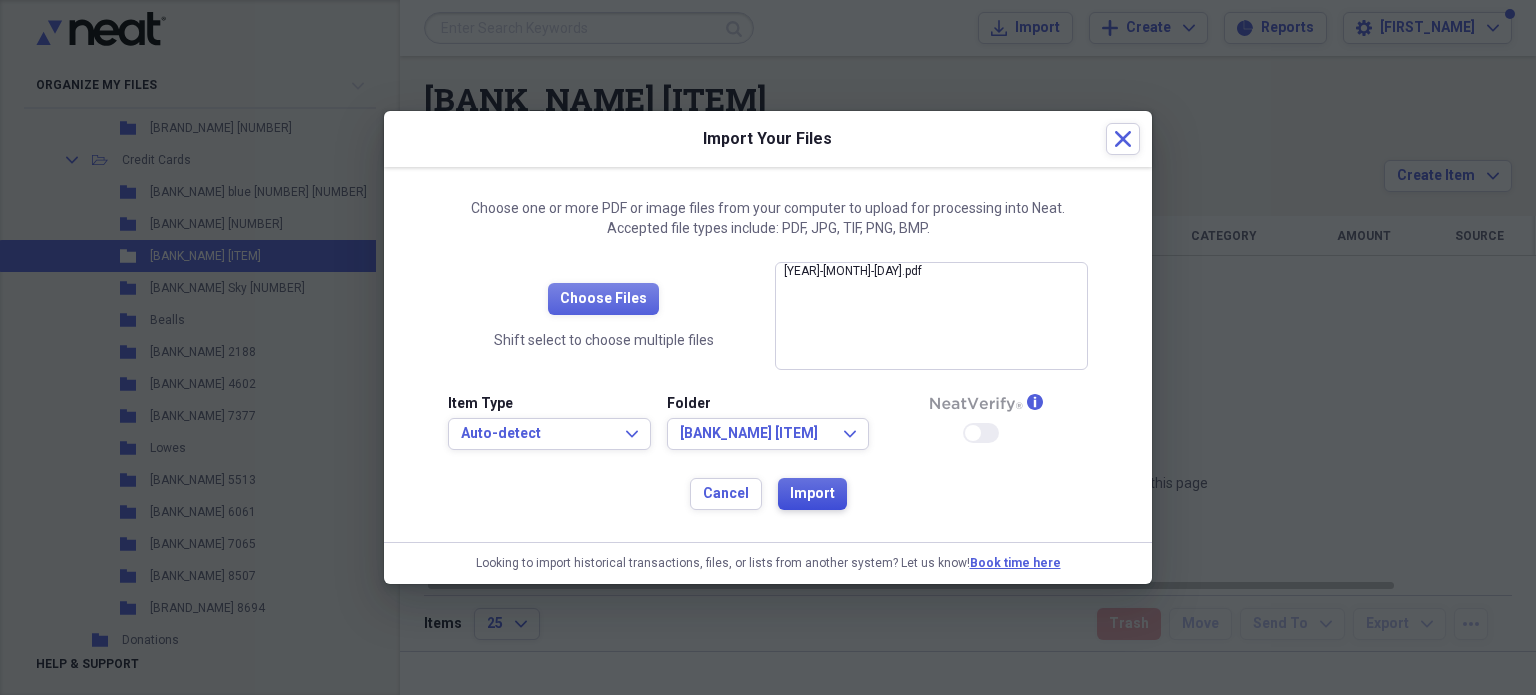 click on "Import" at bounding box center [812, 494] 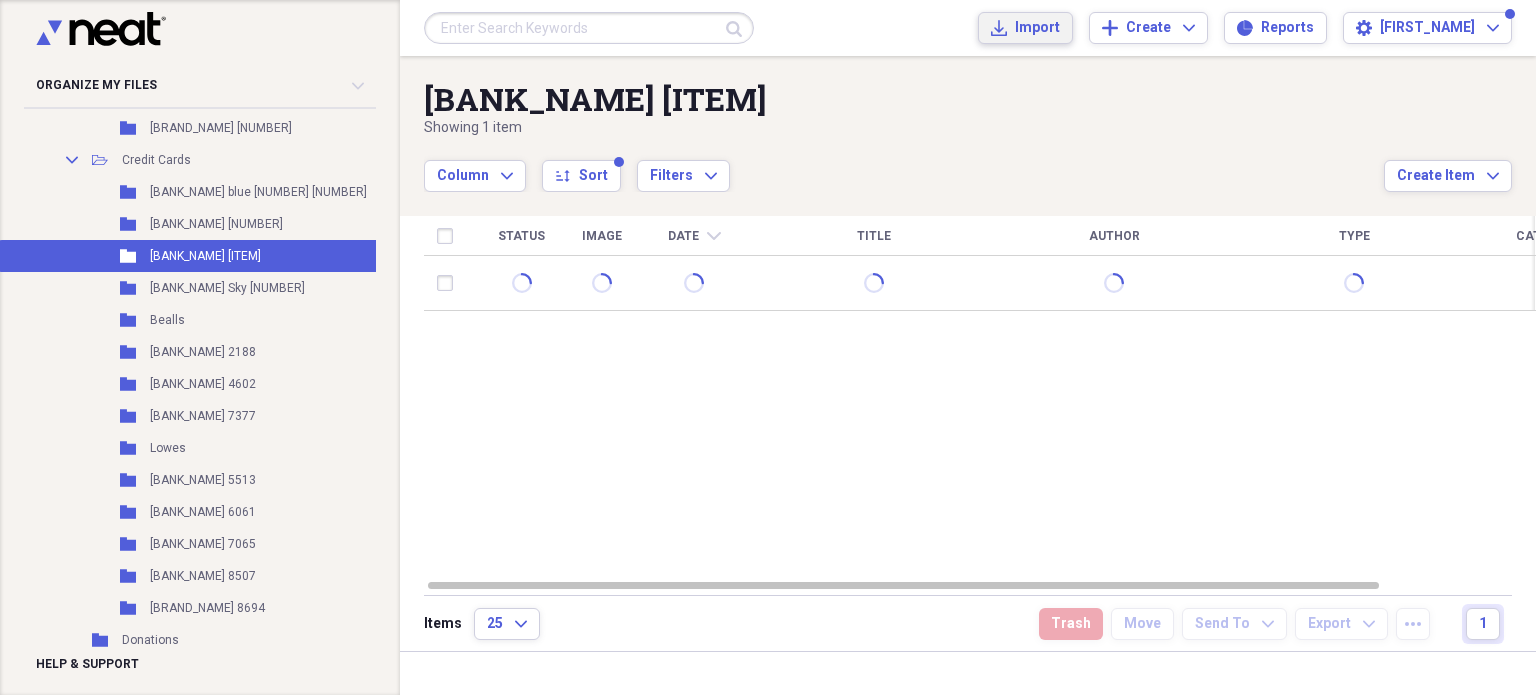 click on "Import" at bounding box center [1037, 28] 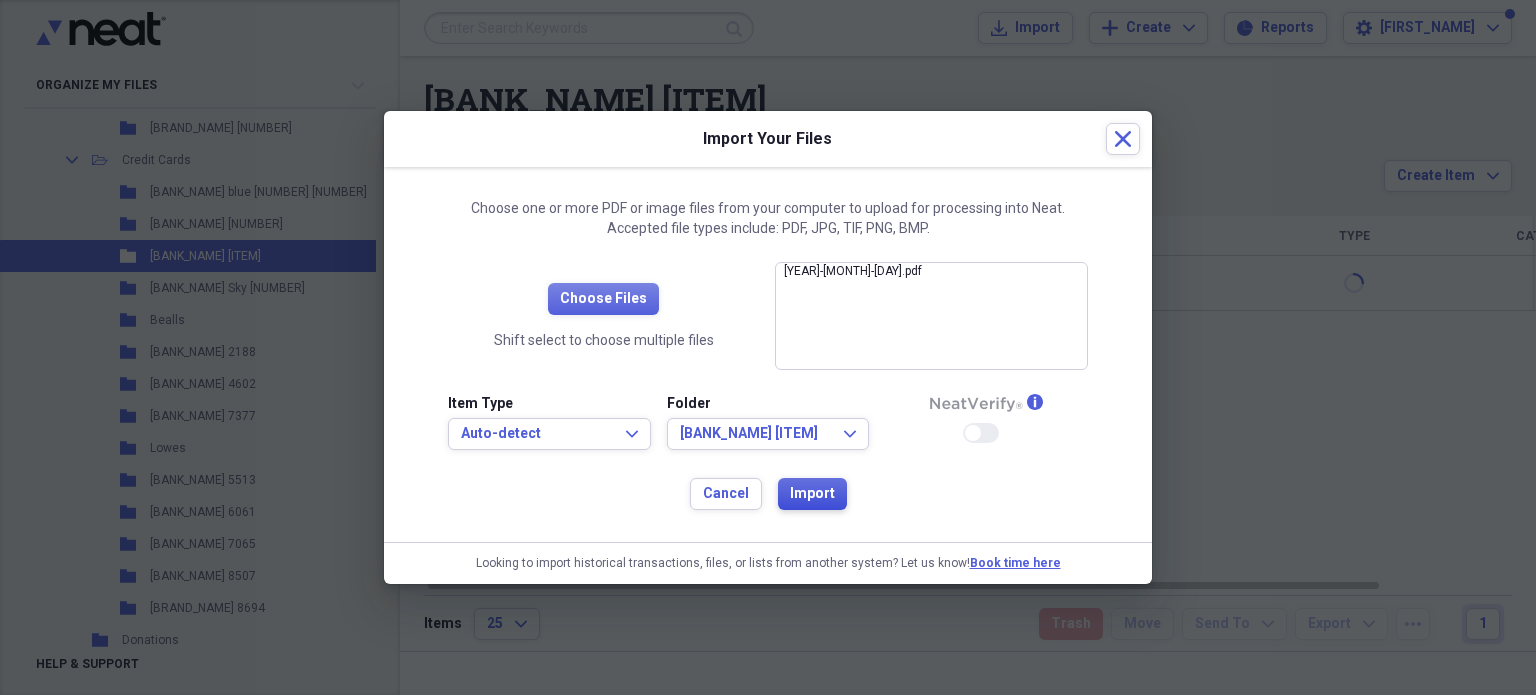 click on "Import" at bounding box center (812, 494) 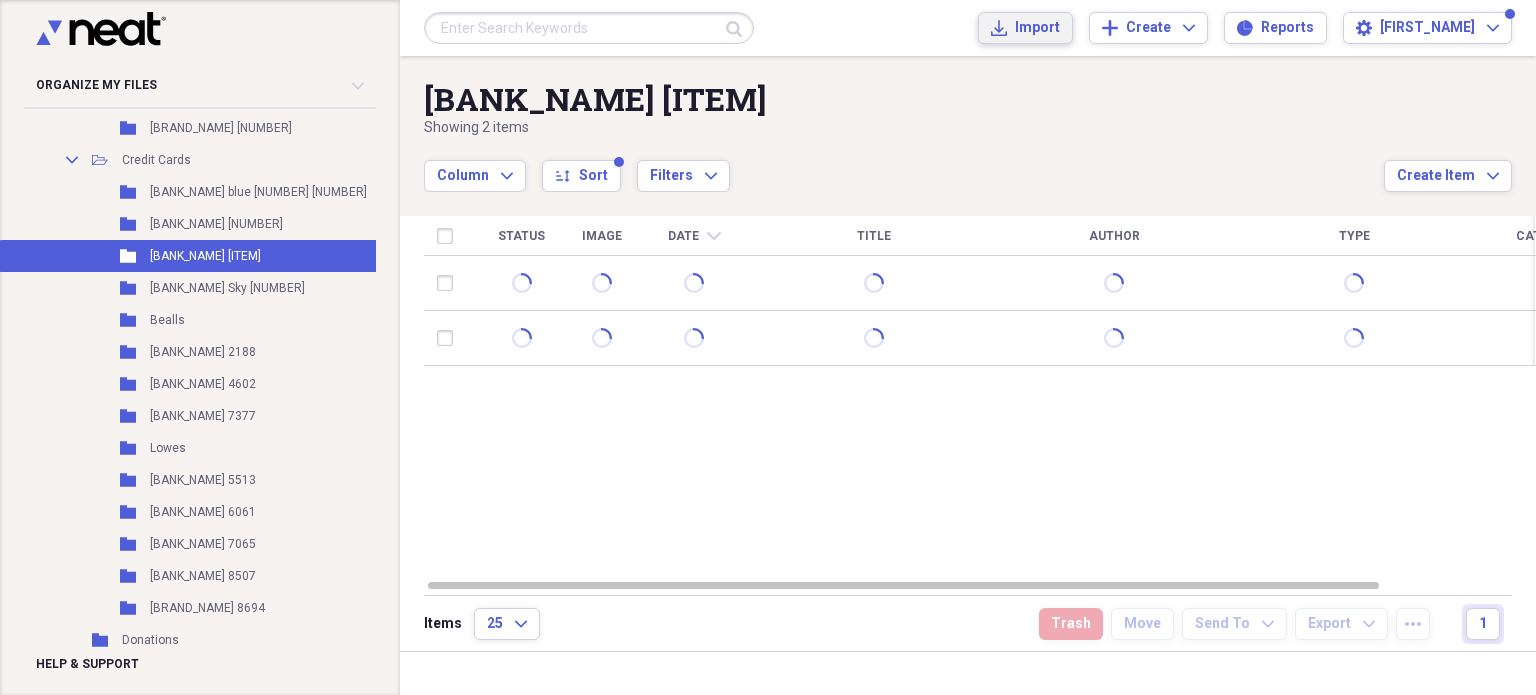 click on "Import" at bounding box center (1037, 28) 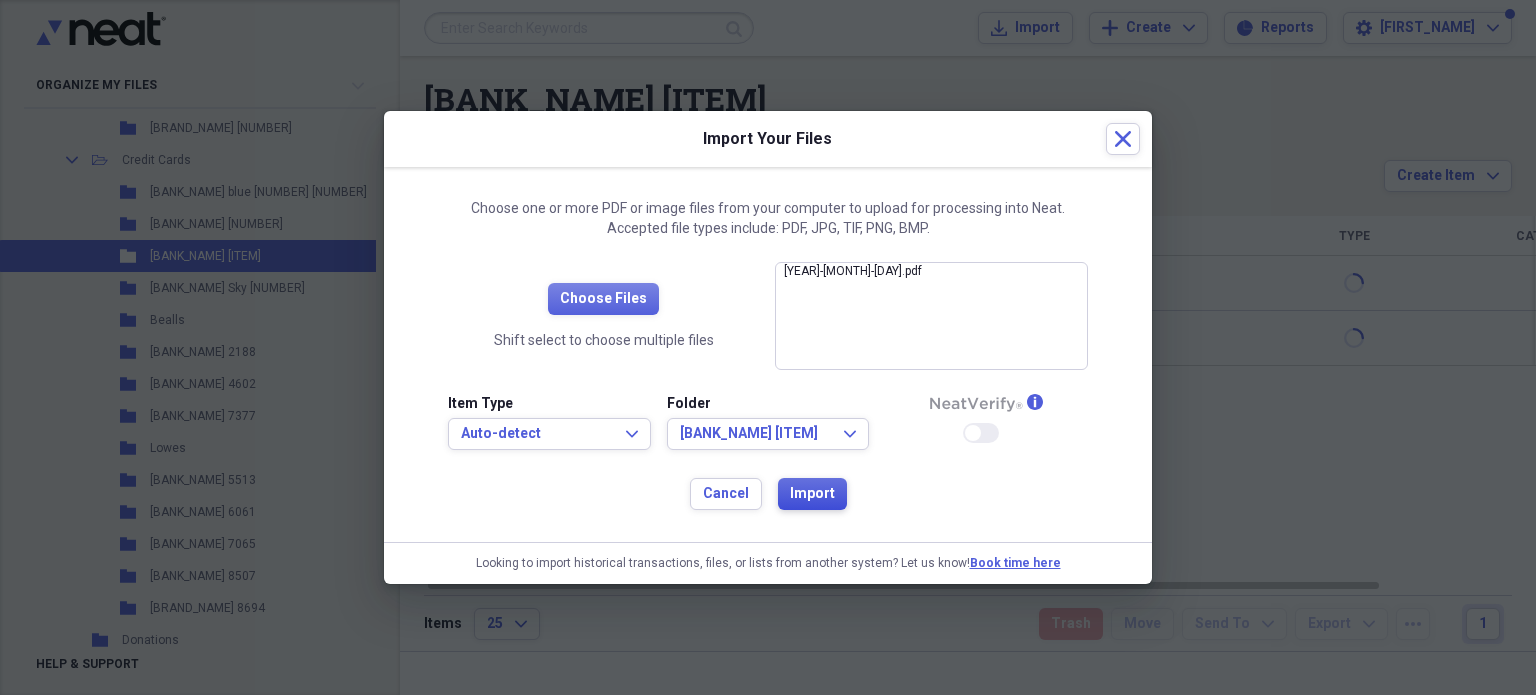 click on "Import" at bounding box center (812, 494) 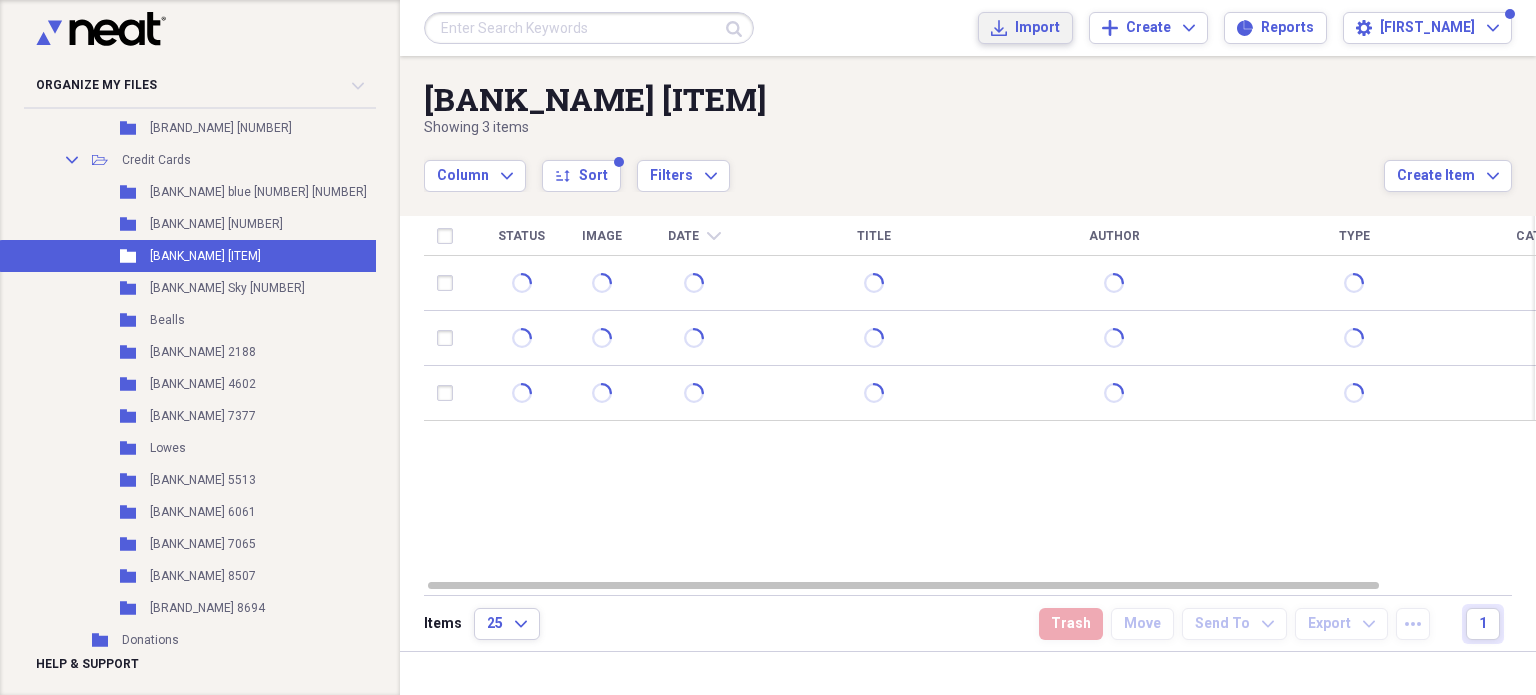 click on "Import" at bounding box center (1037, 28) 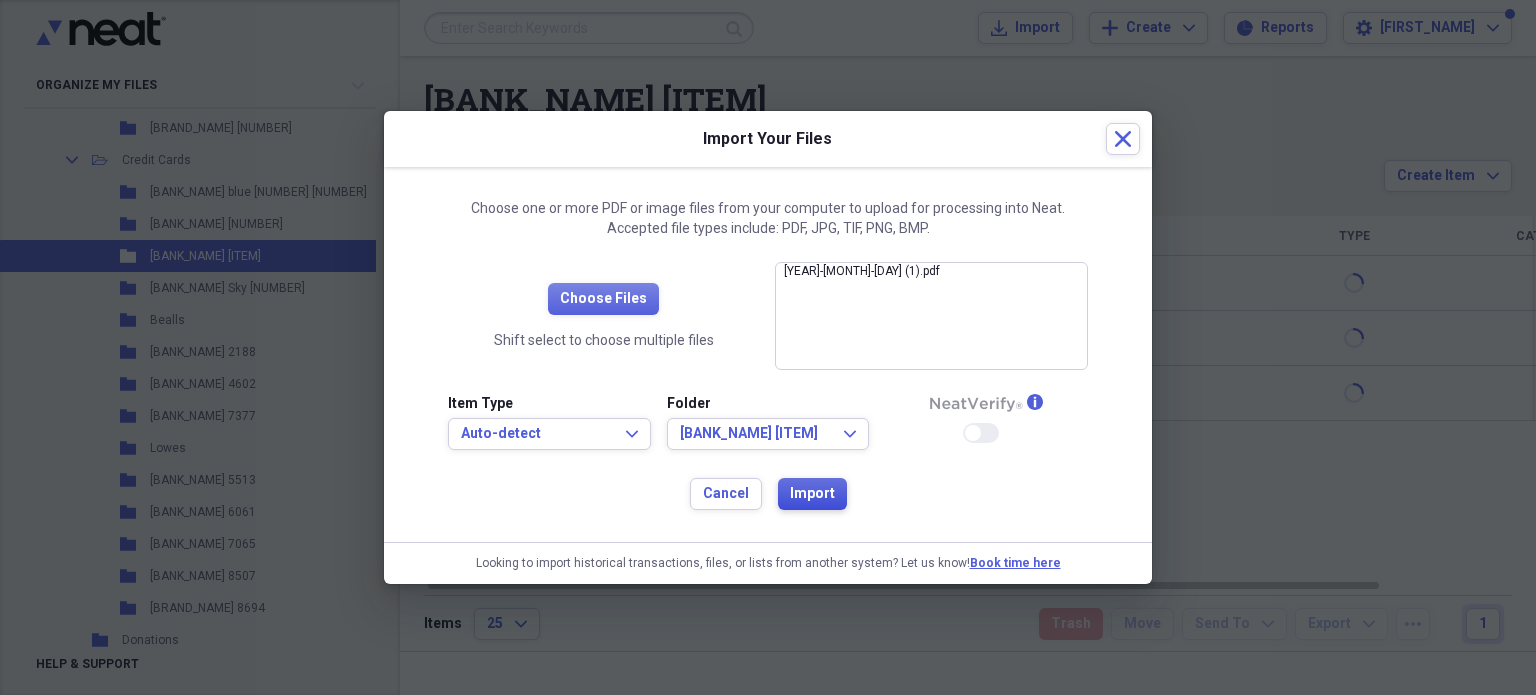 click on "Import" at bounding box center (812, 494) 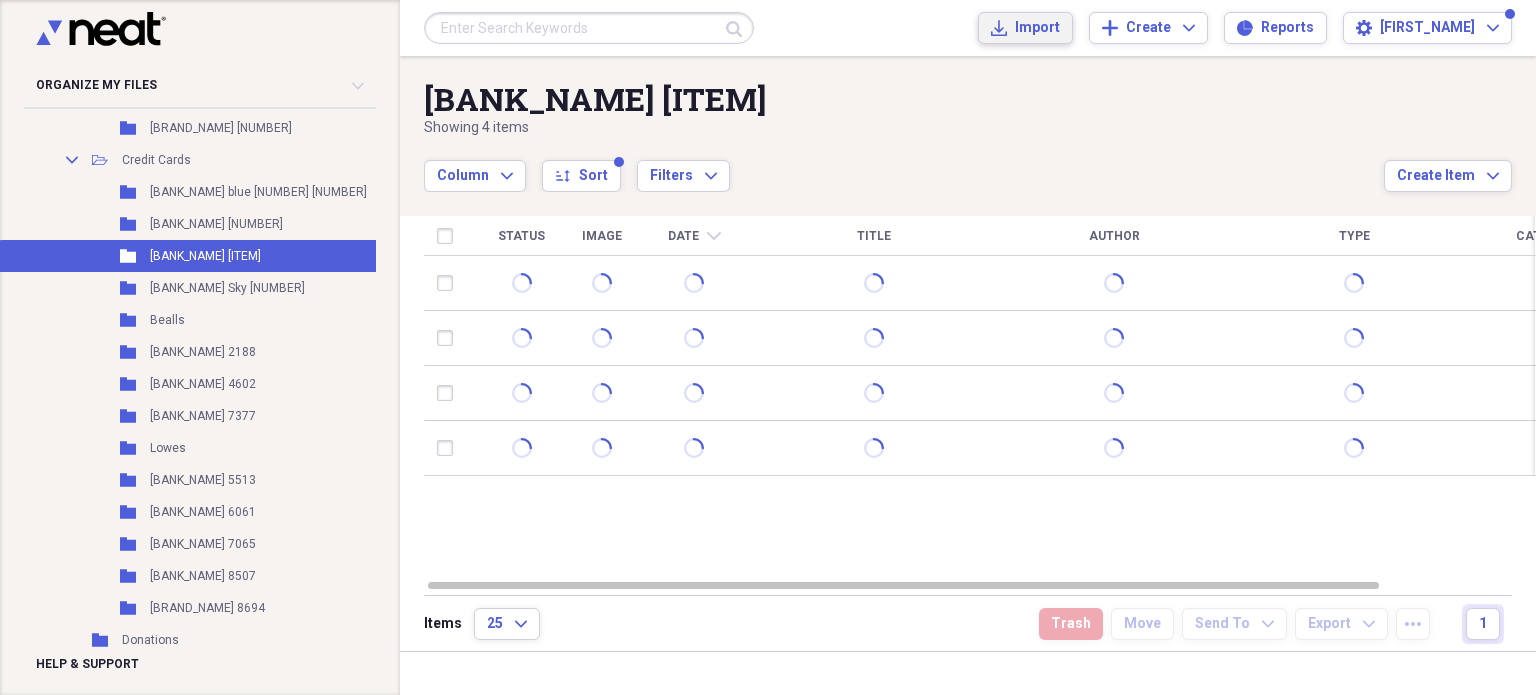click on "Import" at bounding box center [1037, 28] 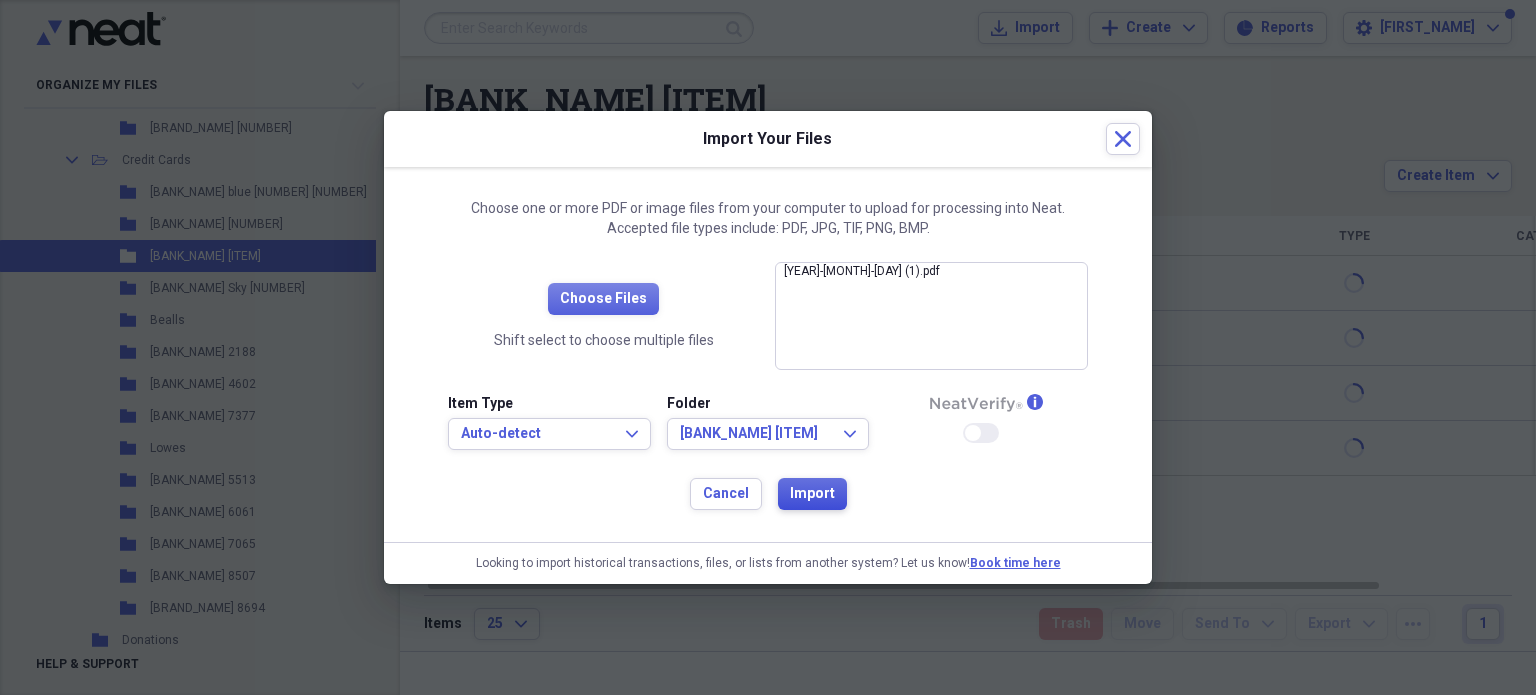 click on "Import" at bounding box center [812, 494] 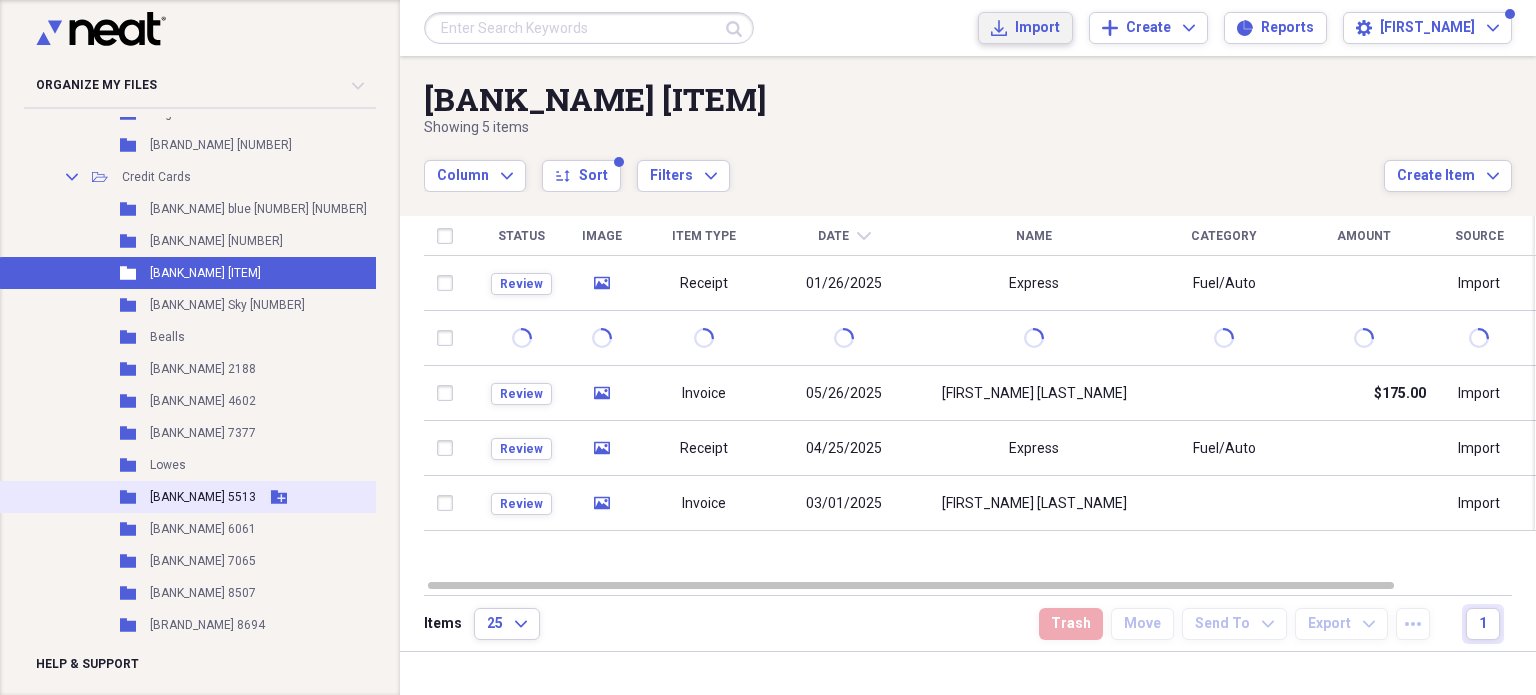 scroll, scrollTop: 1349, scrollLeft: 0, axis: vertical 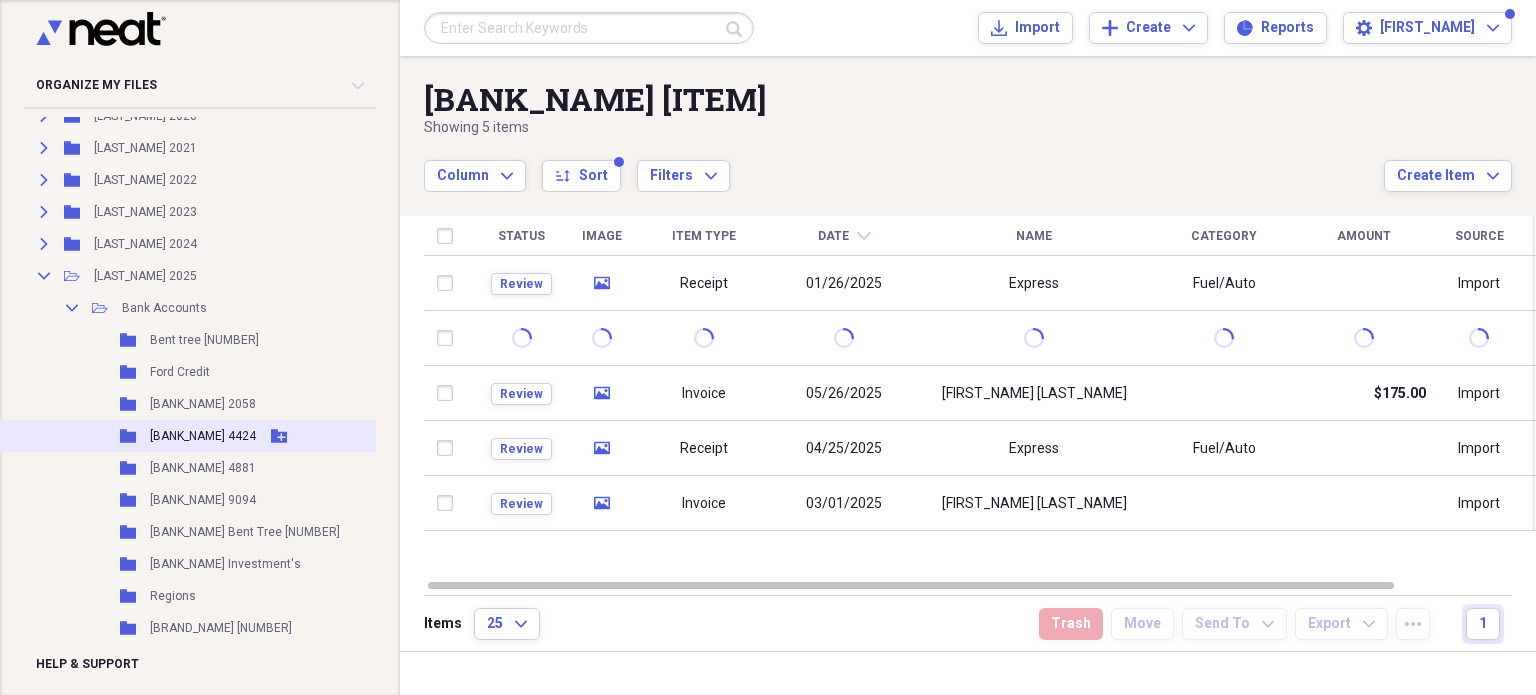 click on "[BANK_NAME] 4424" at bounding box center (203, 436) 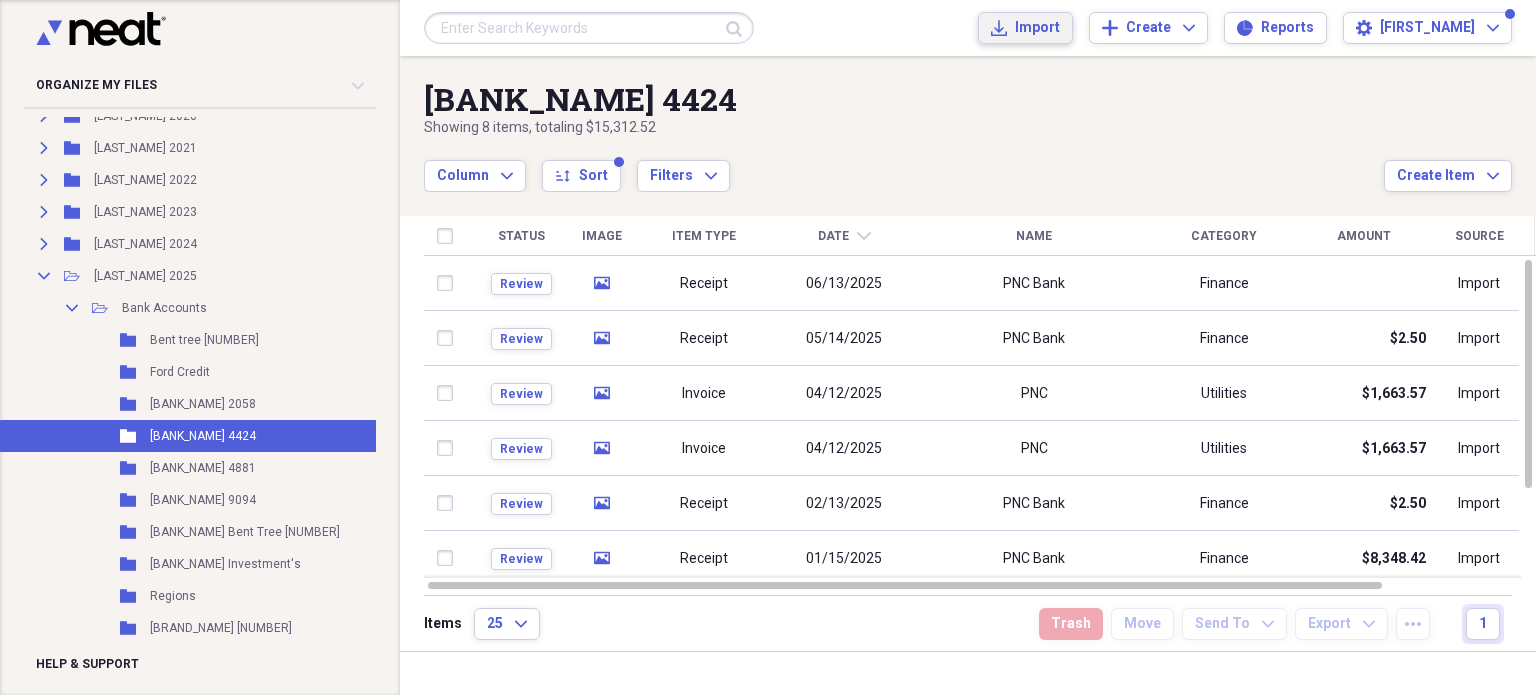 click on "Import" at bounding box center [1037, 28] 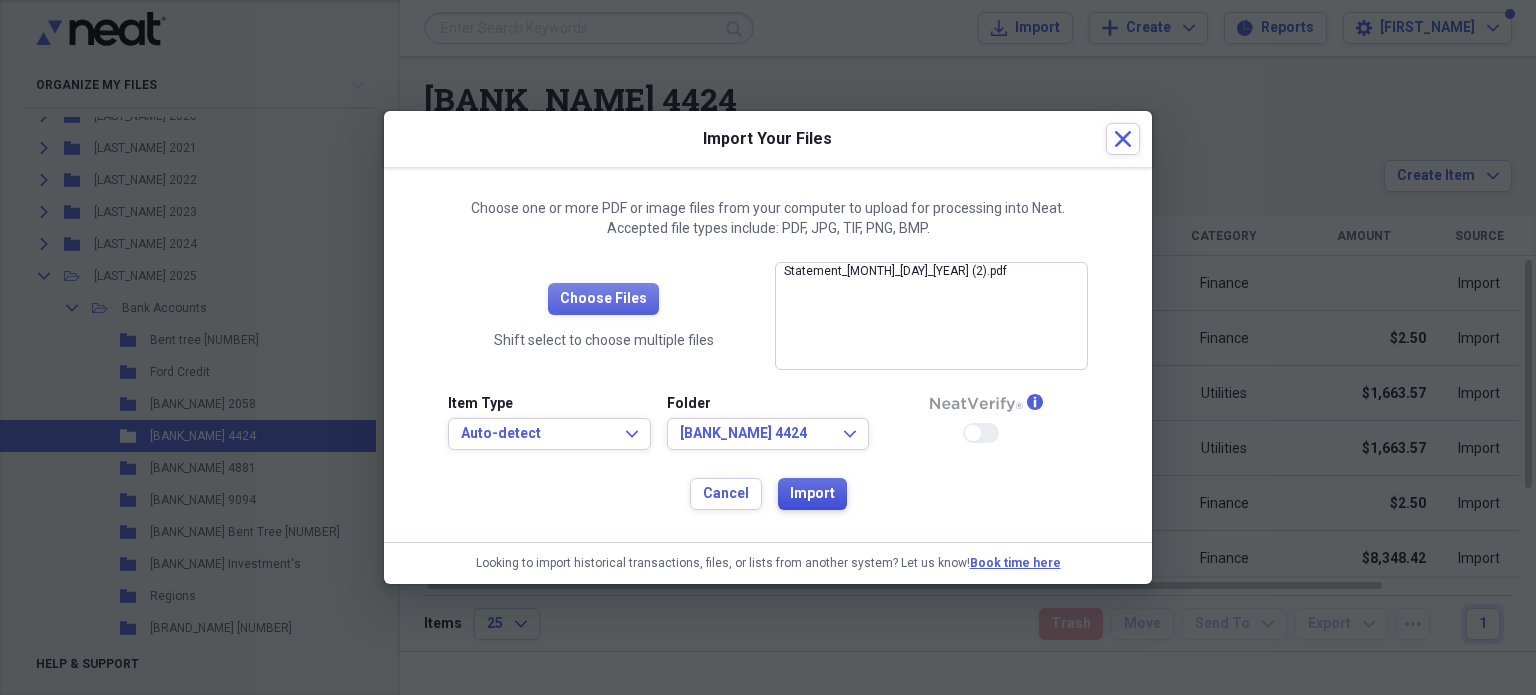 click on "Import" at bounding box center (812, 494) 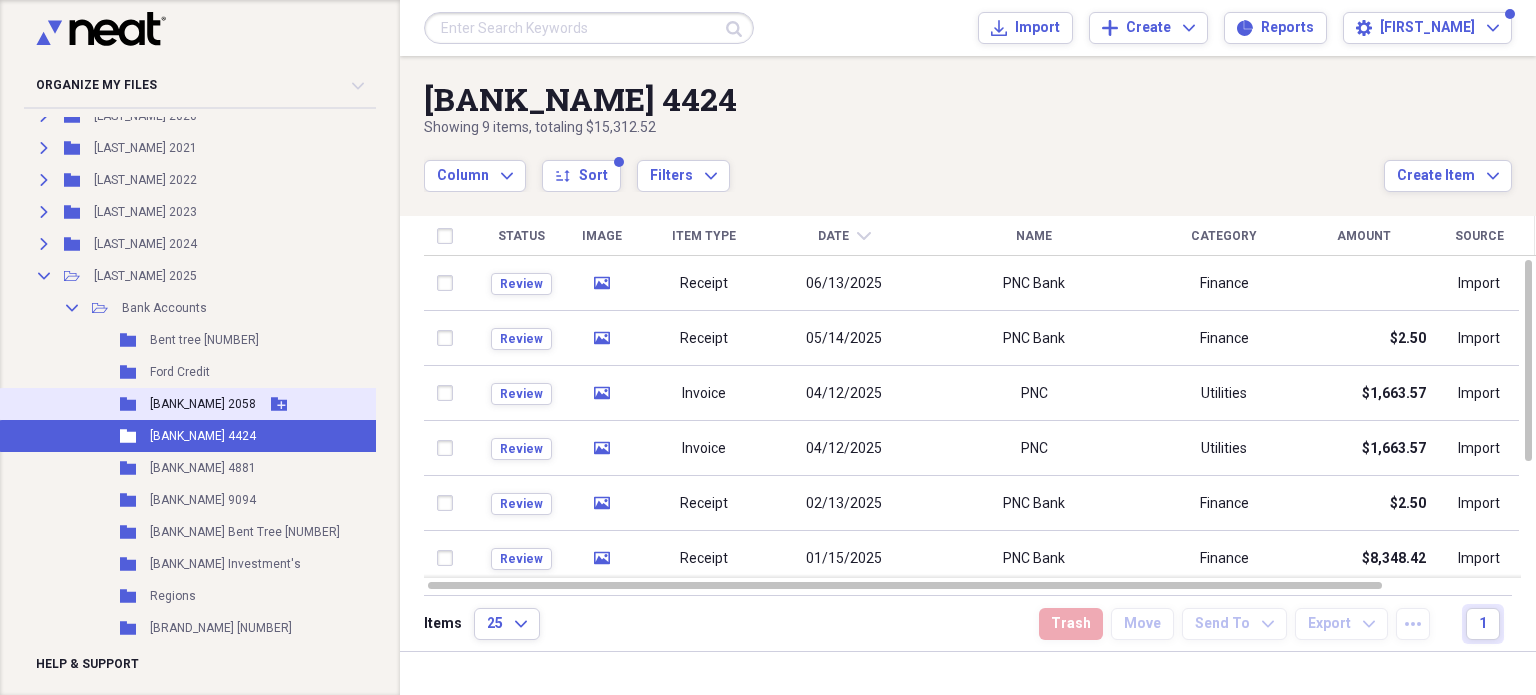 click on "[BANK_NAME] 2058" at bounding box center (203, 404) 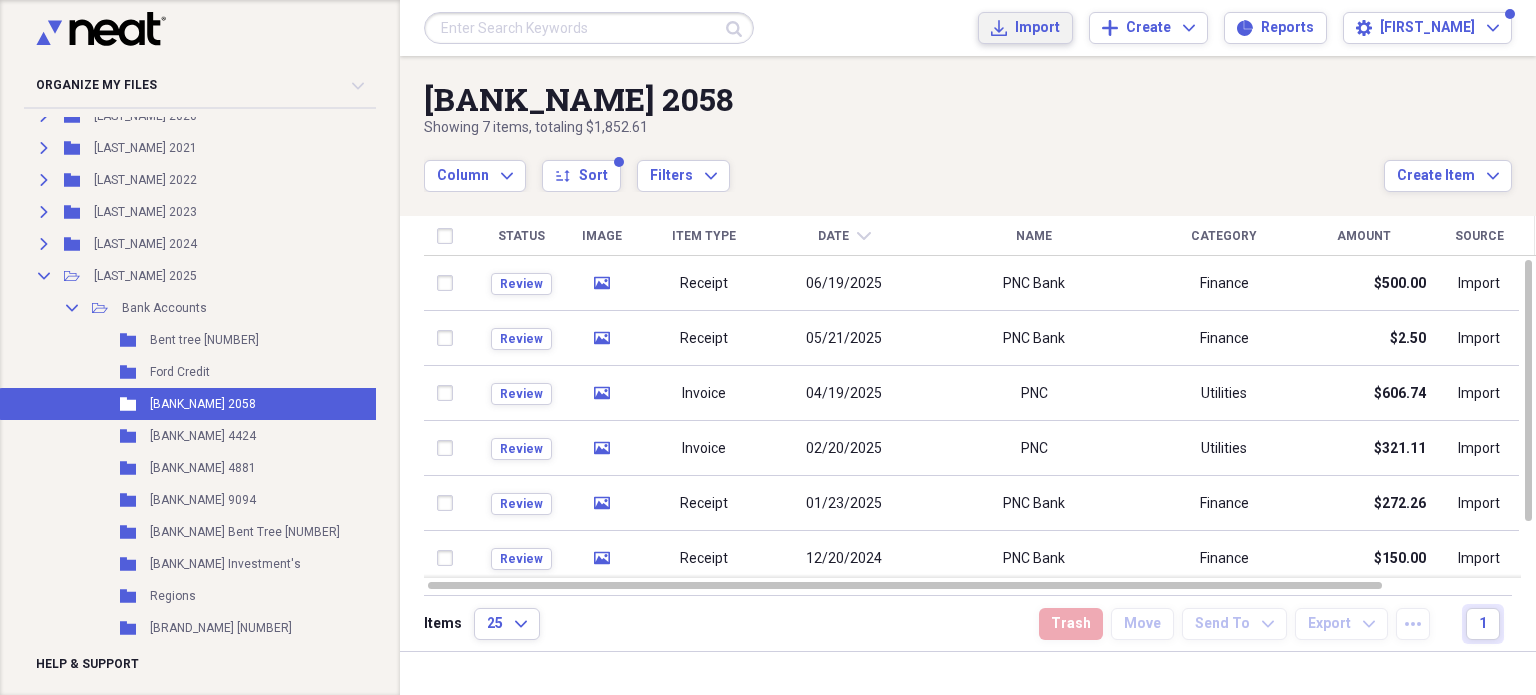 click on "Import" at bounding box center [1037, 28] 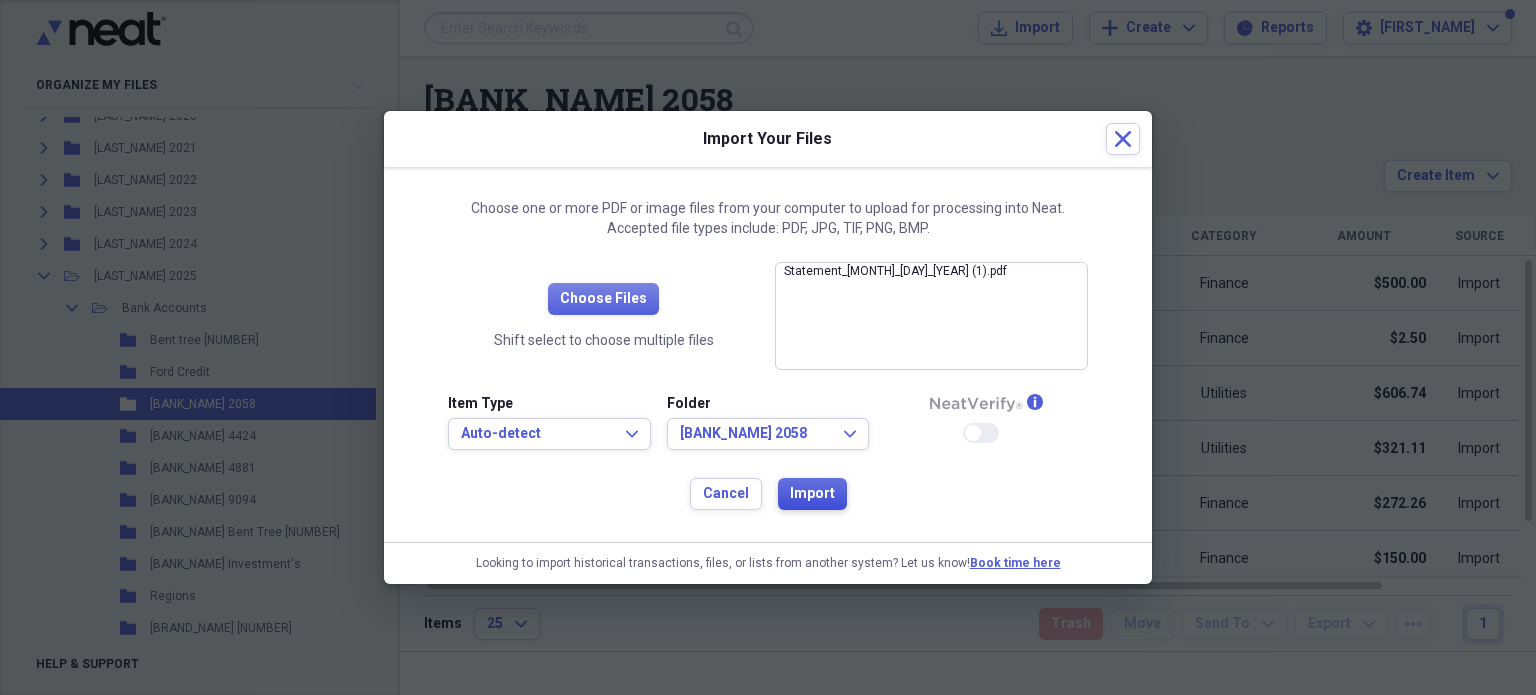 click on "Import" at bounding box center (812, 494) 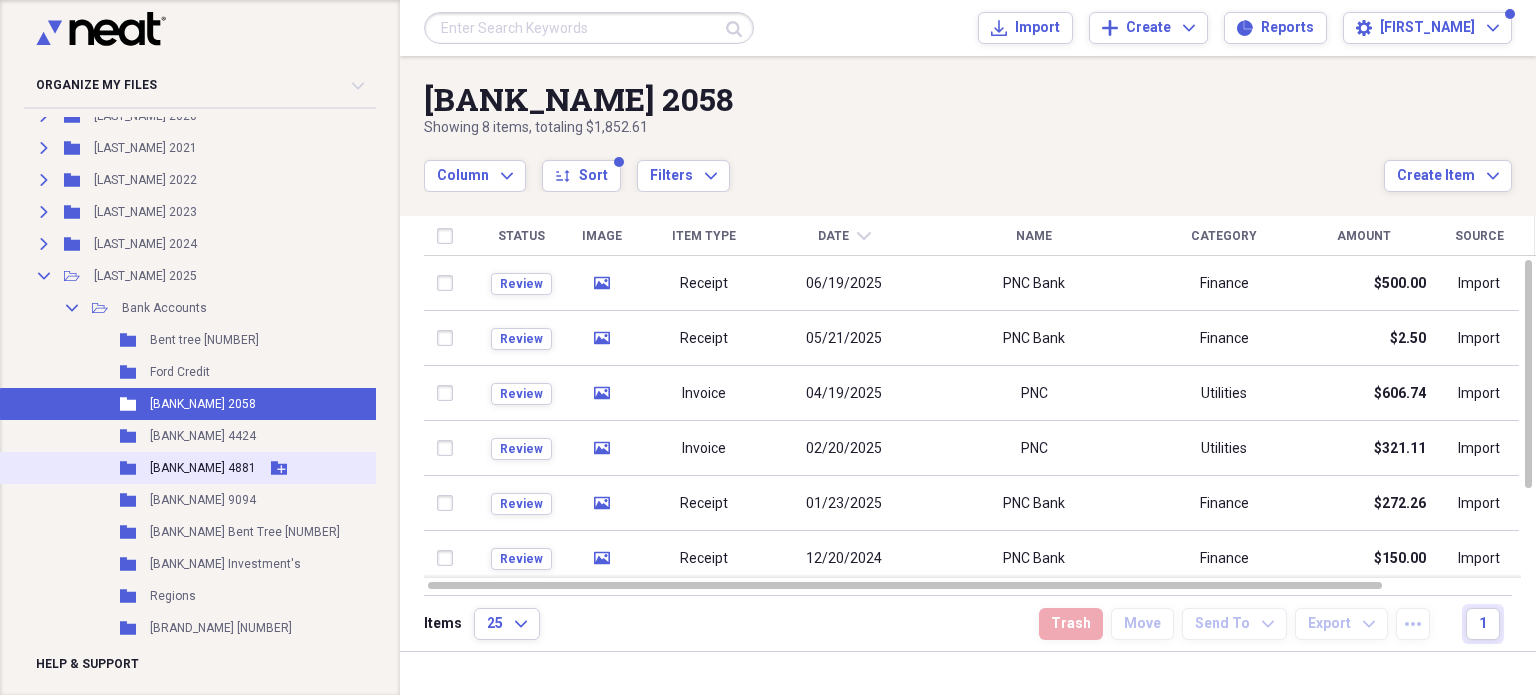 click on "[BANK_NAME] 4881" at bounding box center (203, 468) 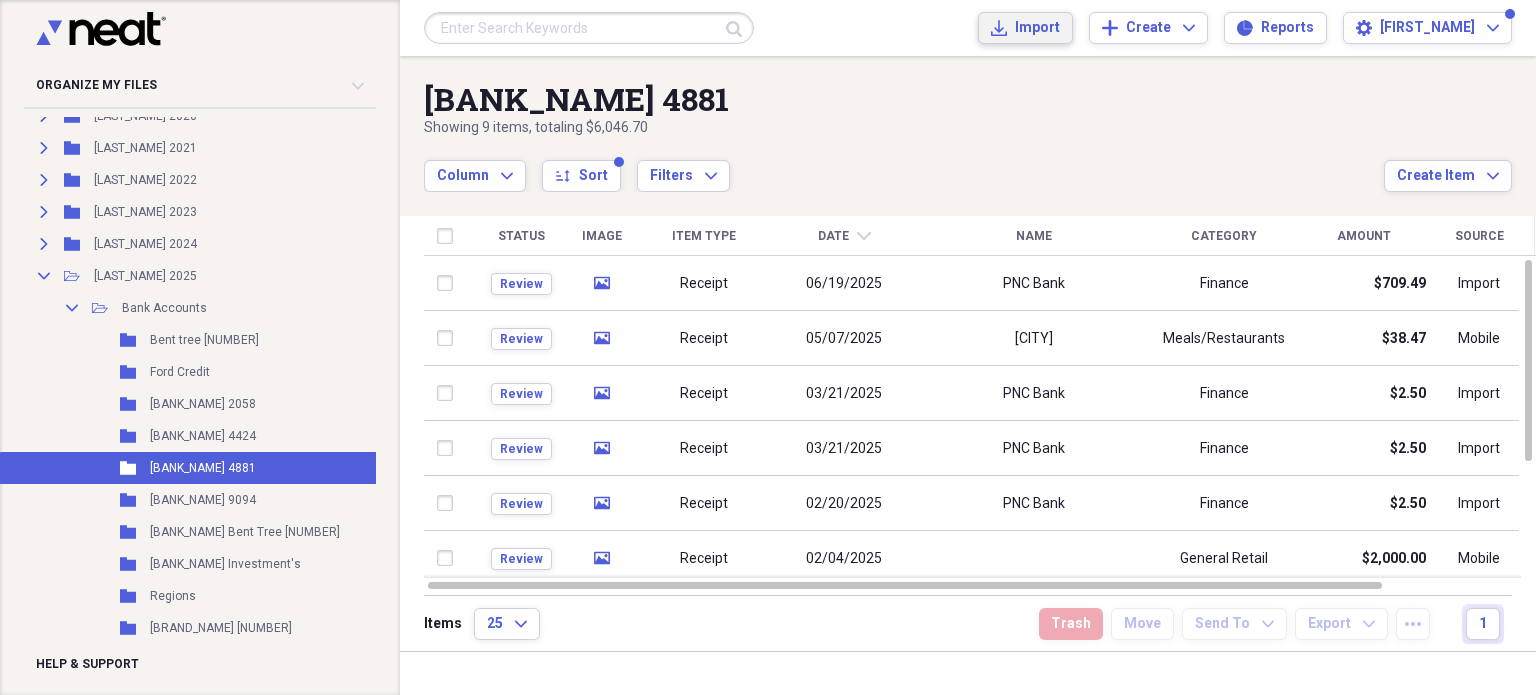 click on "Import" at bounding box center [1037, 28] 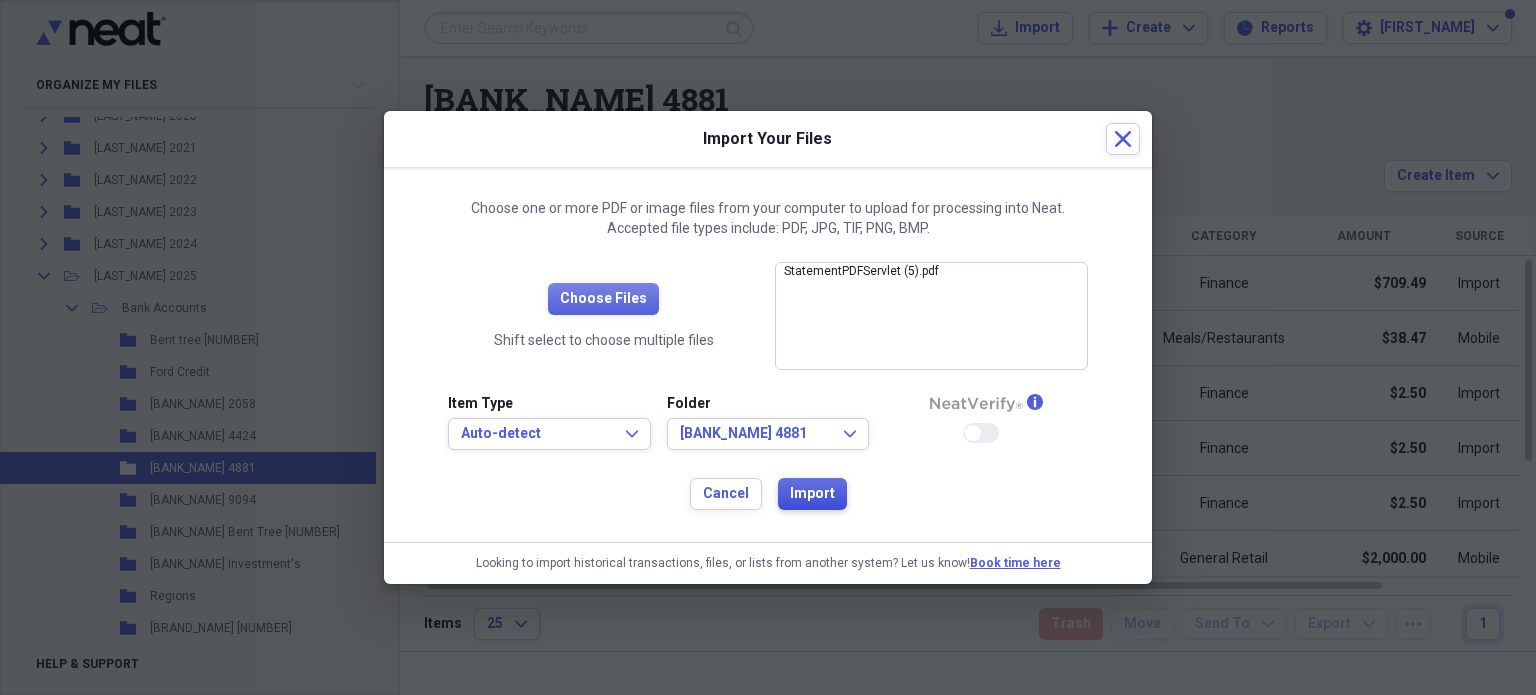 click on "Import" at bounding box center [812, 494] 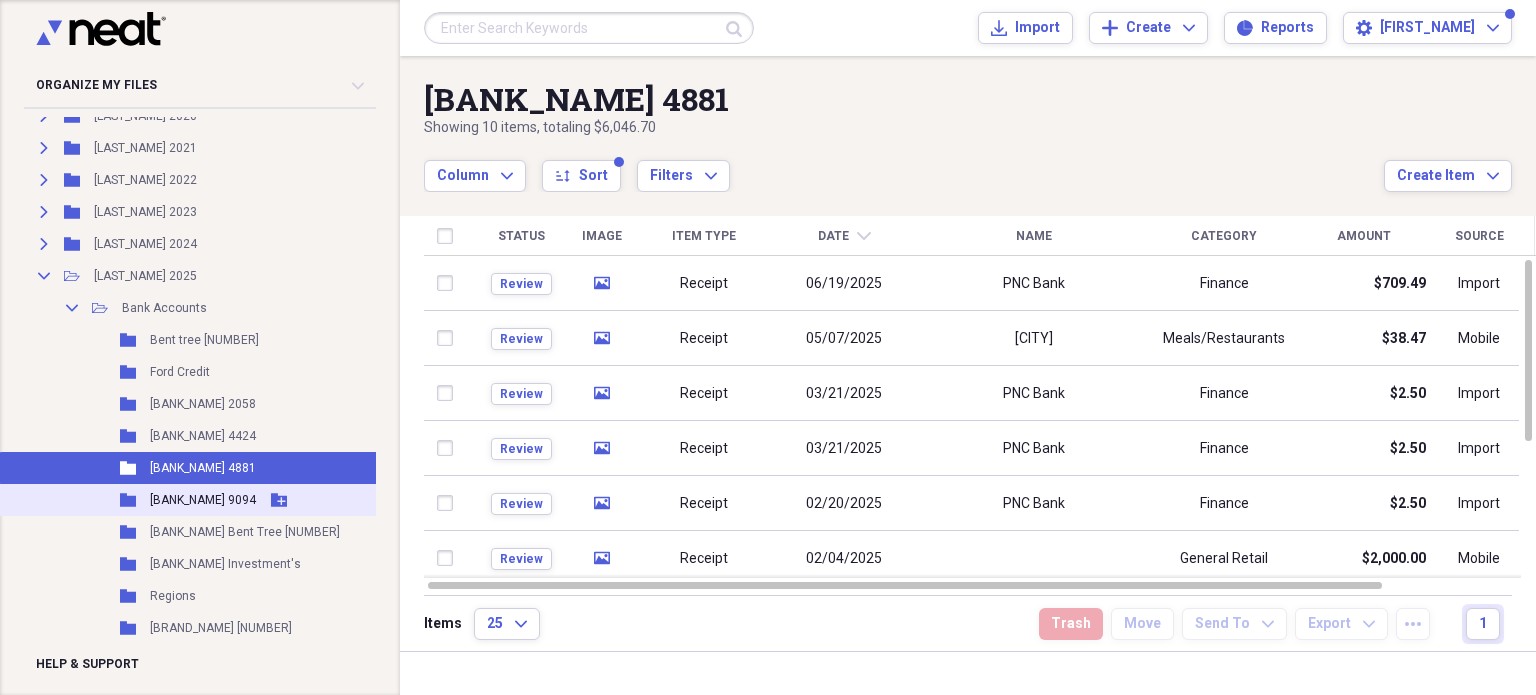 click on "[BANK_NAME] 9094" at bounding box center (203, 500) 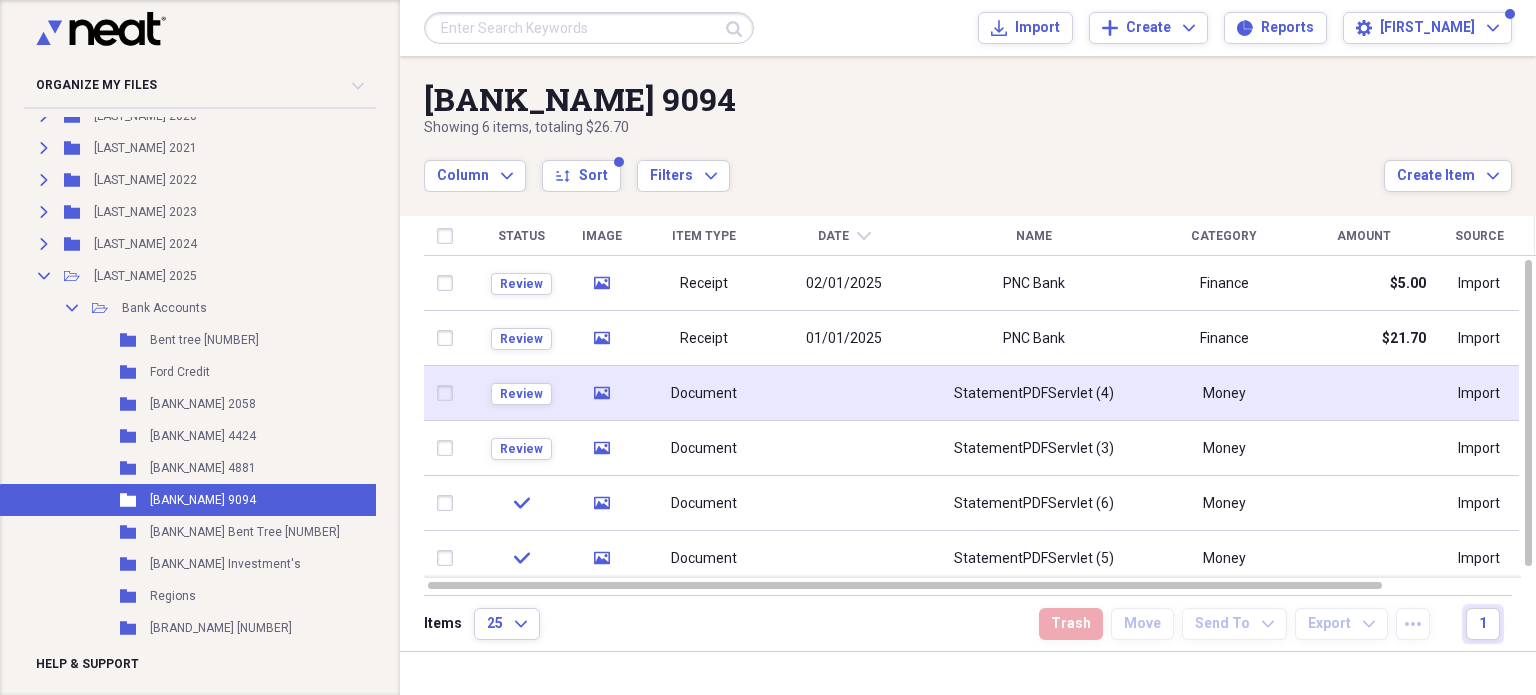 click on "StatementPDFServlet (4)" at bounding box center (1034, 394) 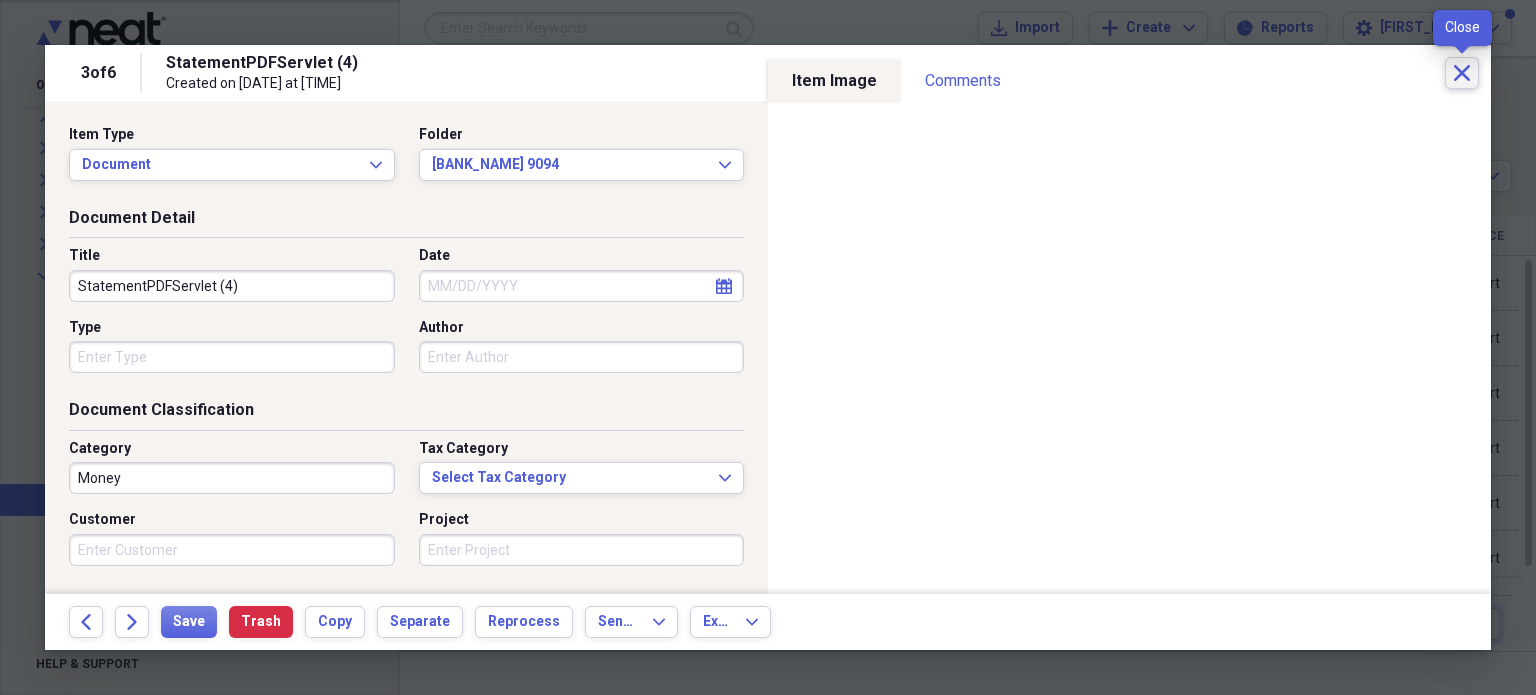 click 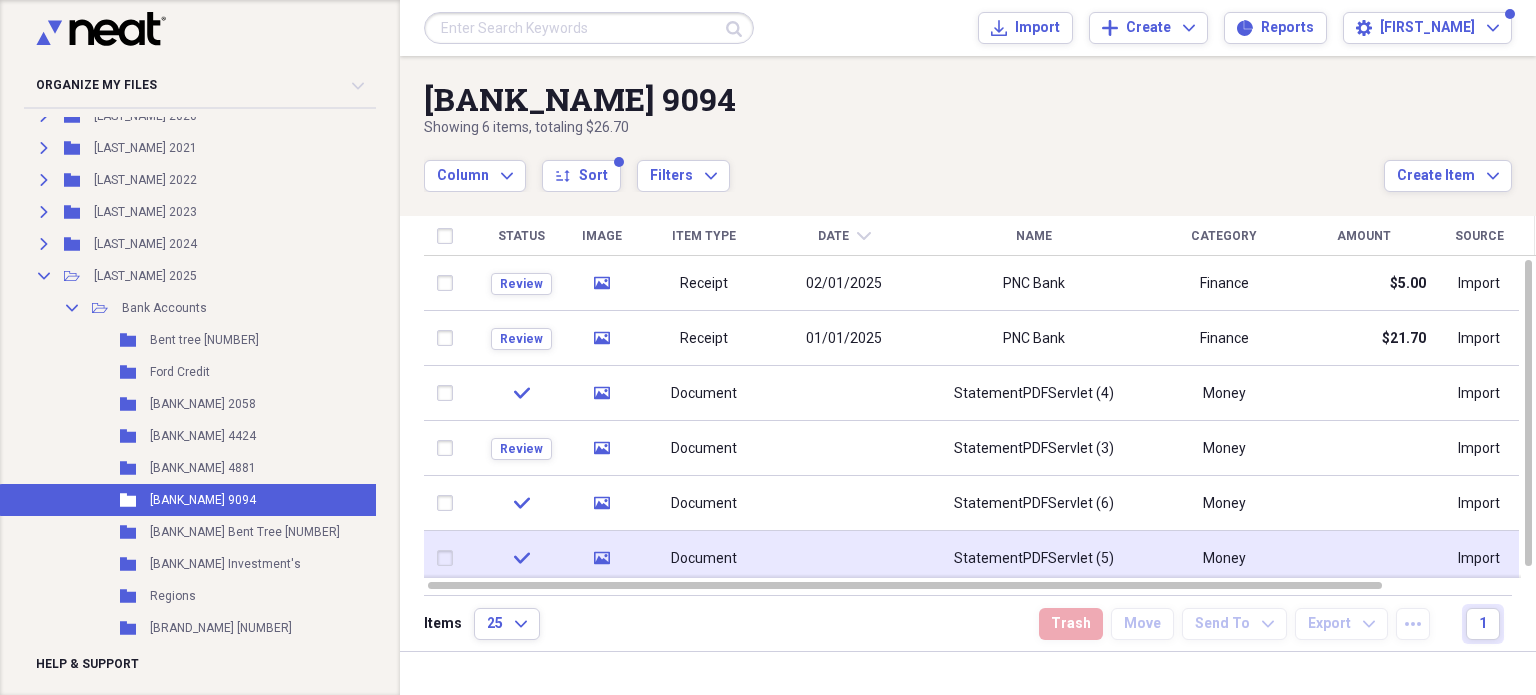click on "StatementPDFServlet (5)" at bounding box center [1034, 559] 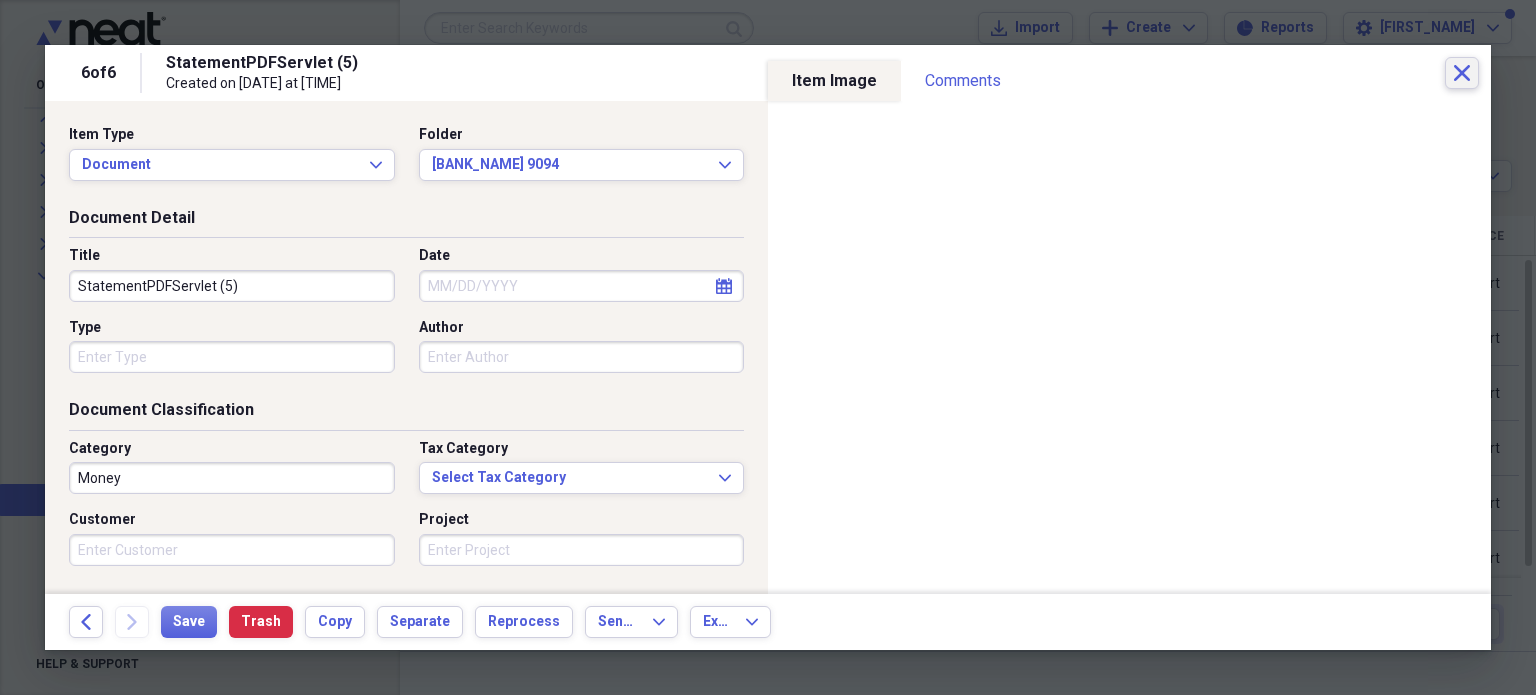 click on "Close" 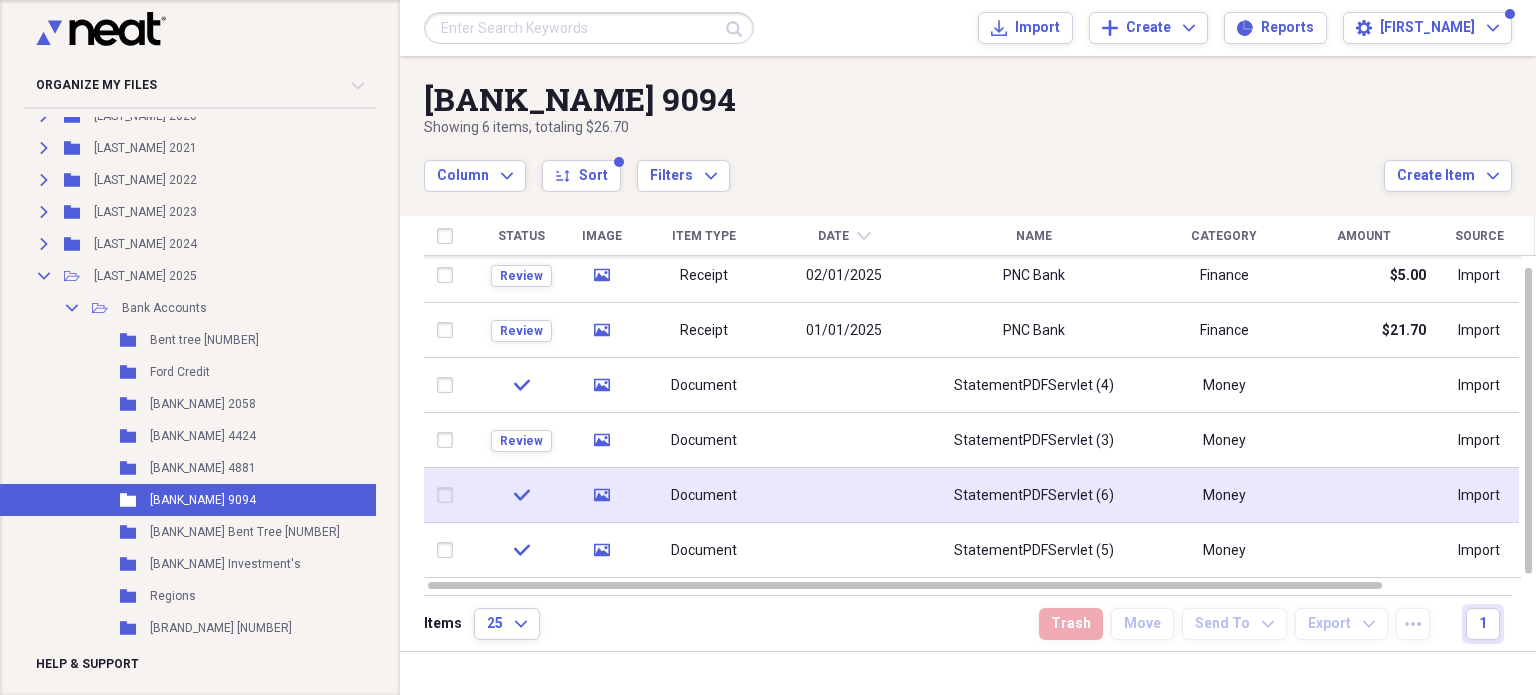 click on "StatementPDFServlet (6)" at bounding box center [1034, 496] 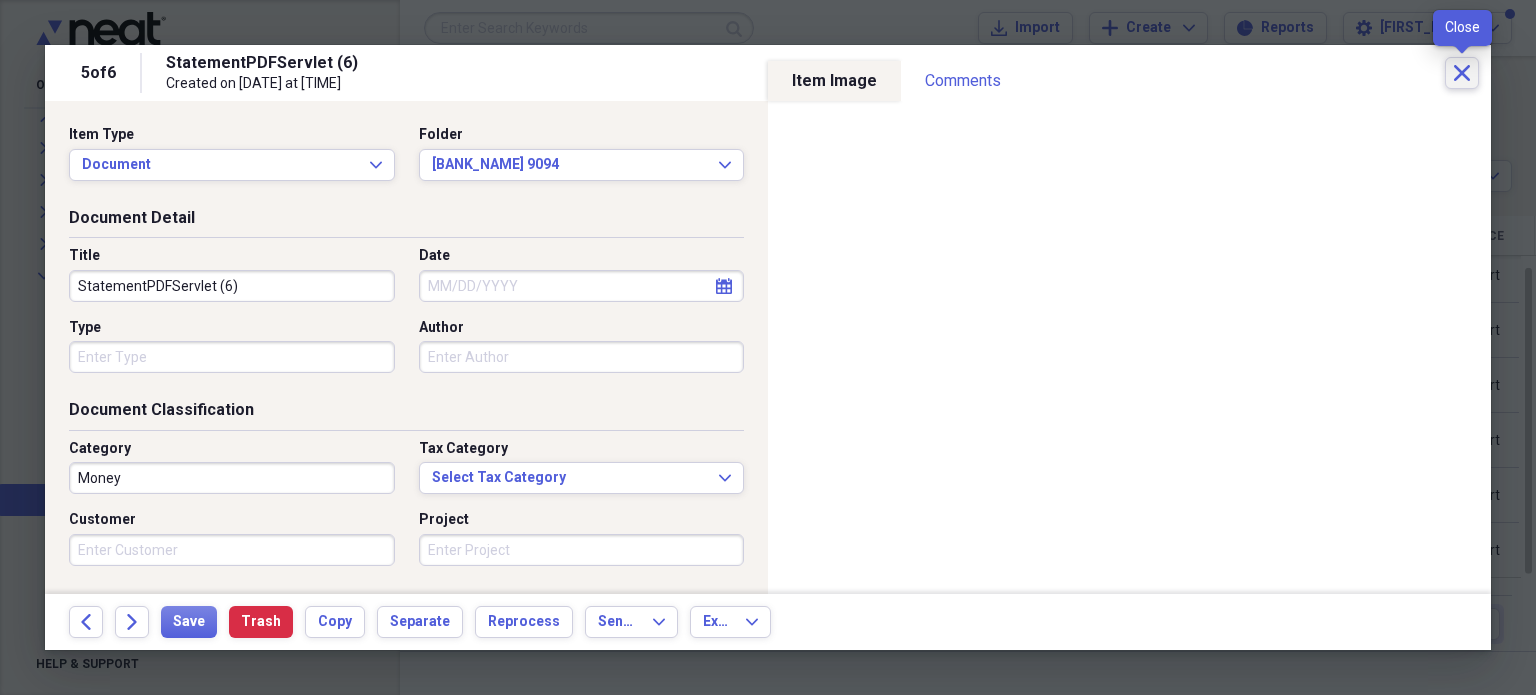 click 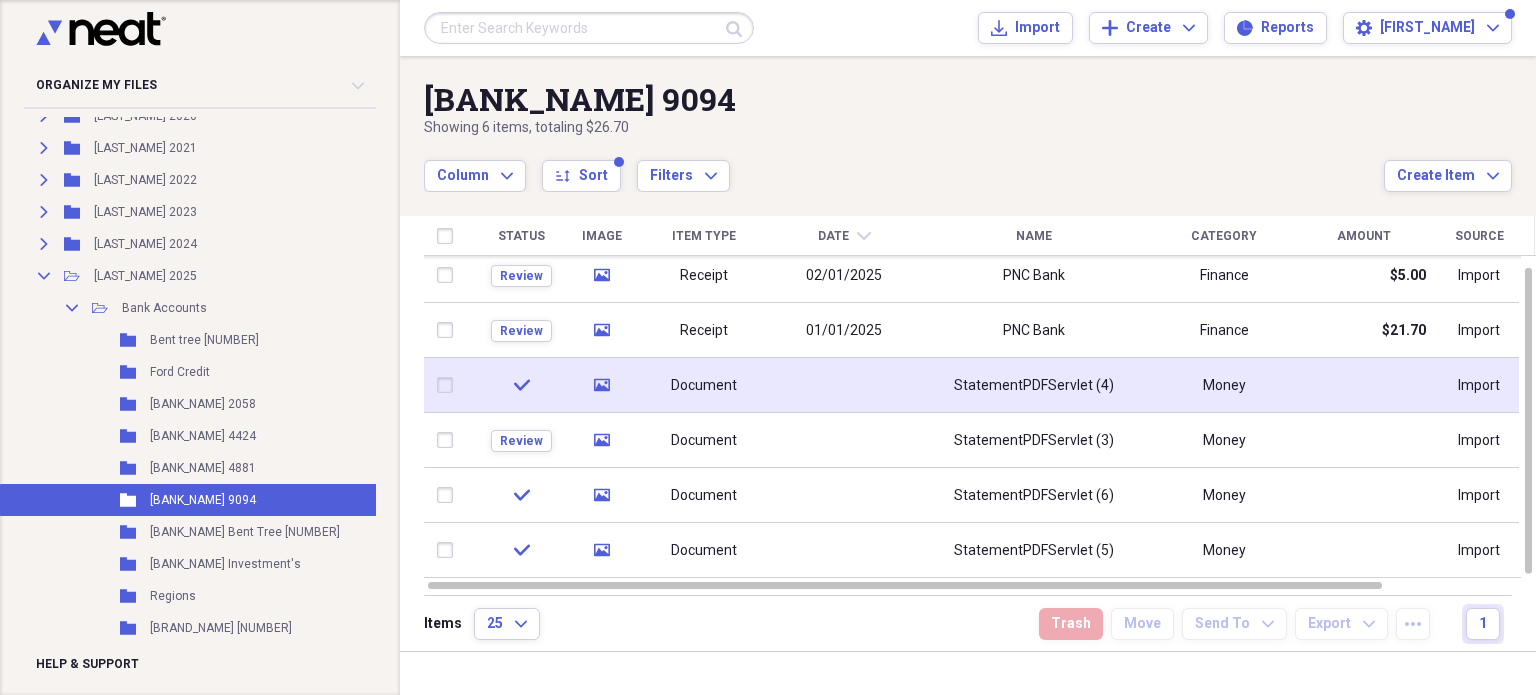 click on "StatementPDFServlet (4)" at bounding box center [1034, 386] 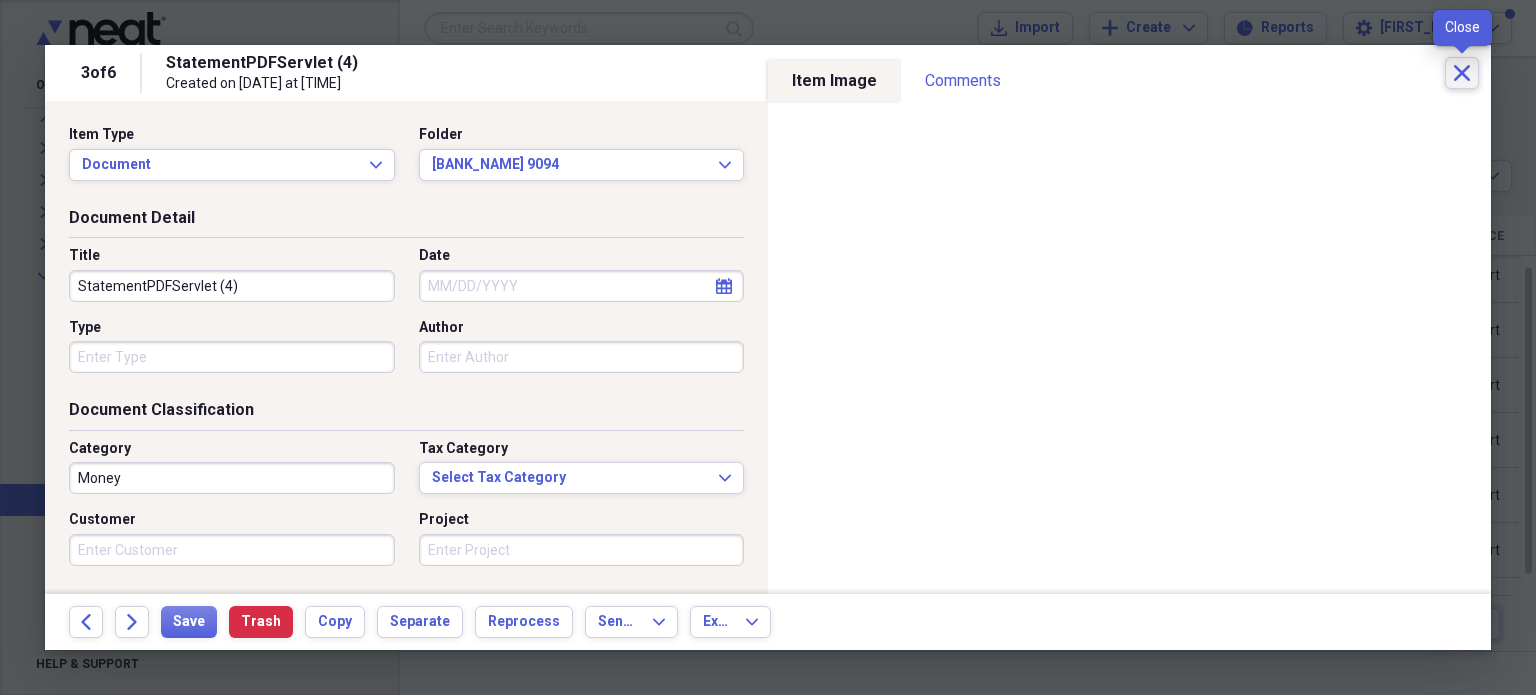 click on "Close" 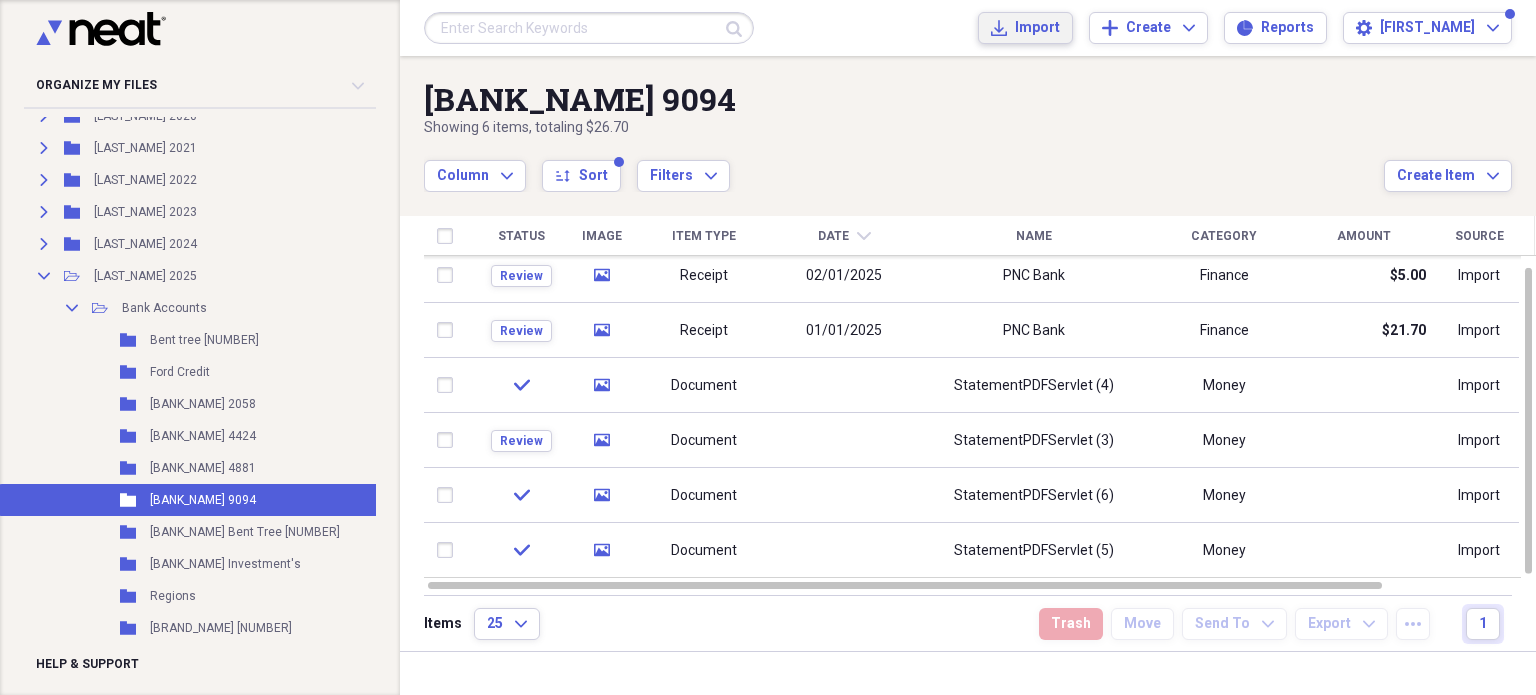 click on "Import Import" at bounding box center [1025, 28] 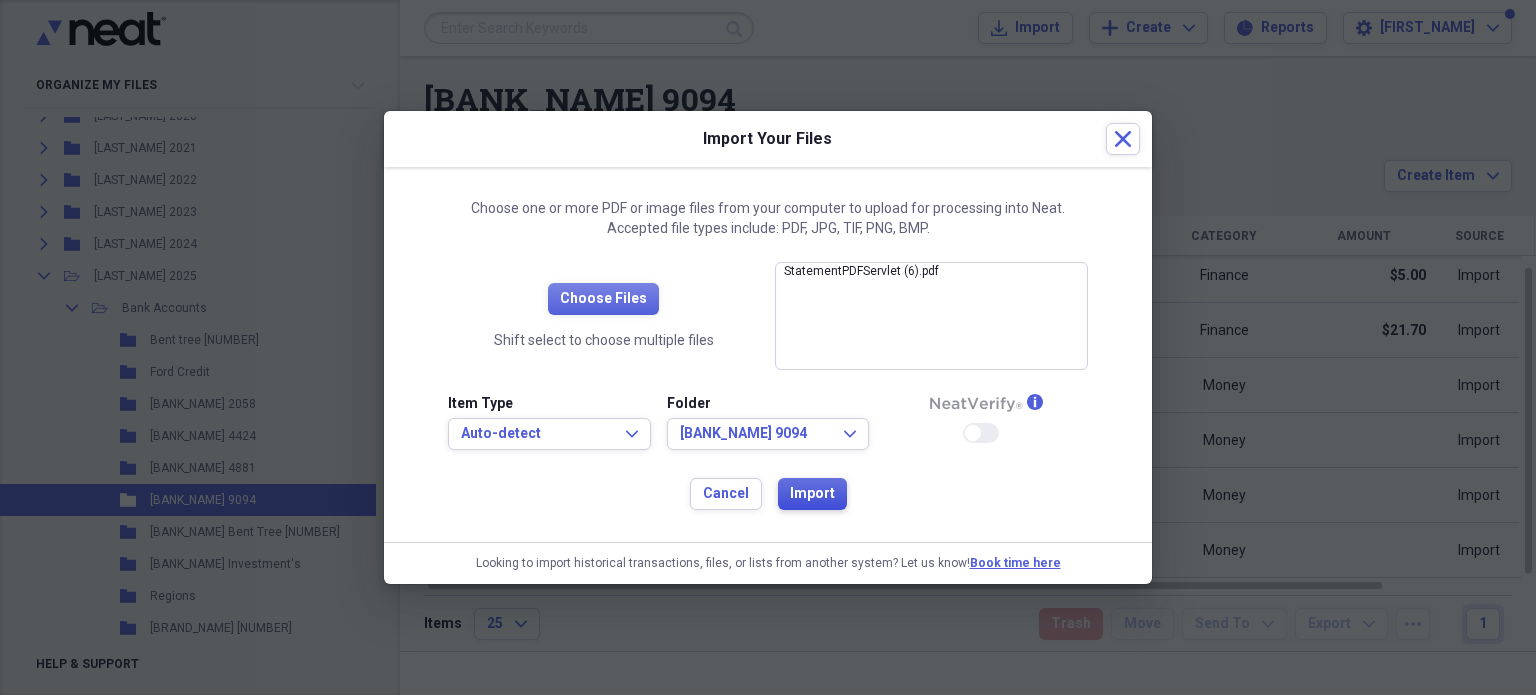 click on "Import" at bounding box center (812, 494) 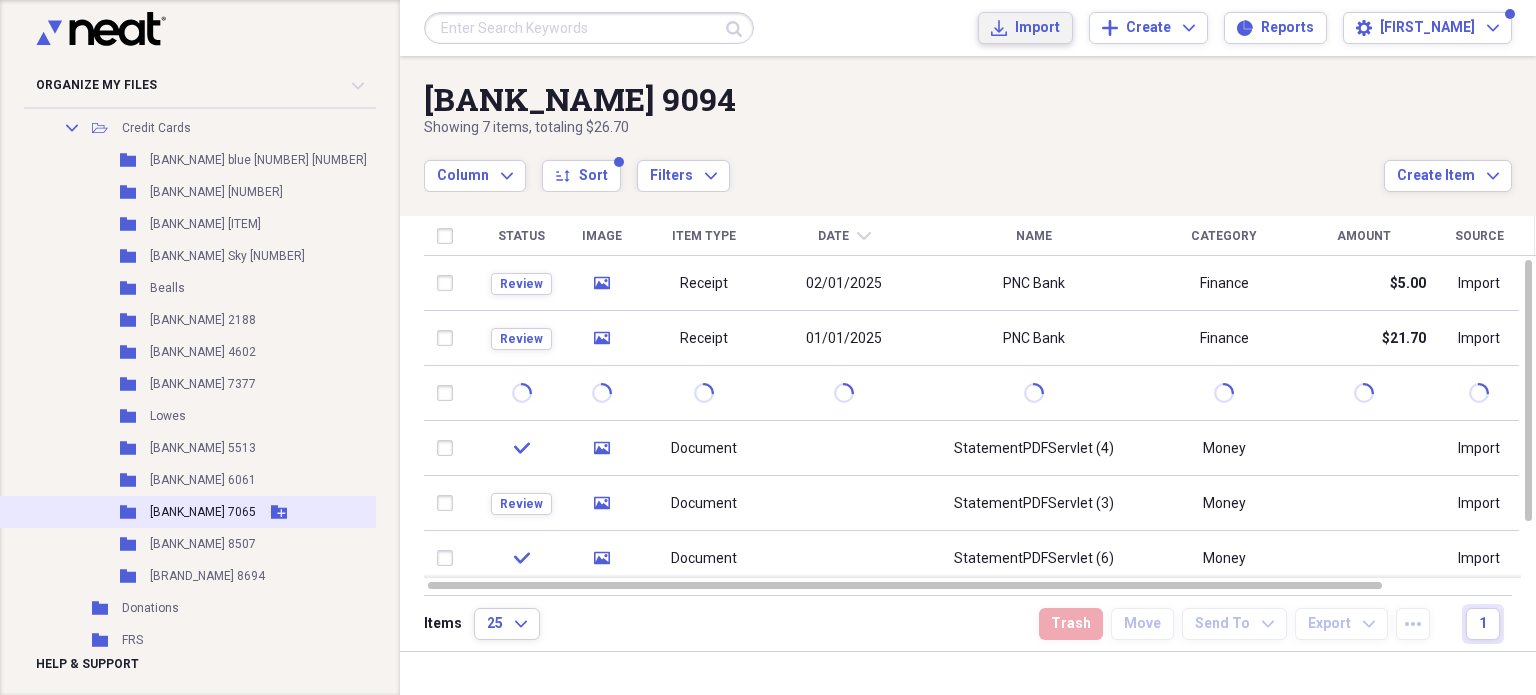 scroll, scrollTop: 1449, scrollLeft: 0, axis: vertical 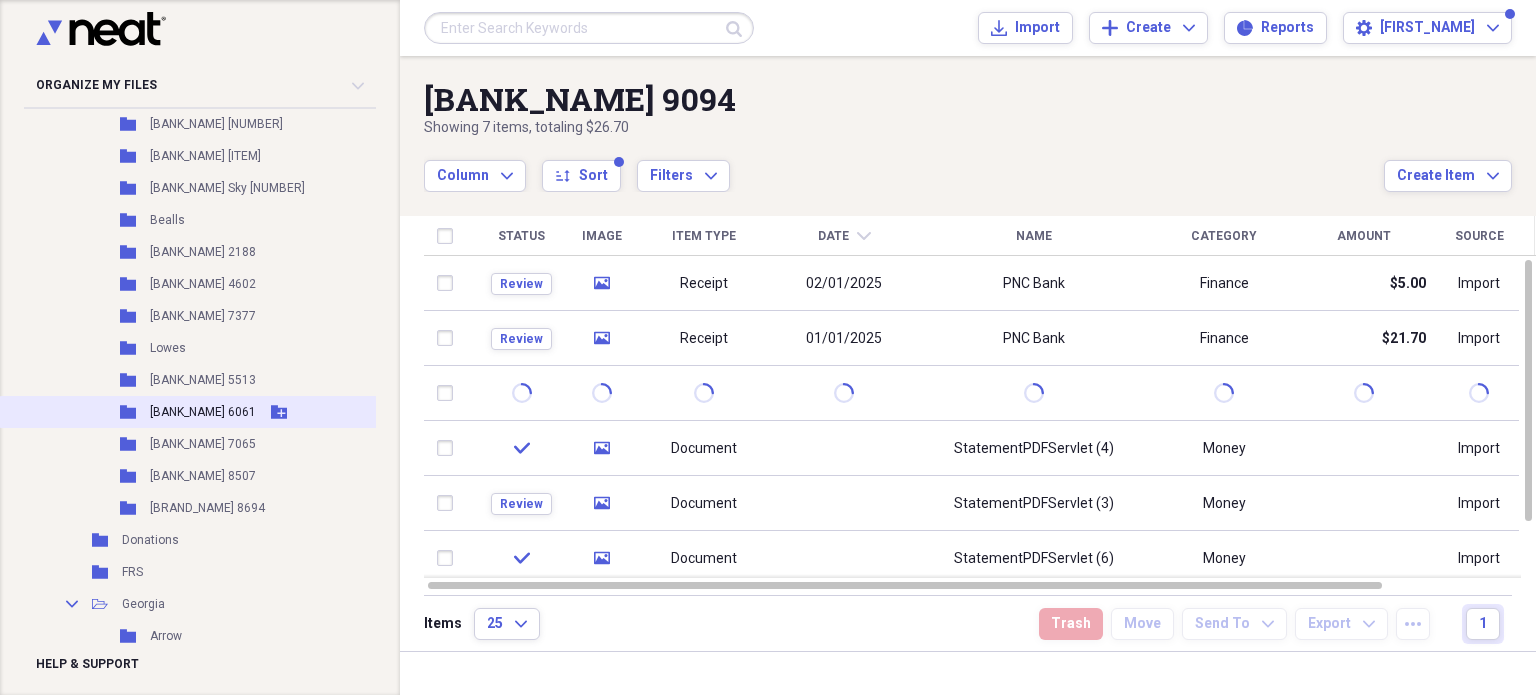 click on "[BANK_NAME] 6061" at bounding box center (203, 412) 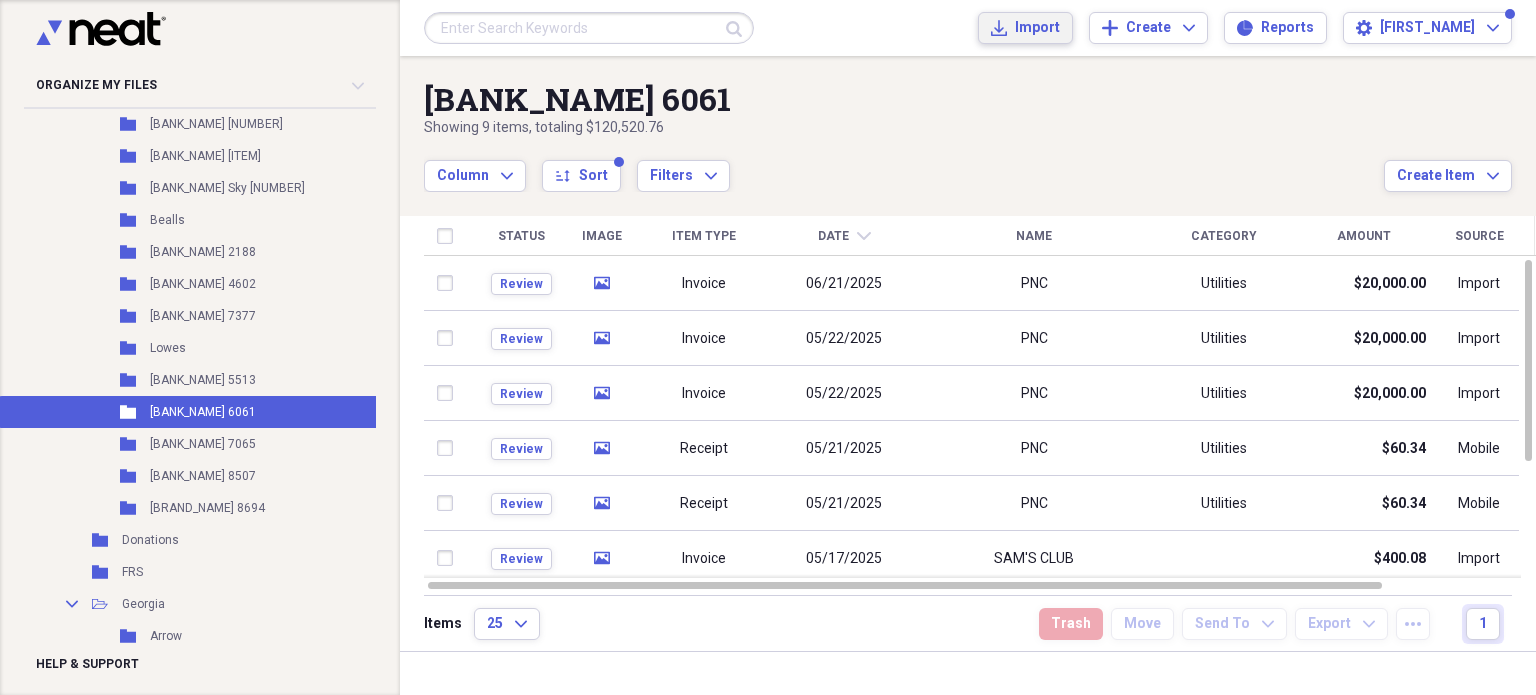 click on "Import" at bounding box center [1037, 28] 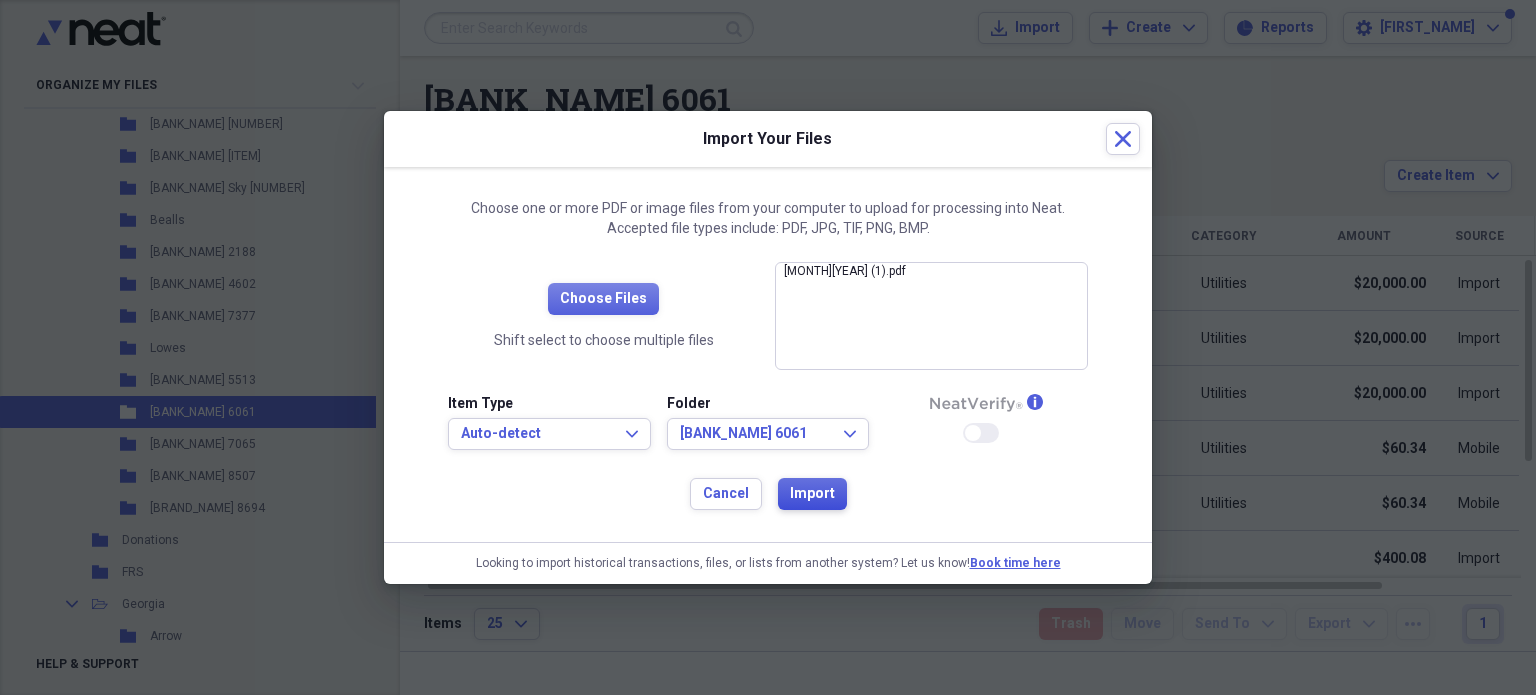 click on "Import" at bounding box center (812, 494) 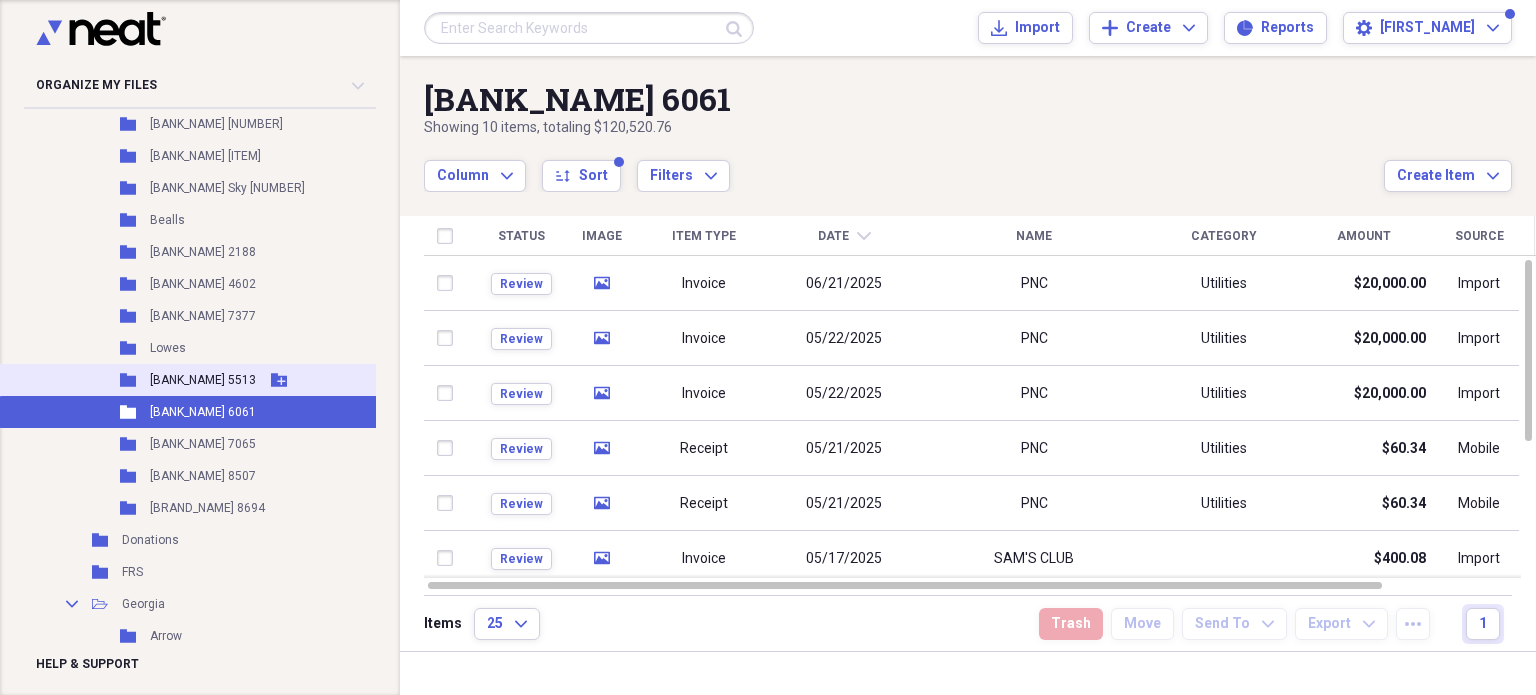 click on "[BANK_NAME] 5513" at bounding box center [203, 380] 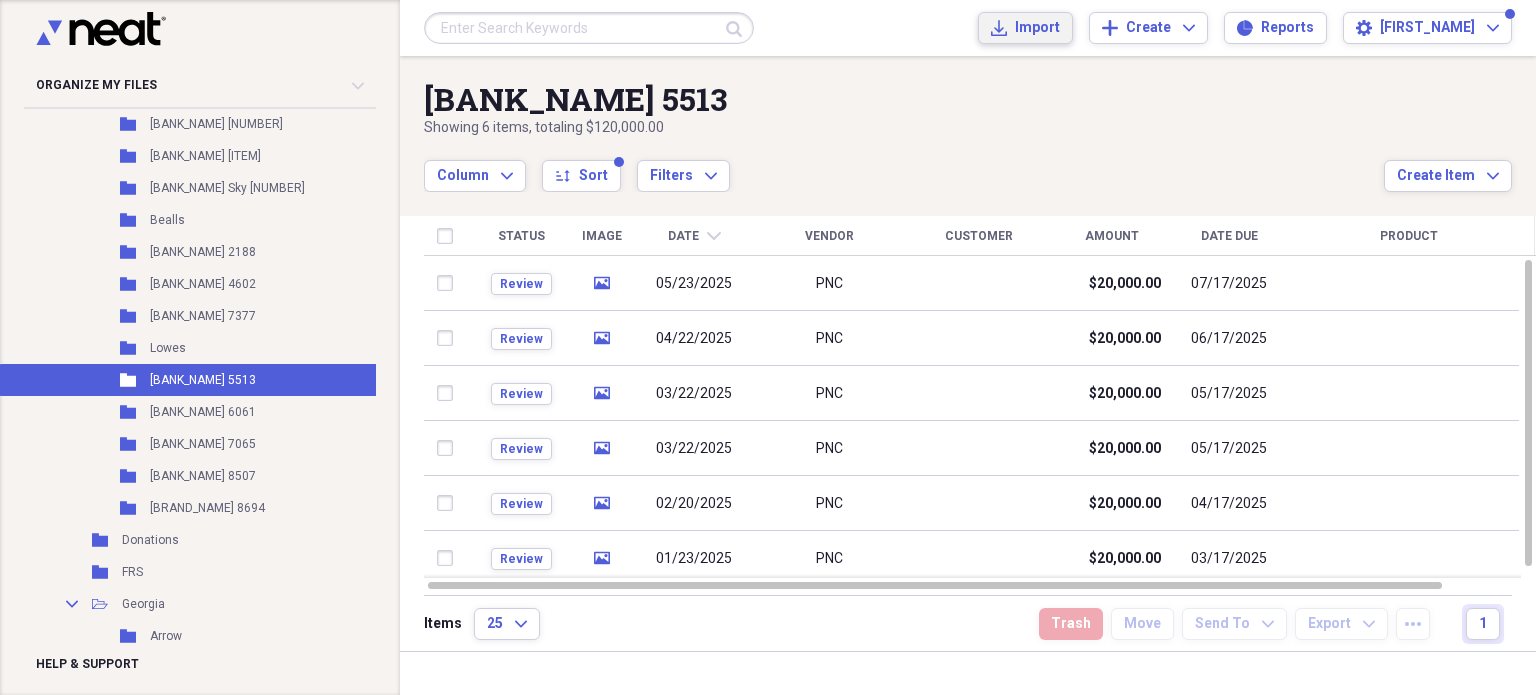 click on "Import Import" at bounding box center (1025, 28) 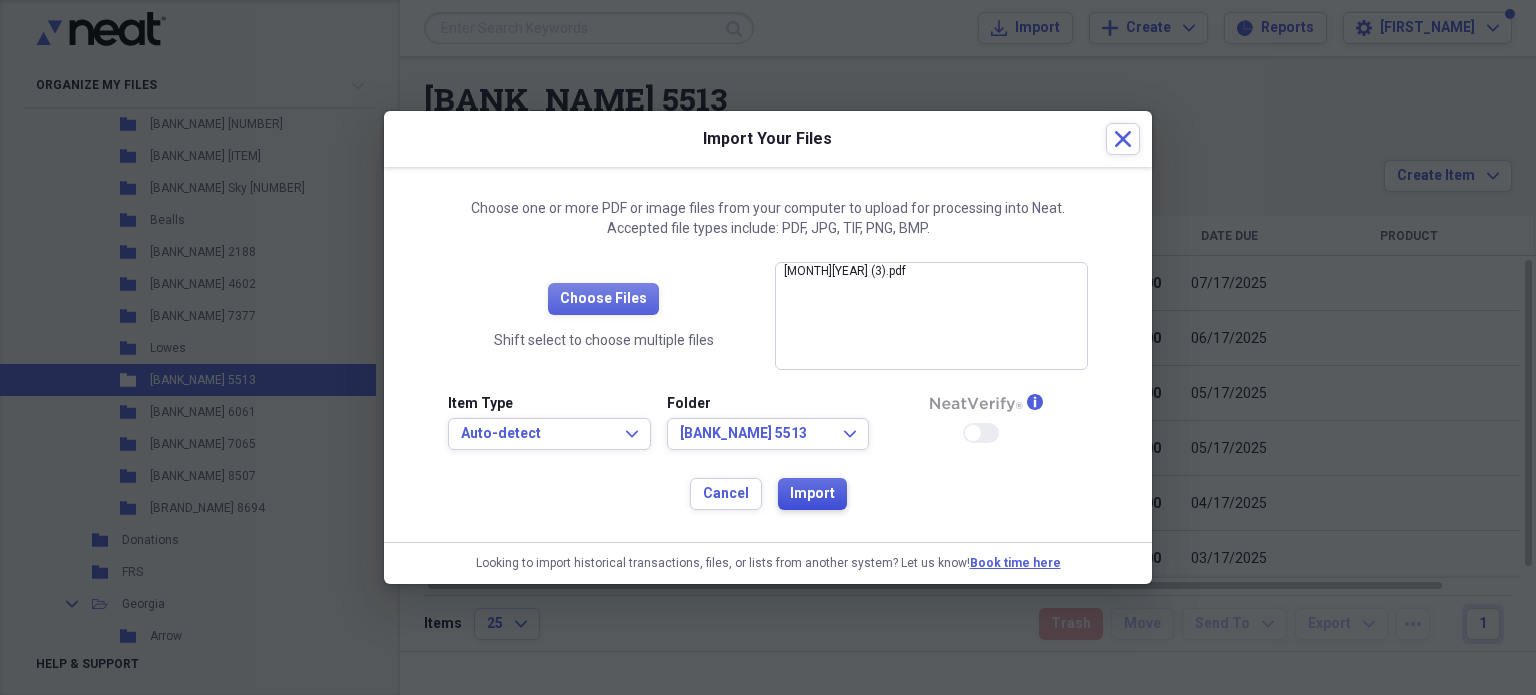 click on "Import" at bounding box center (812, 494) 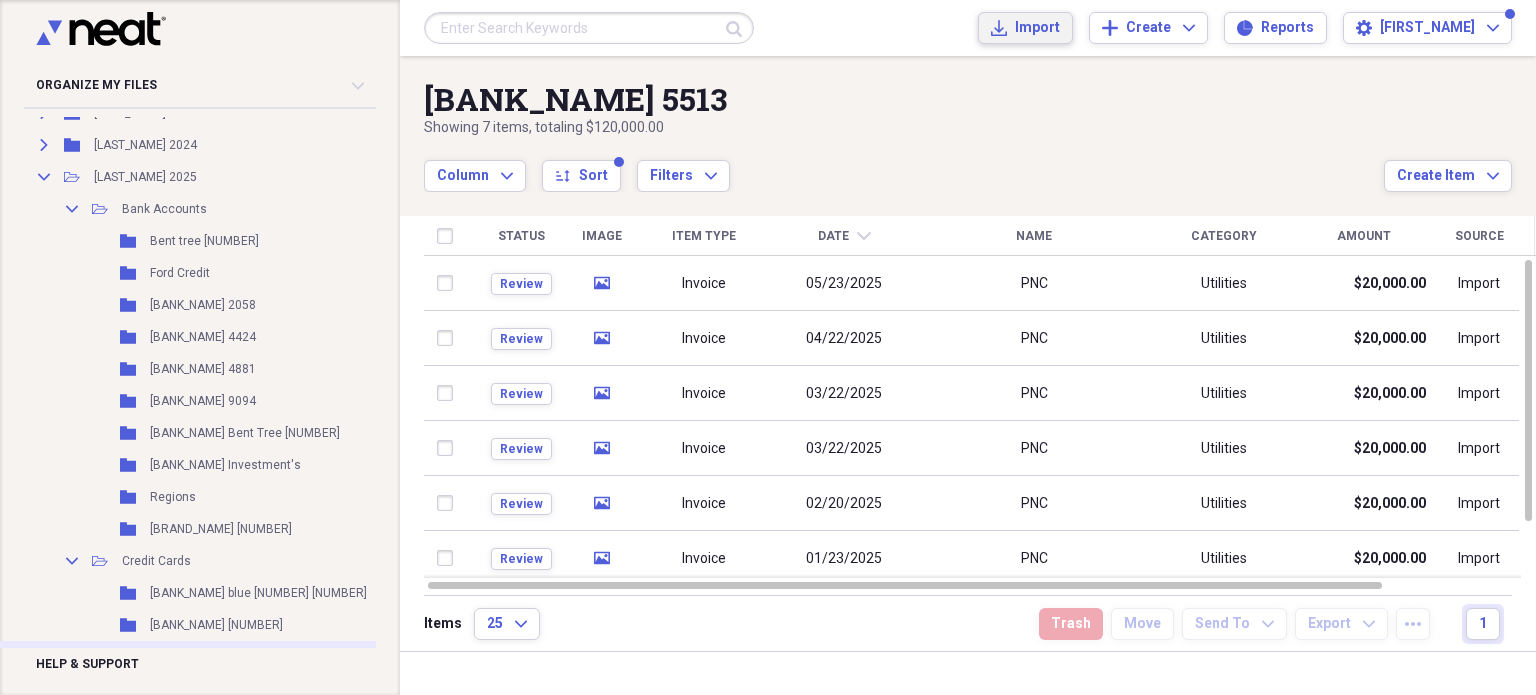 scroll, scrollTop: 749, scrollLeft: 0, axis: vertical 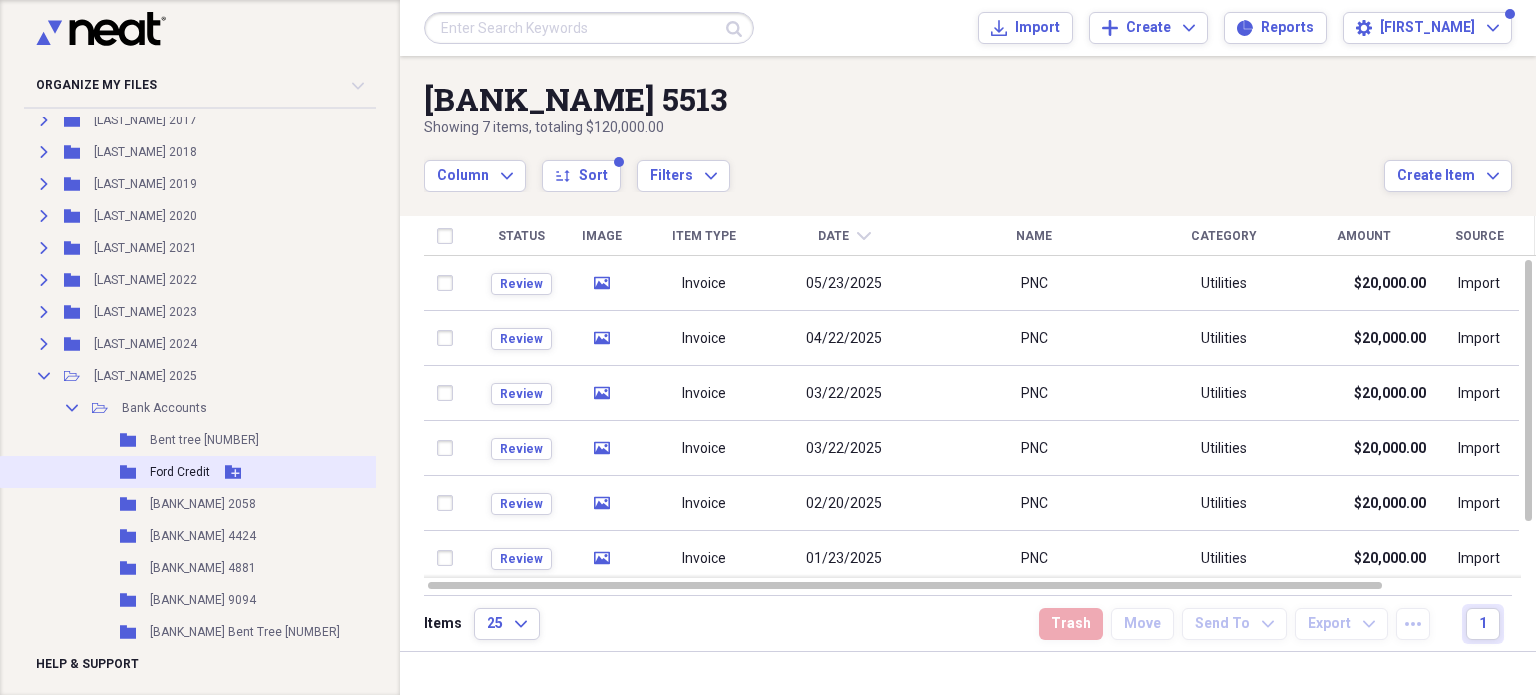 click on "Ford Credit" at bounding box center [180, 472] 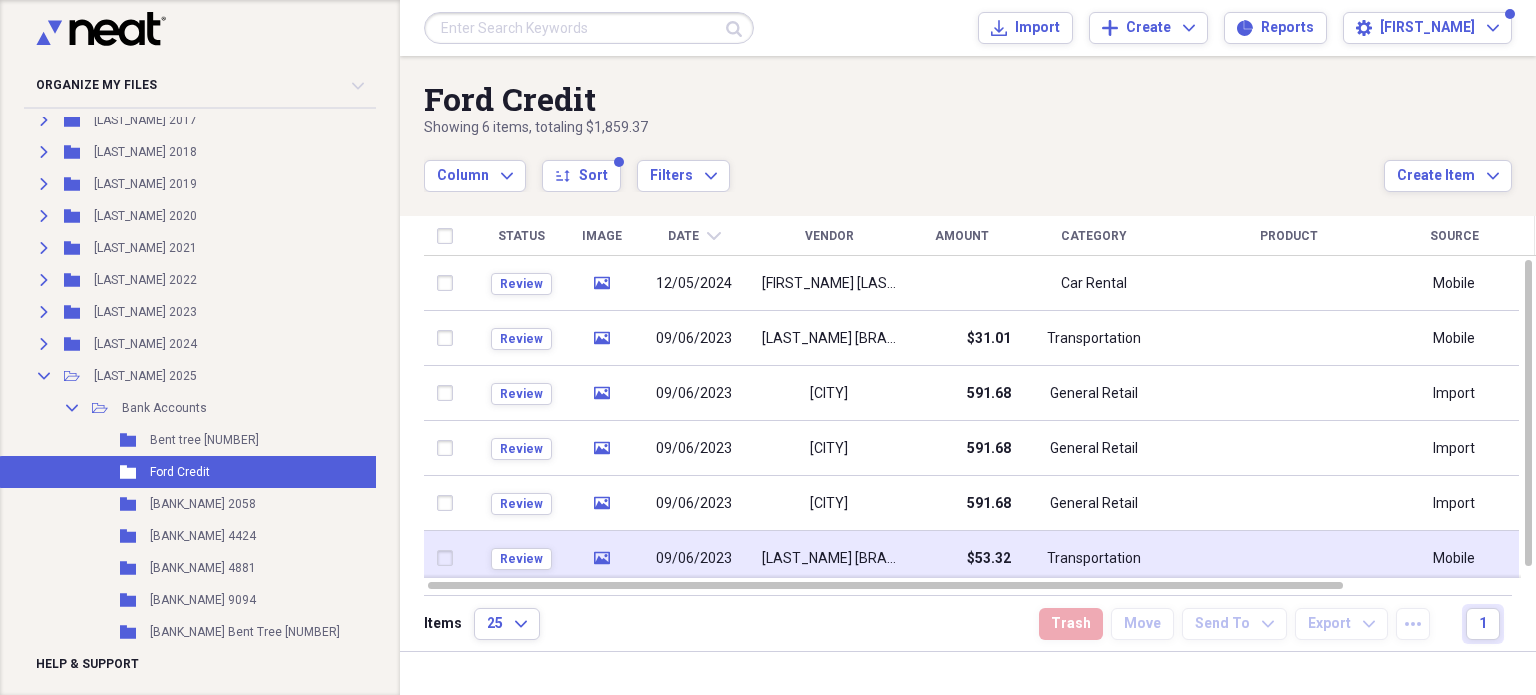 click on "$53.32" at bounding box center (961, 558) 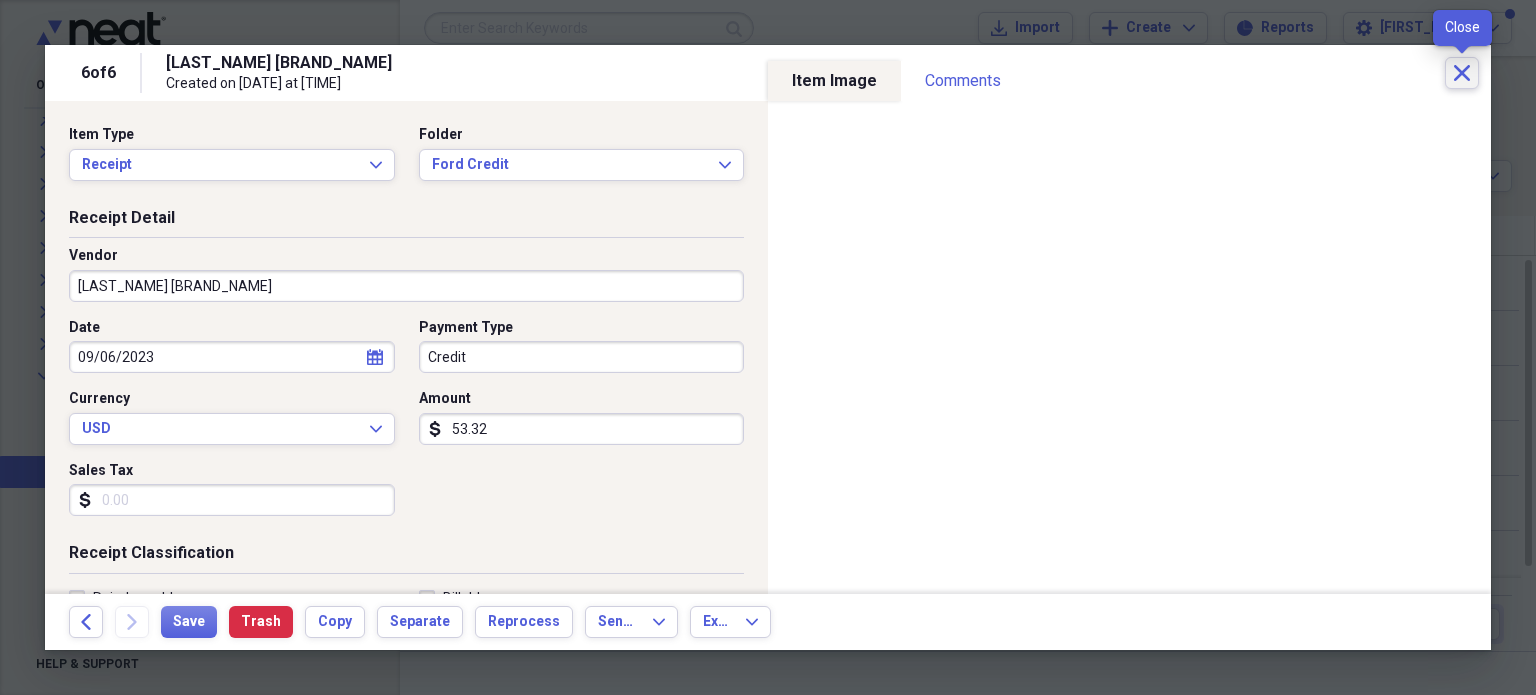 click on "Close" 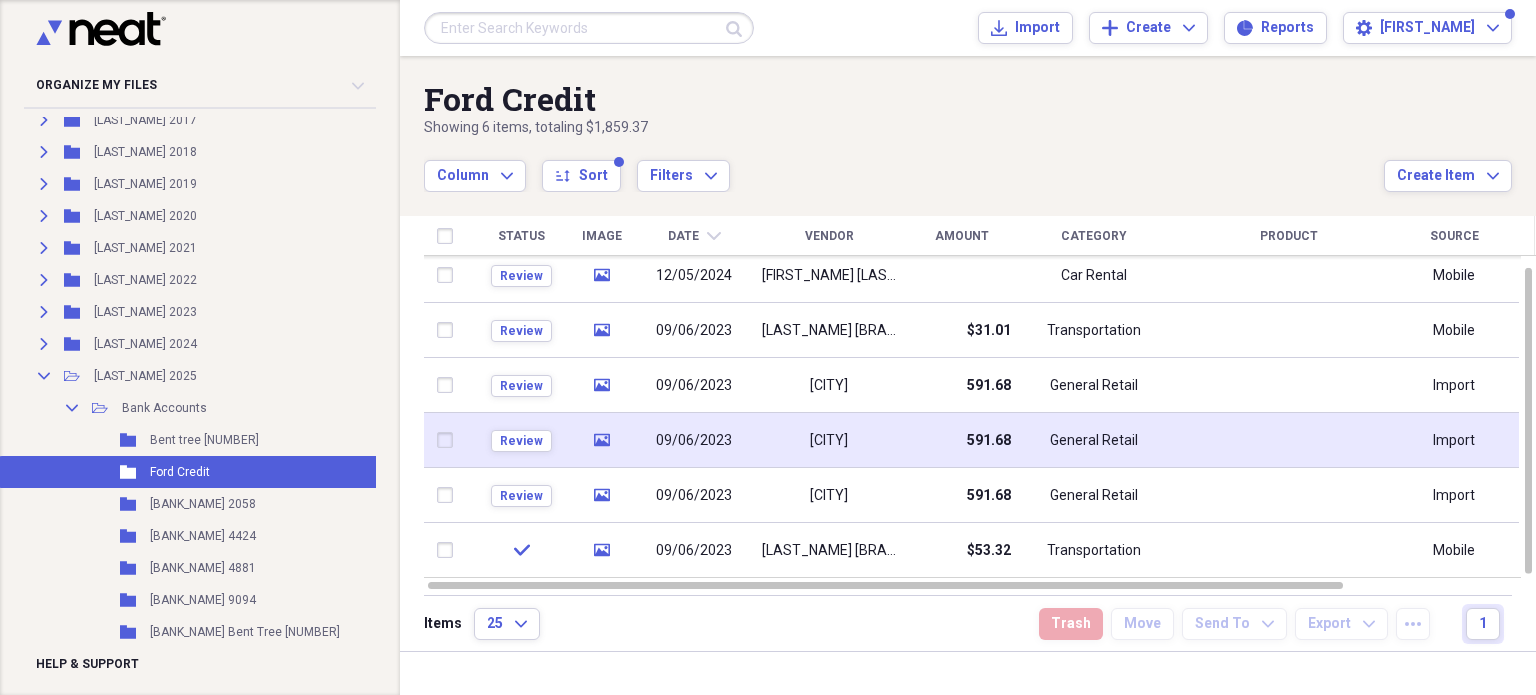 click on "591.68" at bounding box center (961, 440) 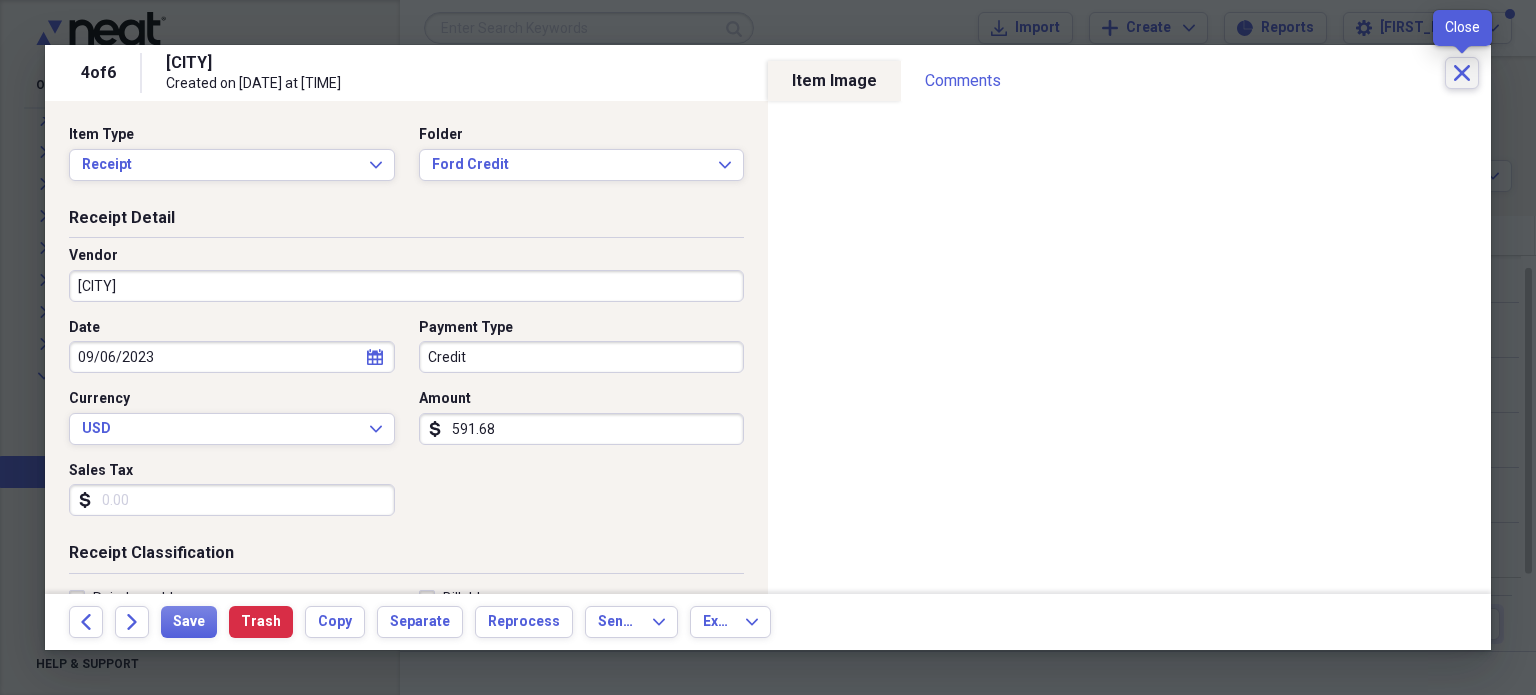 click on "Close" at bounding box center [1462, 73] 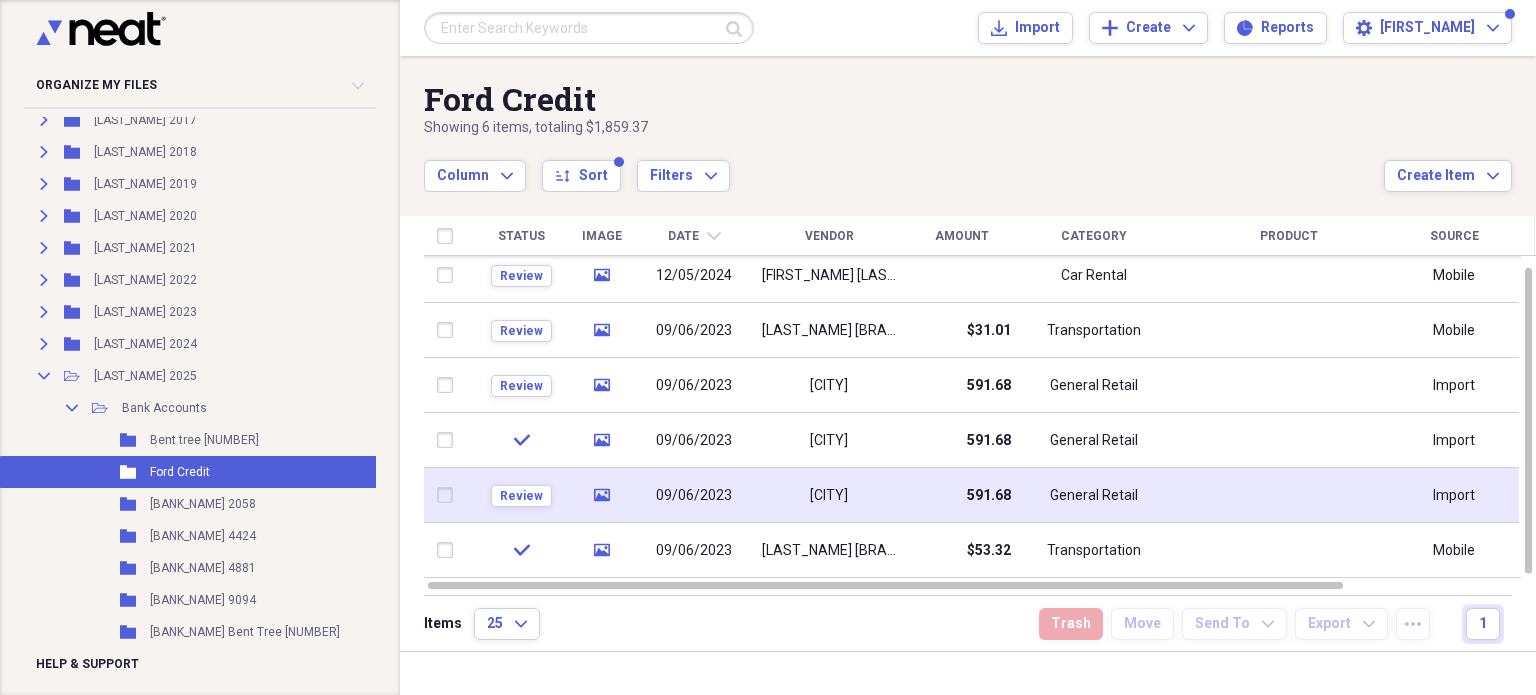 click on "[CITY]" at bounding box center [829, 495] 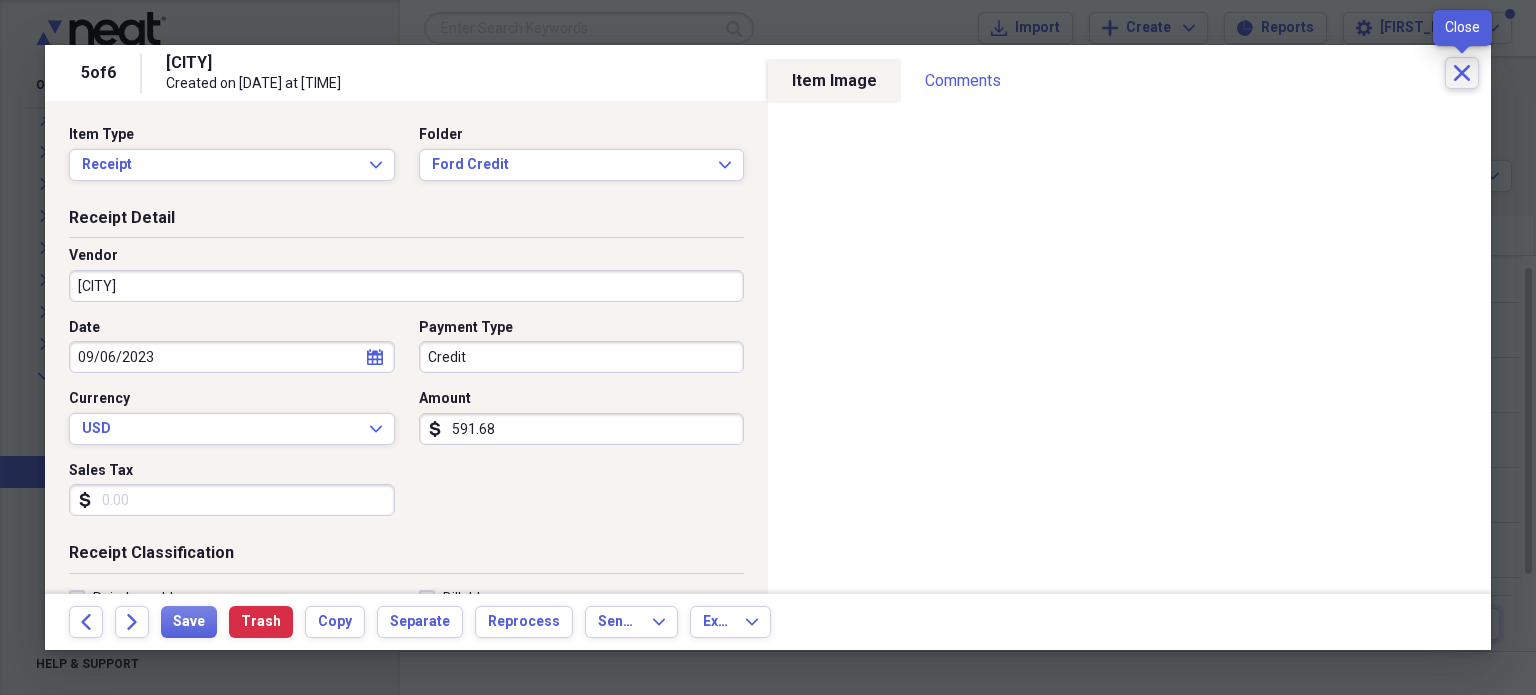 click on "Close" at bounding box center [1462, 73] 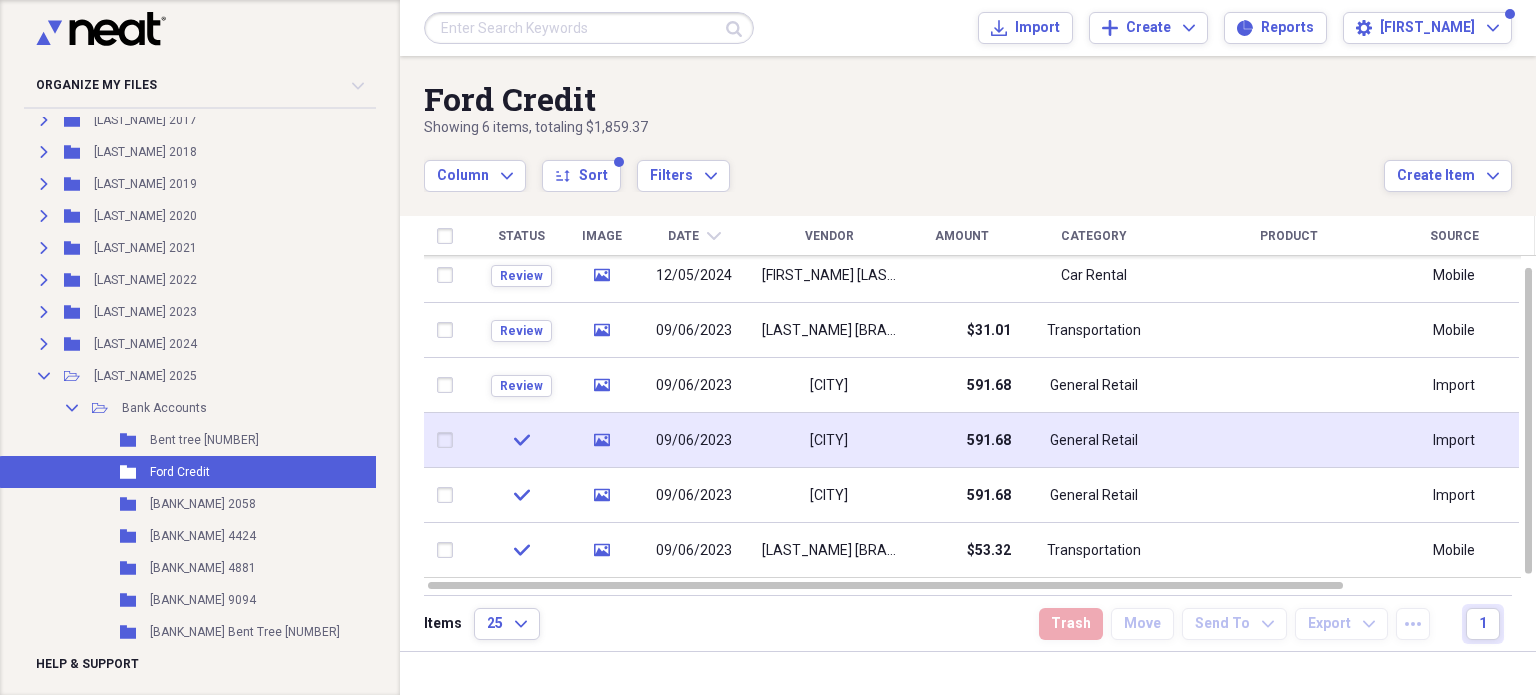 click on "591.68" at bounding box center (961, 440) 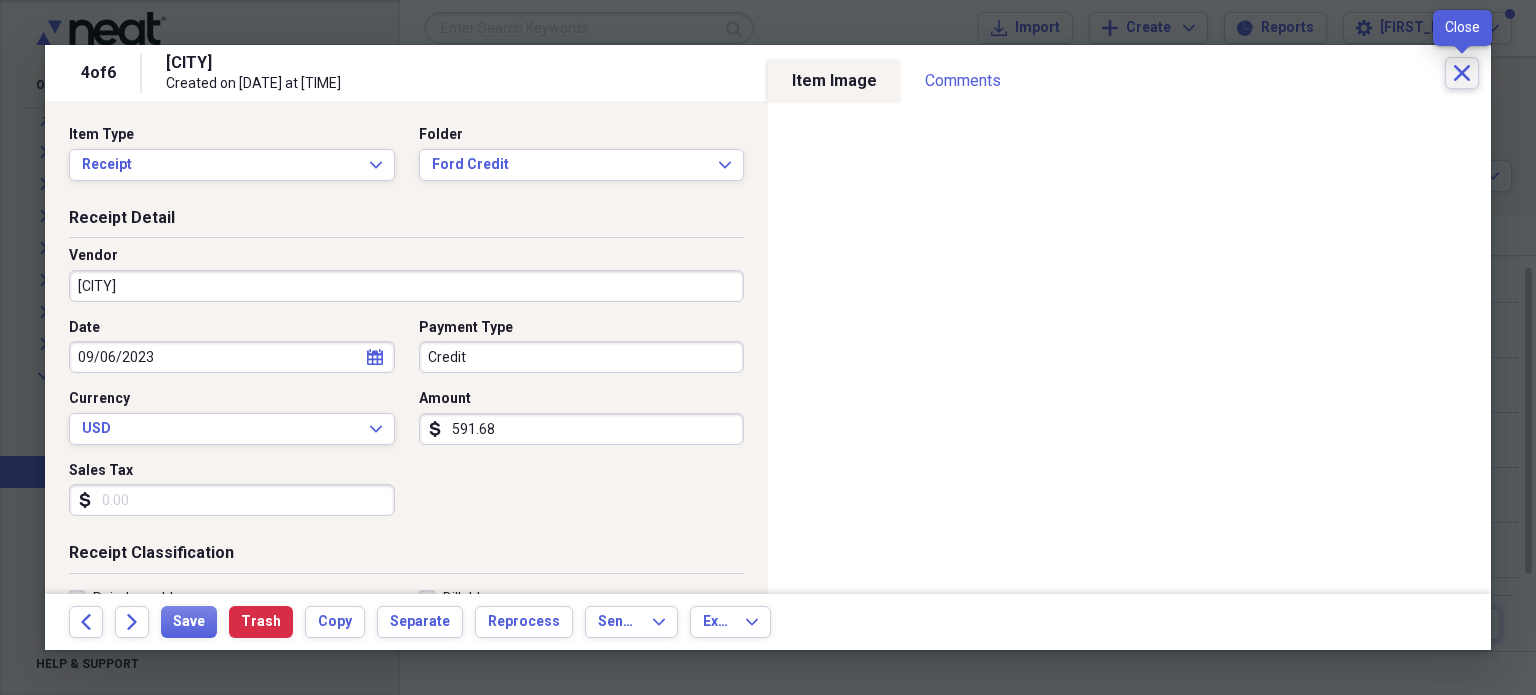 click 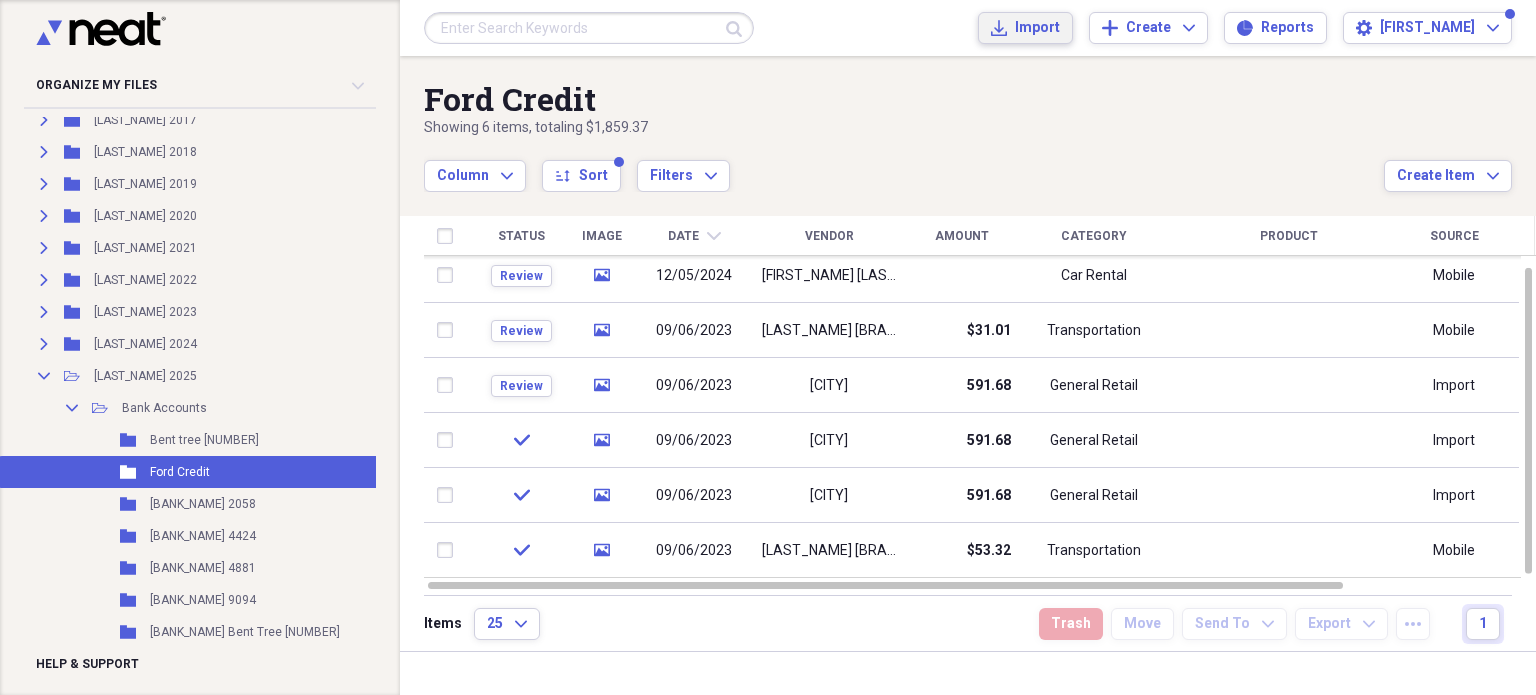 click on "Import" at bounding box center (1037, 28) 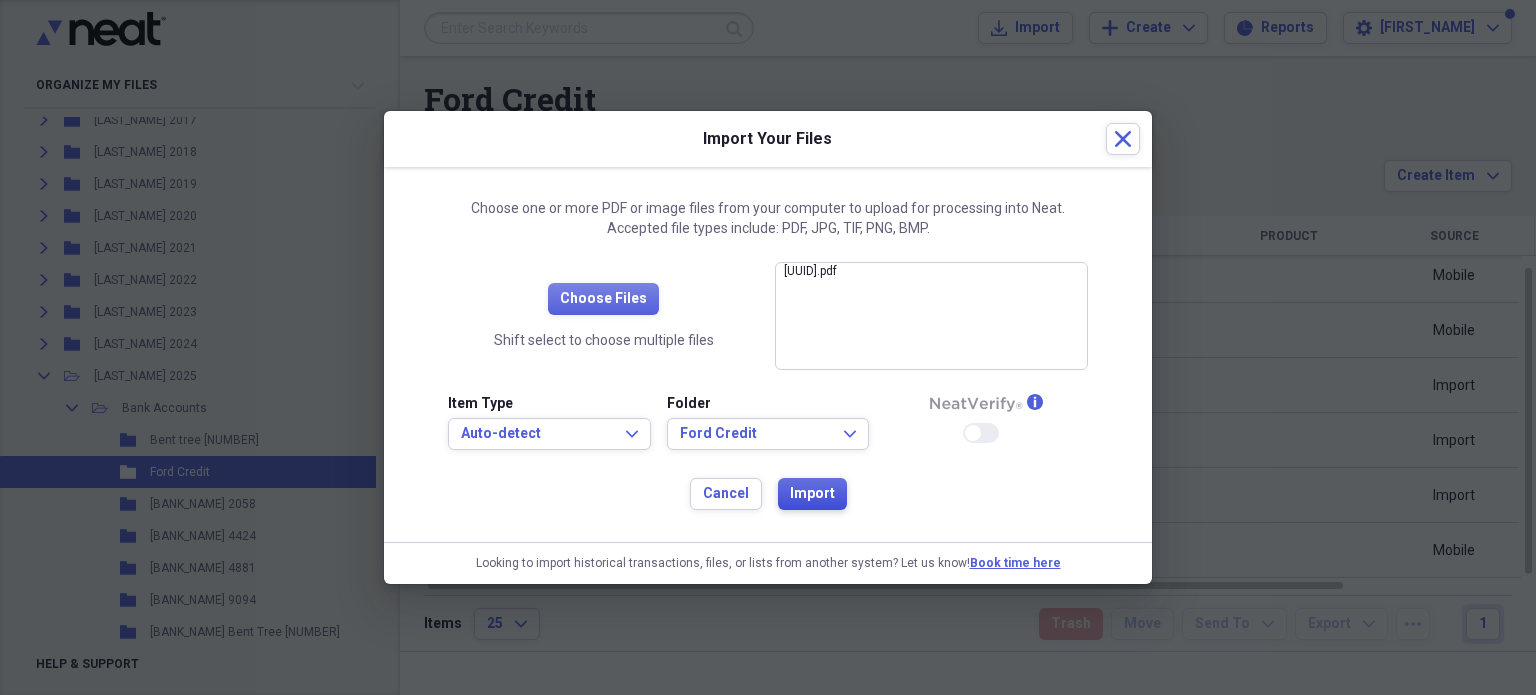 click on "Import" at bounding box center [812, 494] 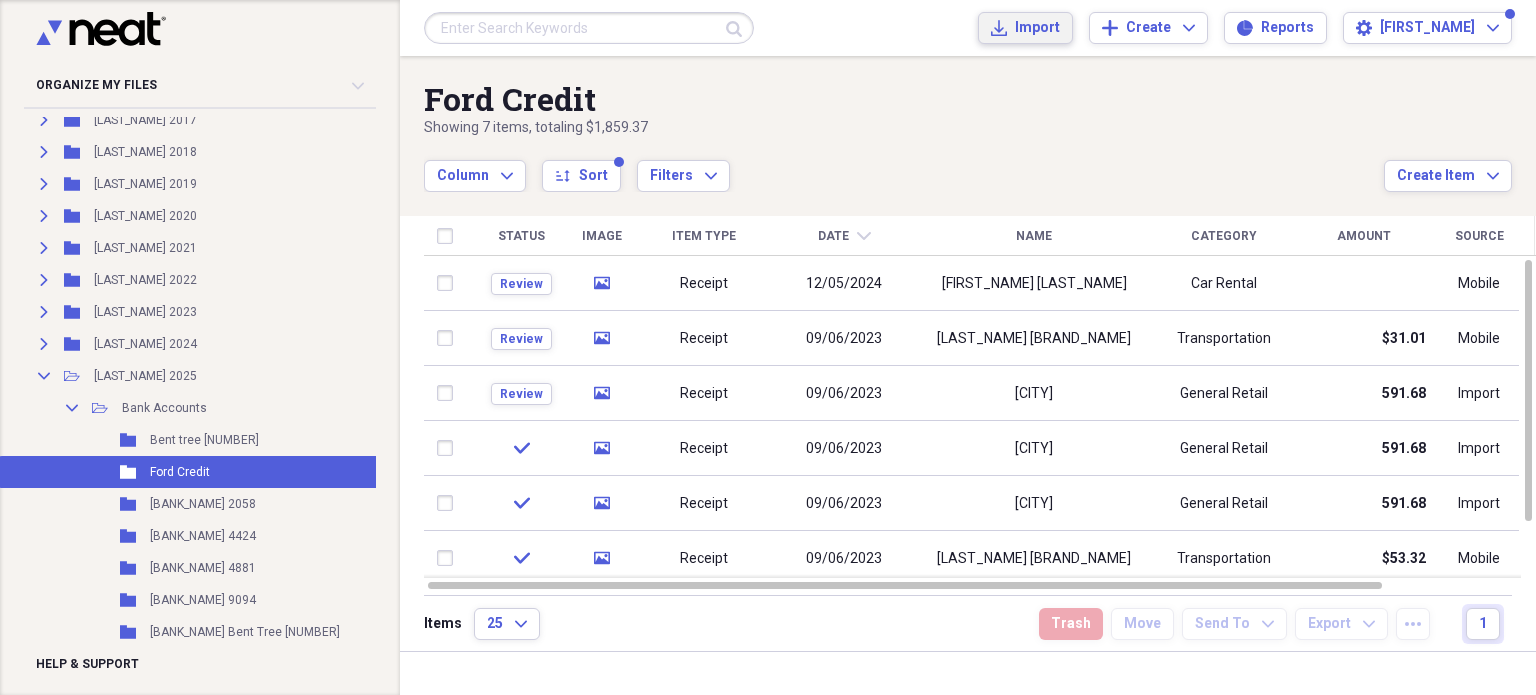 click on "Import" at bounding box center [1037, 28] 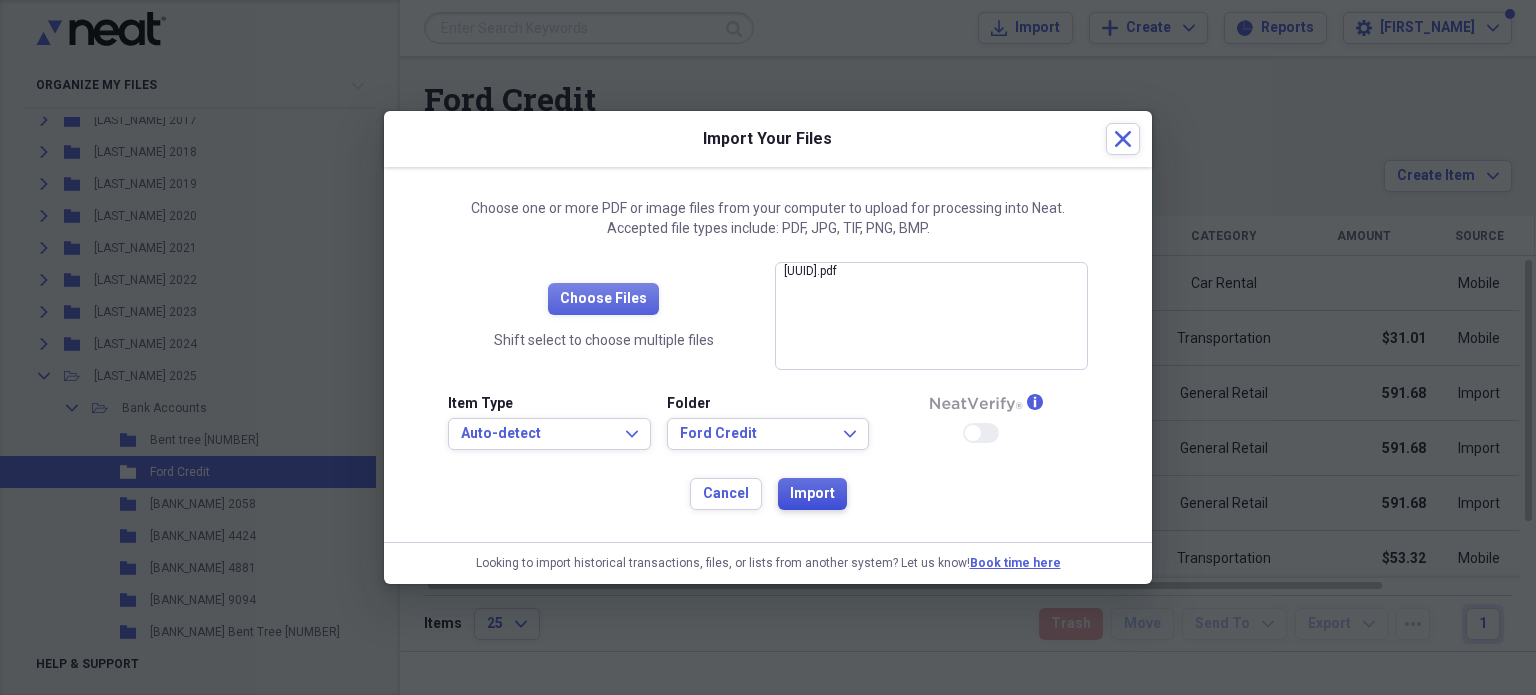 click on "Import" at bounding box center (812, 494) 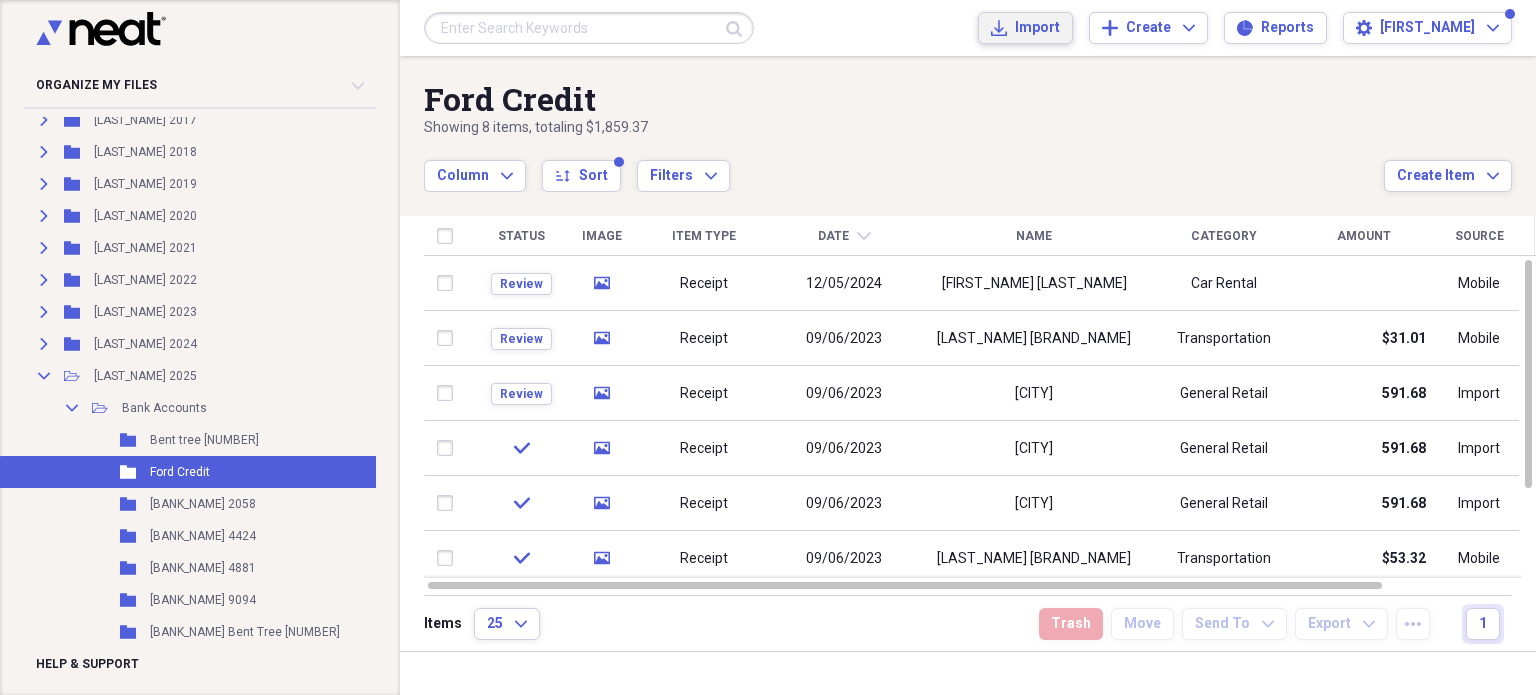 click on "Import" at bounding box center (1037, 28) 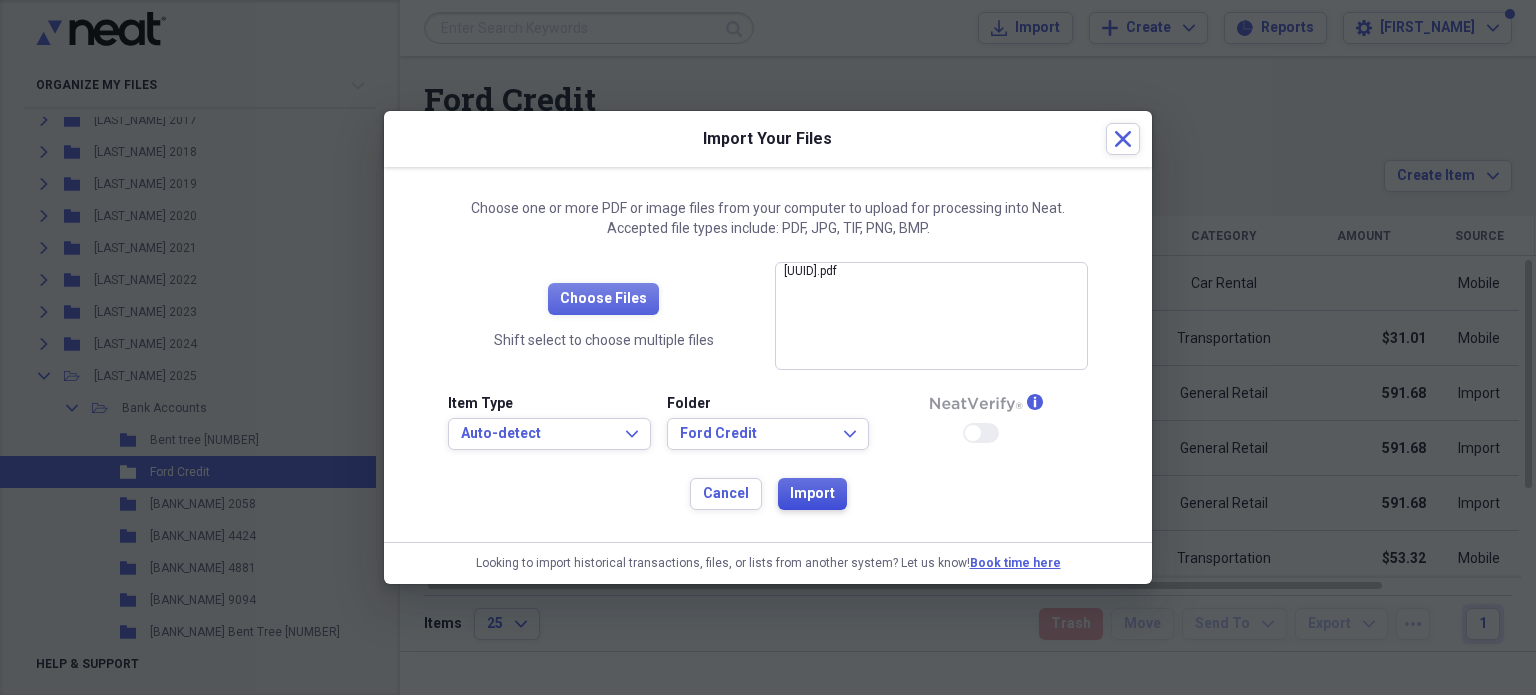 click on "Import" at bounding box center (812, 494) 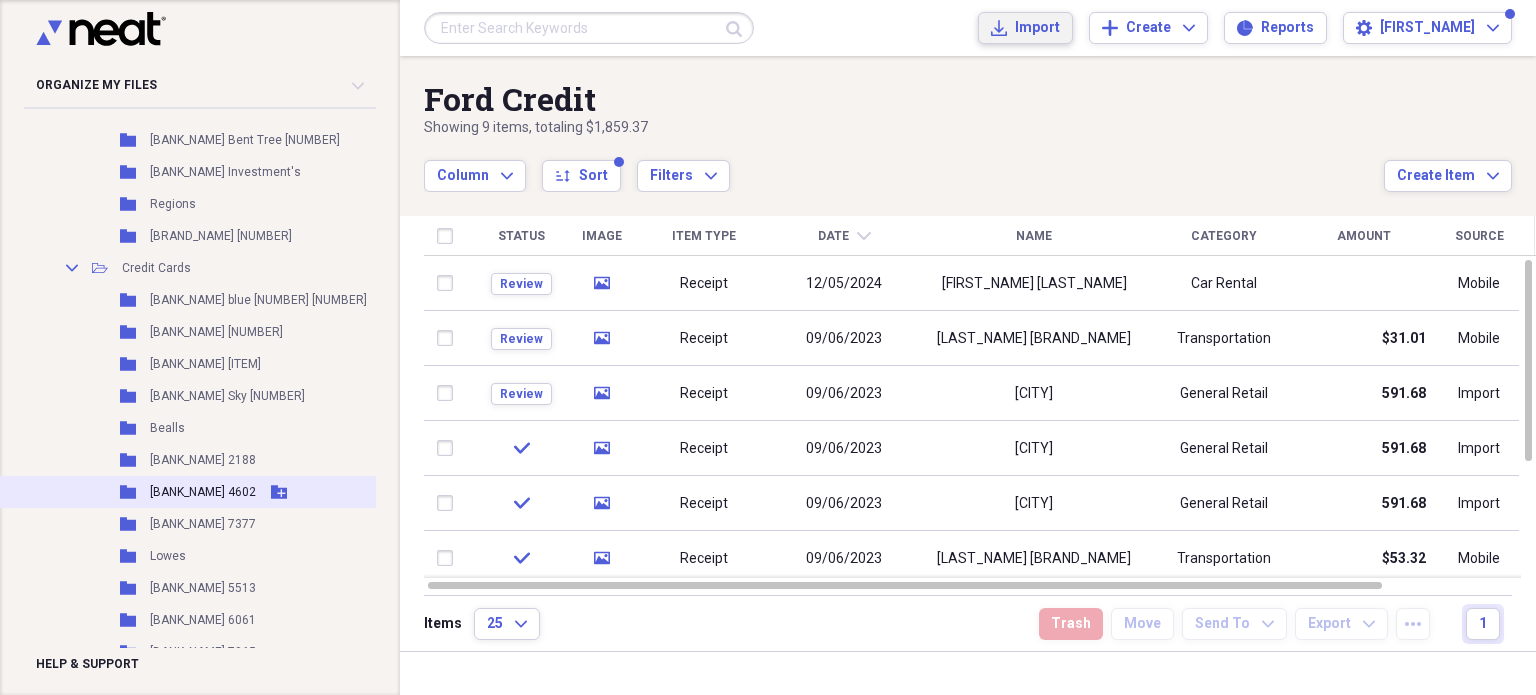 scroll, scrollTop: 1249, scrollLeft: 0, axis: vertical 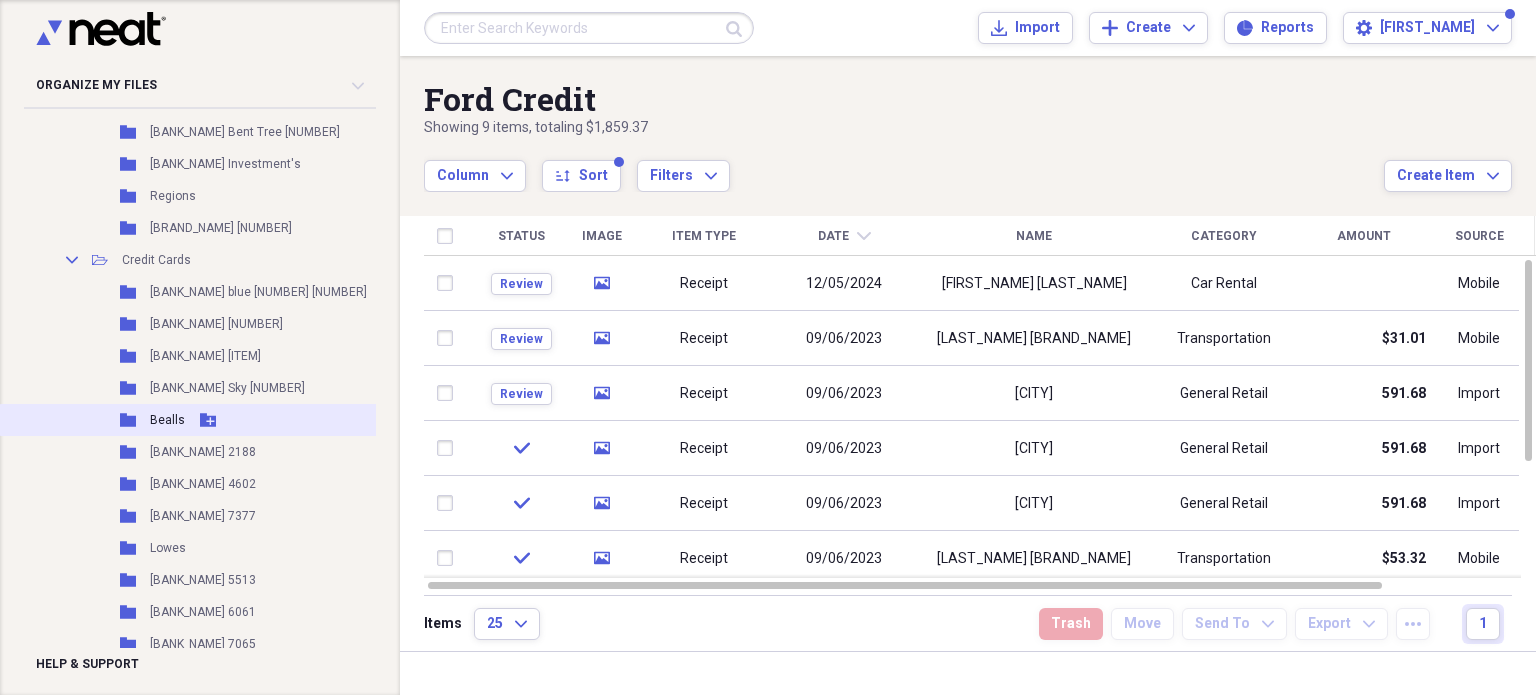 click on "Add Folder" at bounding box center (208, 420) 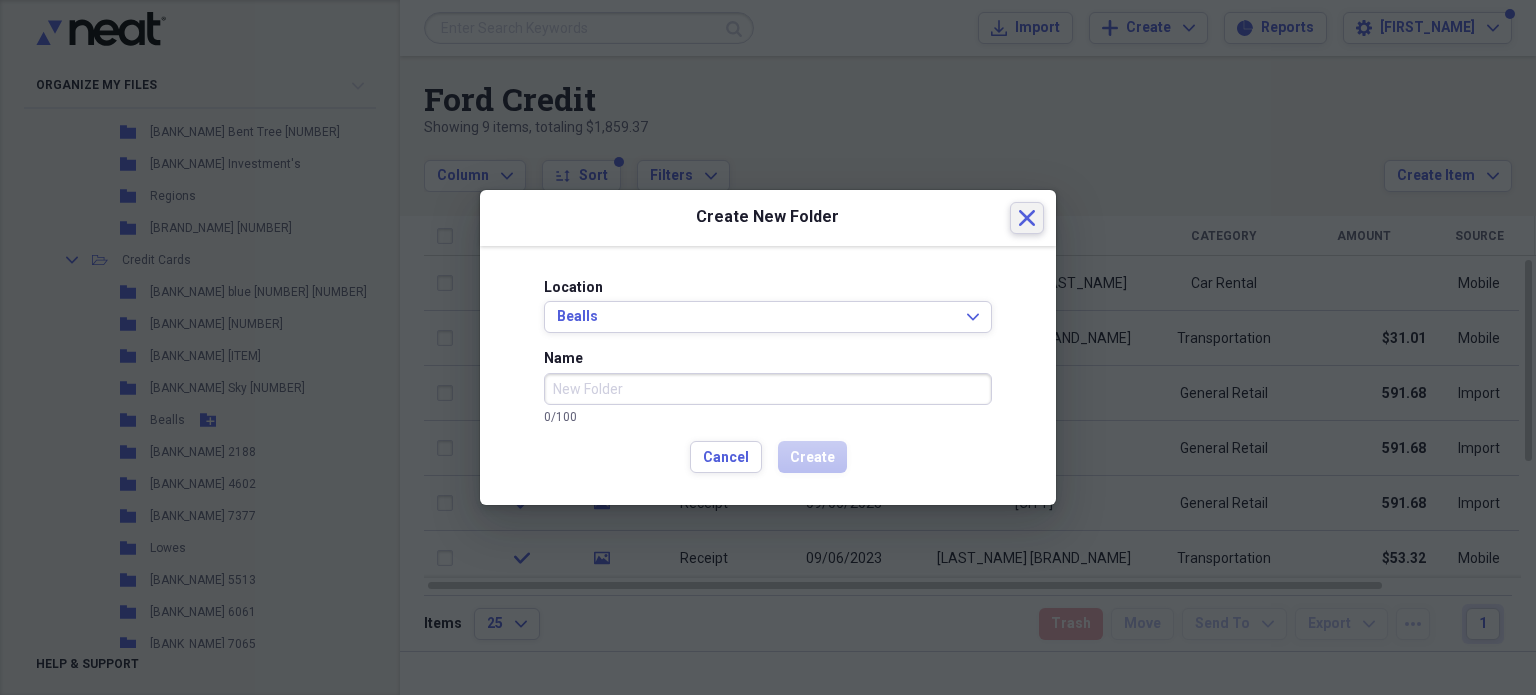 click on "Close" at bounding box center (1027, 218) 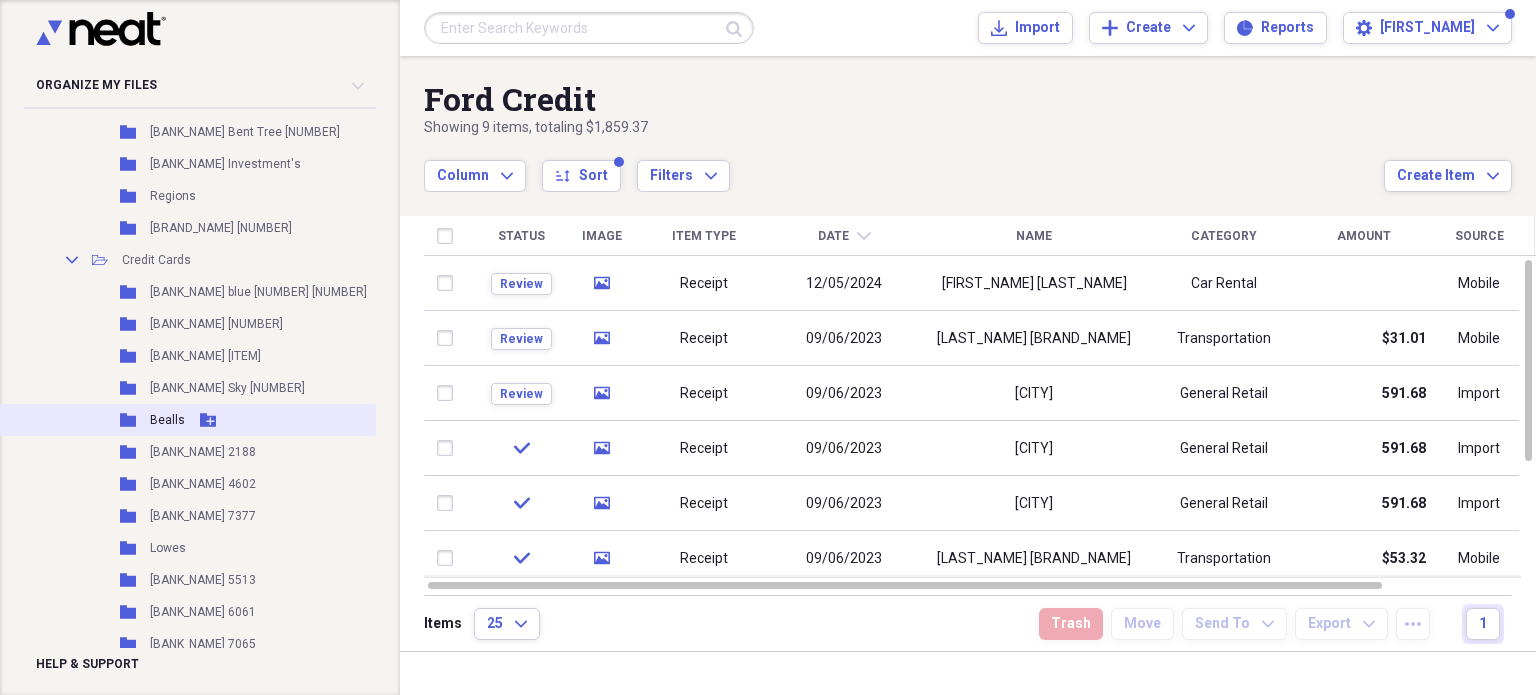 click on "Bealls" at bounding box center (167, 420) 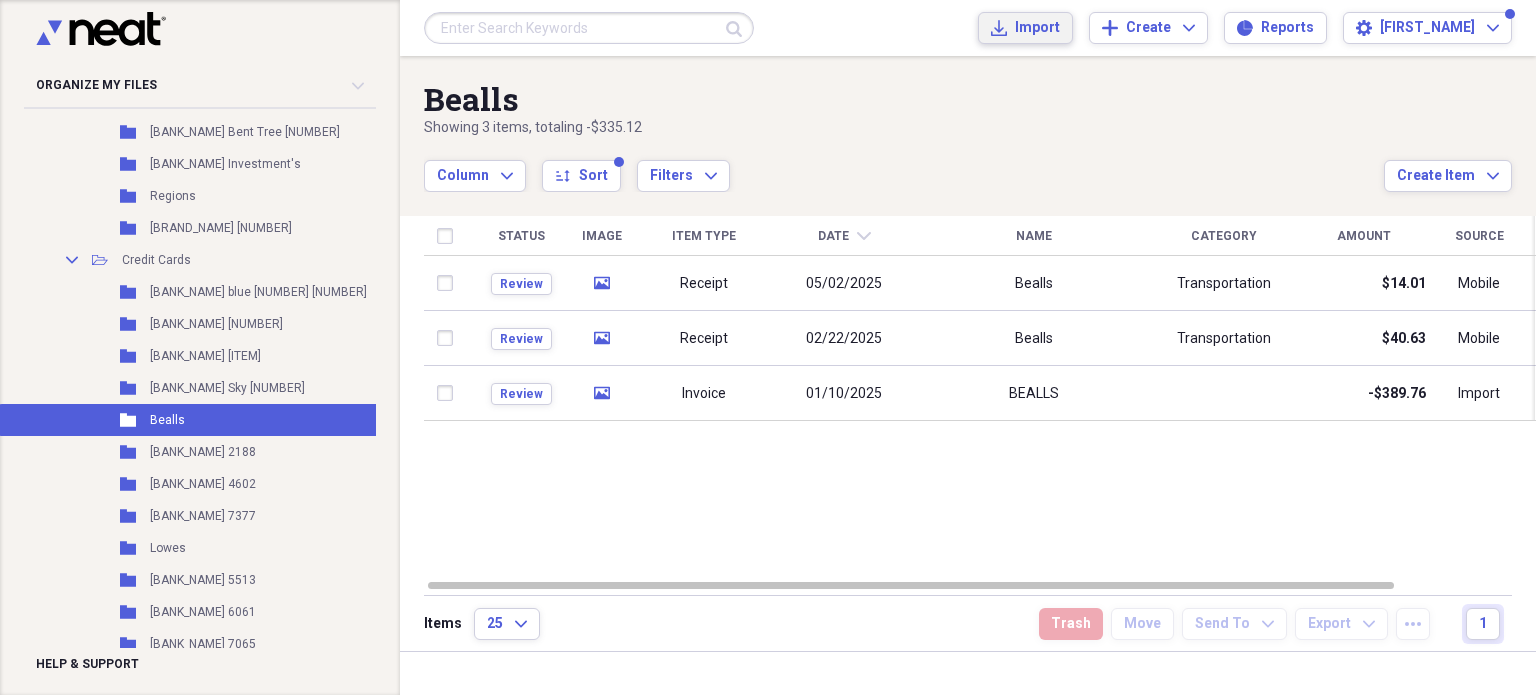 click on "Import Import" at bounding box center [1025, 28] 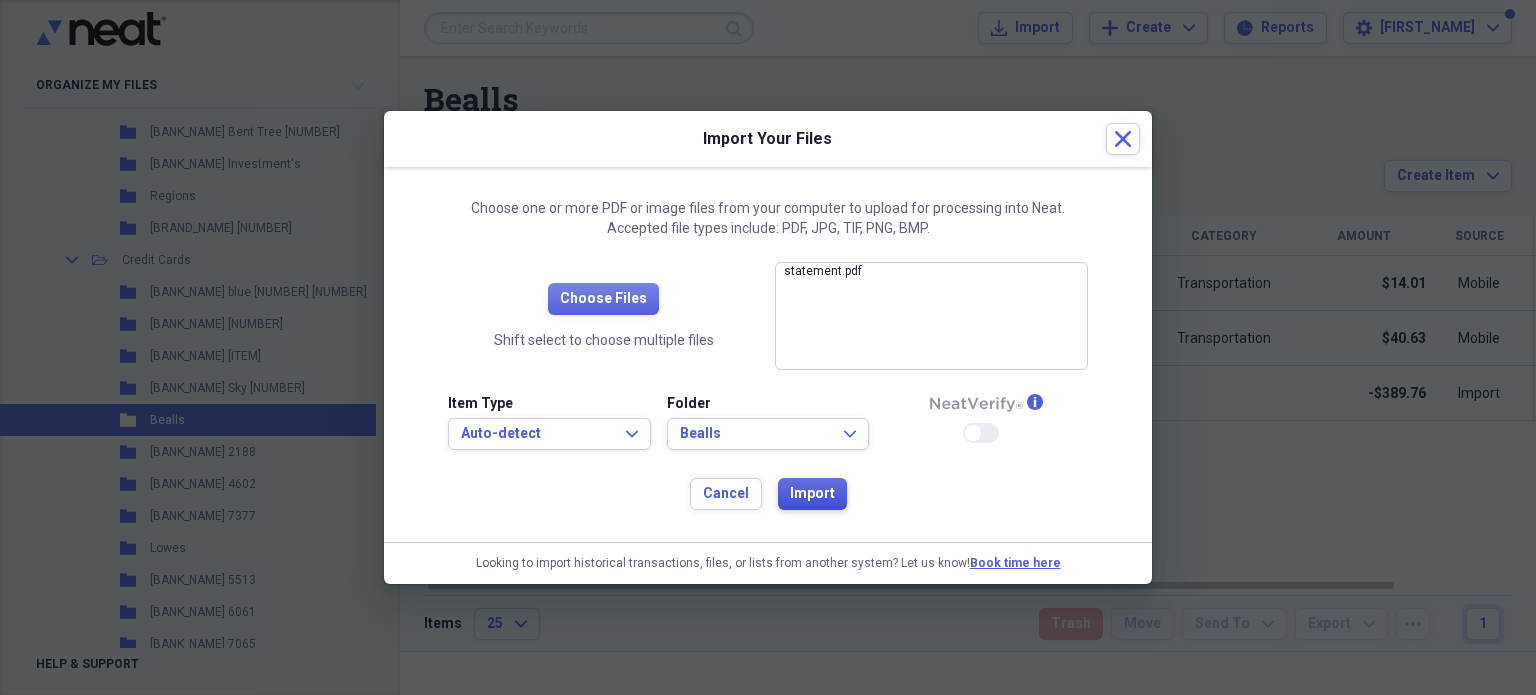 click on "Import" at bounding box center [812, 494] 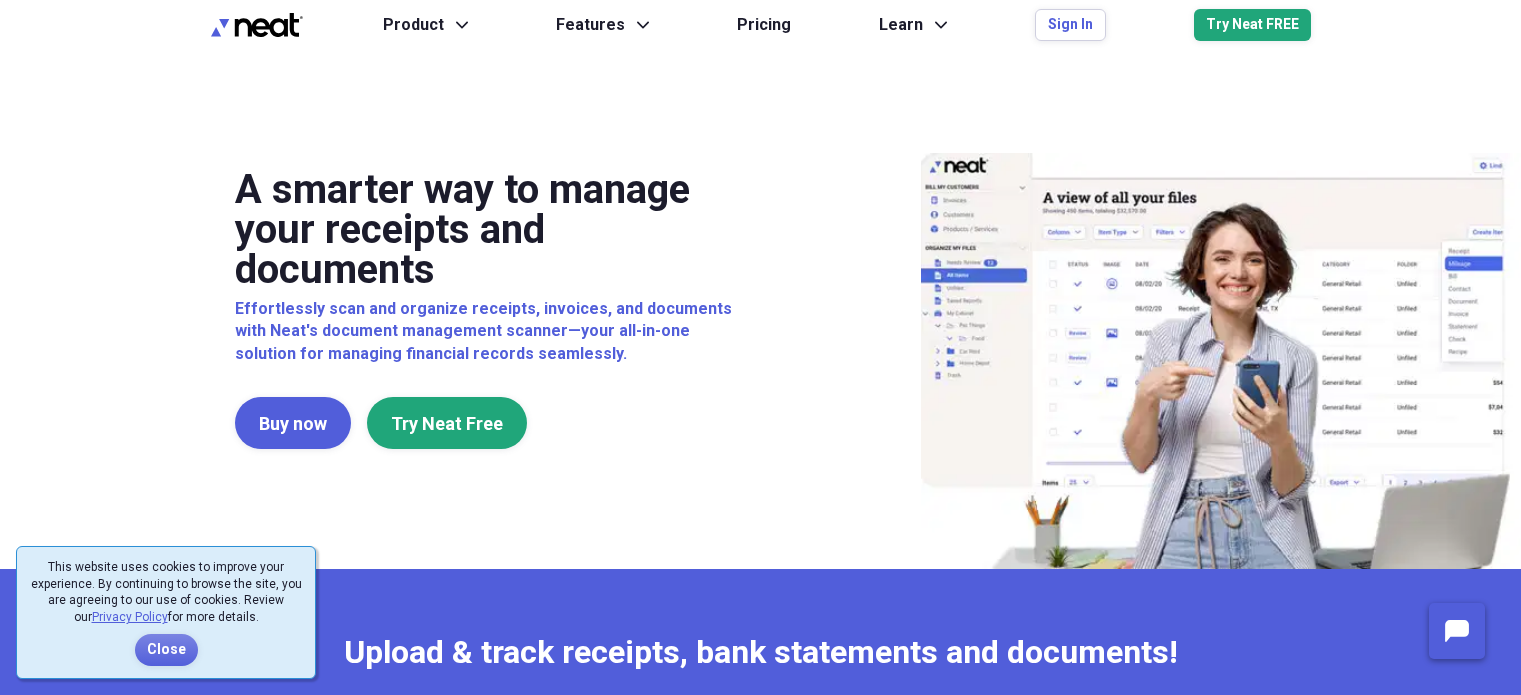 scroll, scrollTop: 0, scrollLeft: 0, axis: both 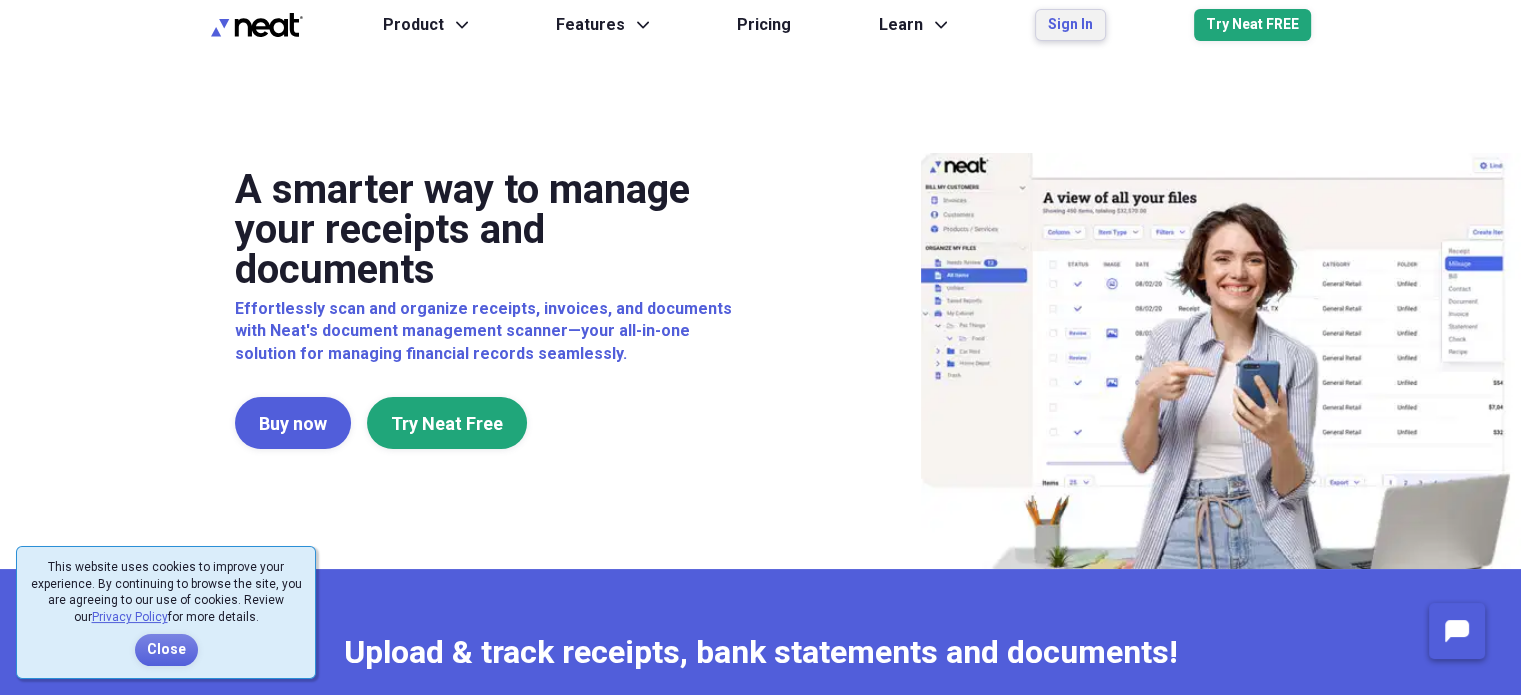 click on "Sign In" at bounding box center [1070, 25] 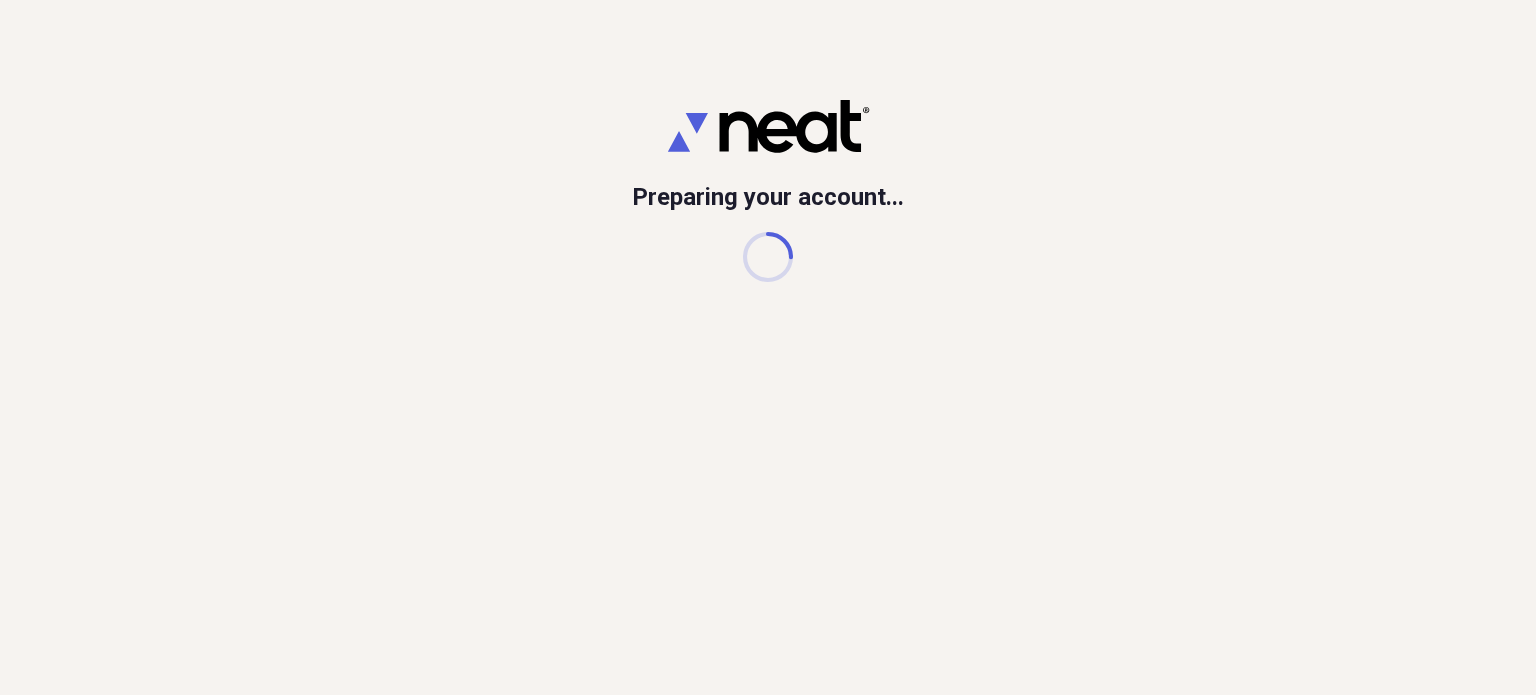 scroll, scrollTop: 0, scrollLeft: 0, axis: both 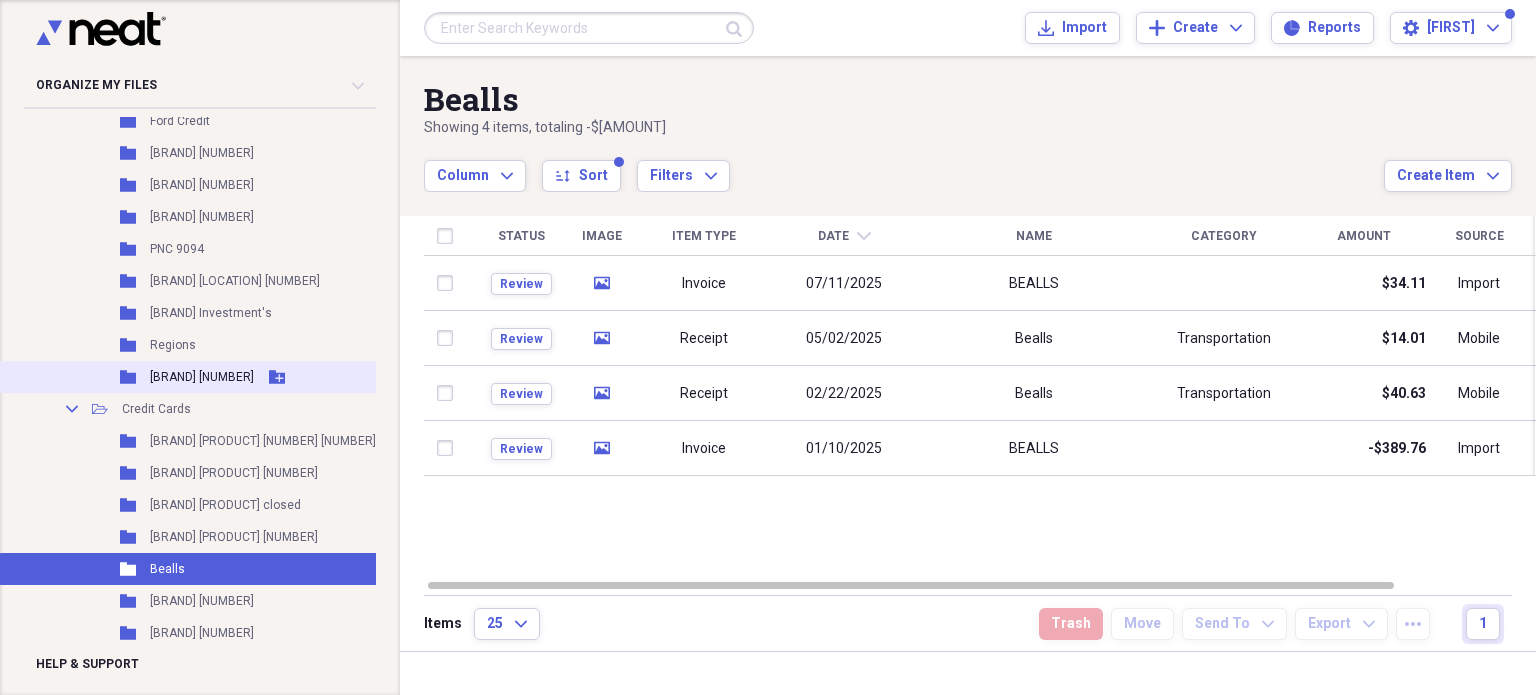 click on "[BRAND] [NUMBER]" at bounding box center [202, 377] 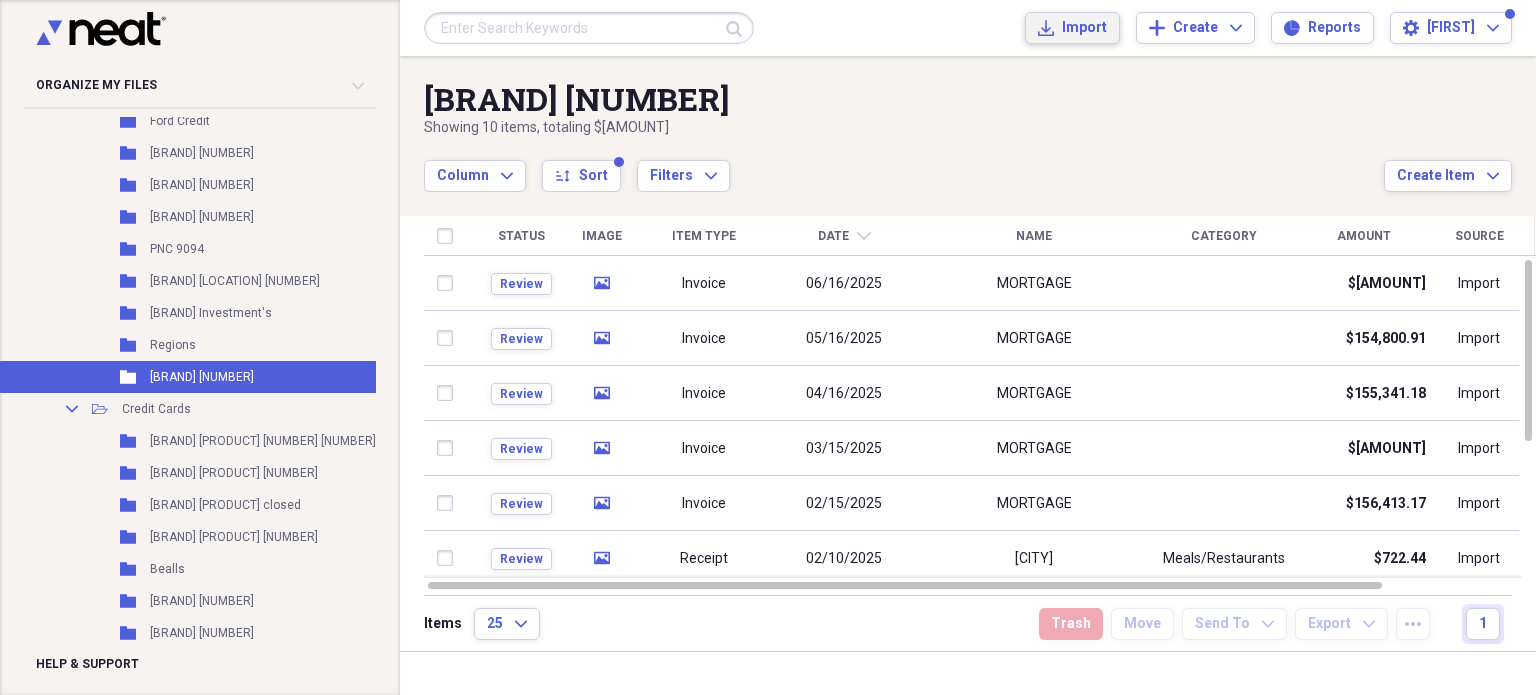 click on "Import" at bounding box center (1084, 28) 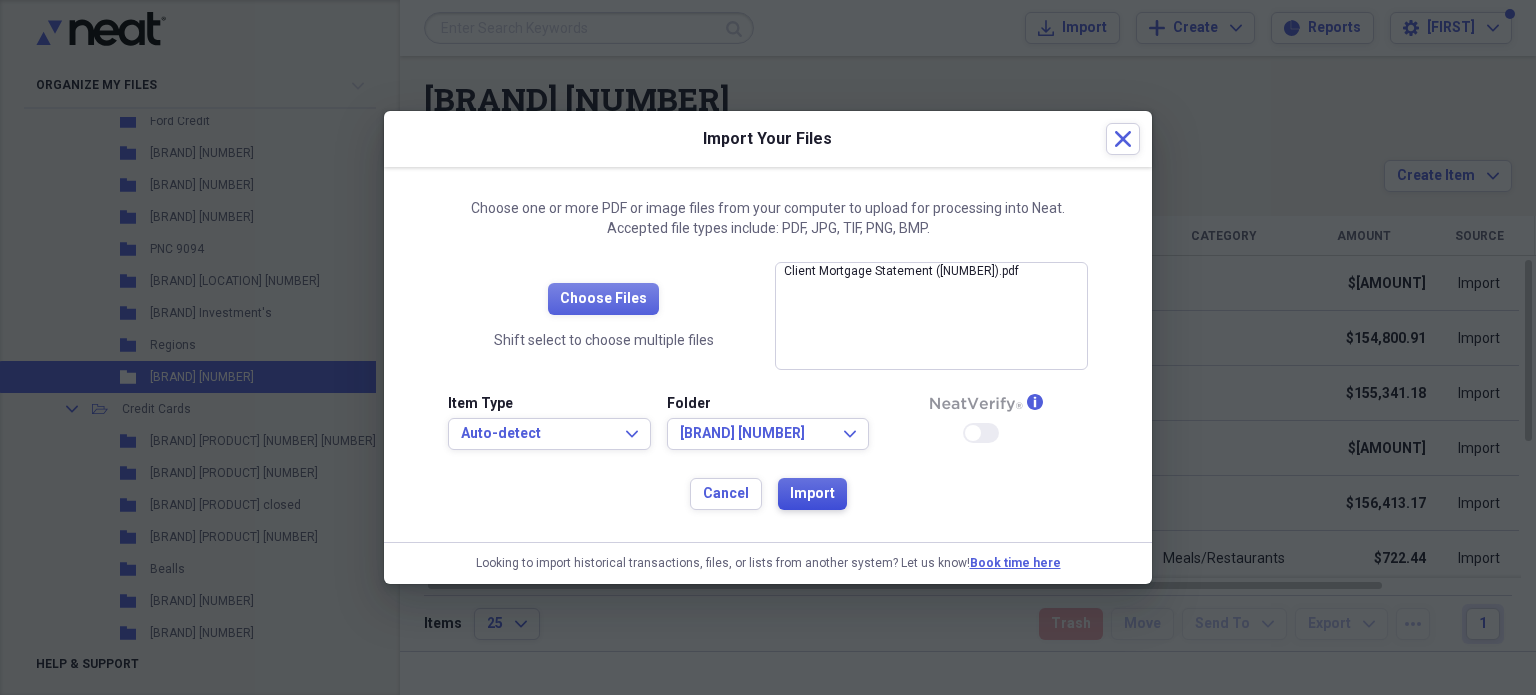 click on "Import" at bounding box center (812, 494) 